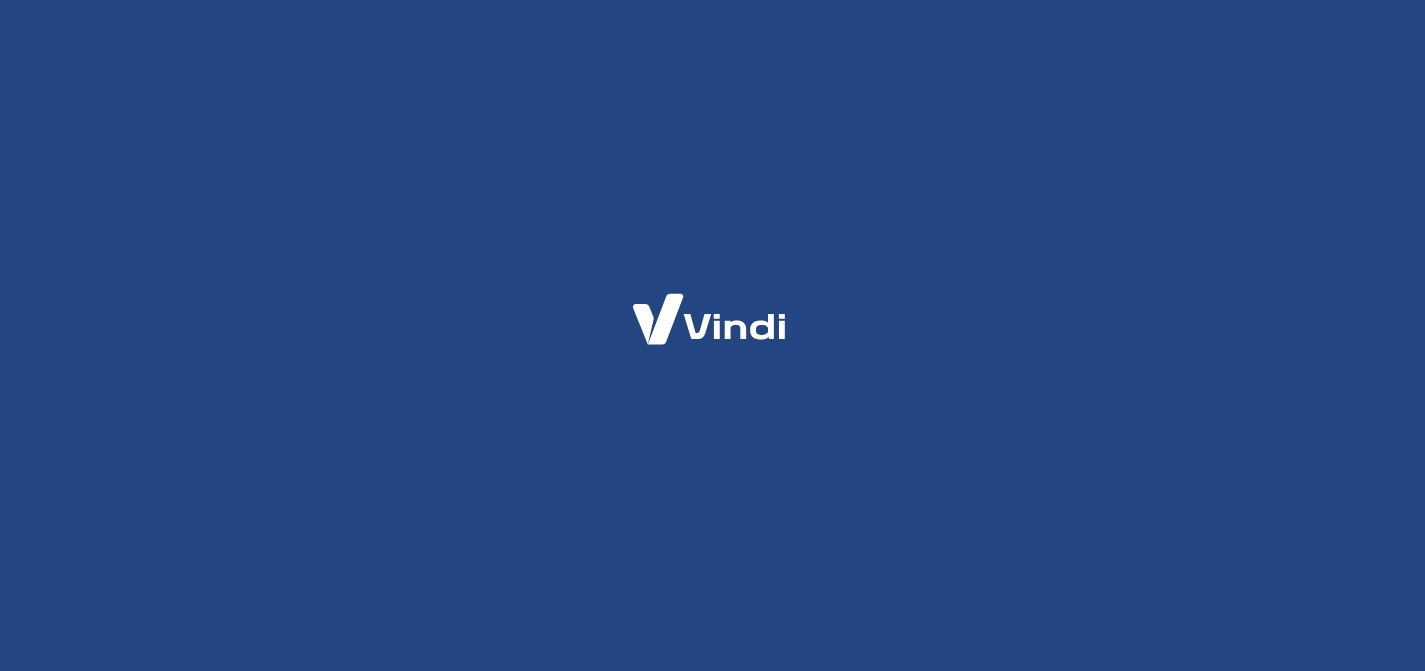 scroll, scrollTop: 0, scrollLeft: 0, axis: both 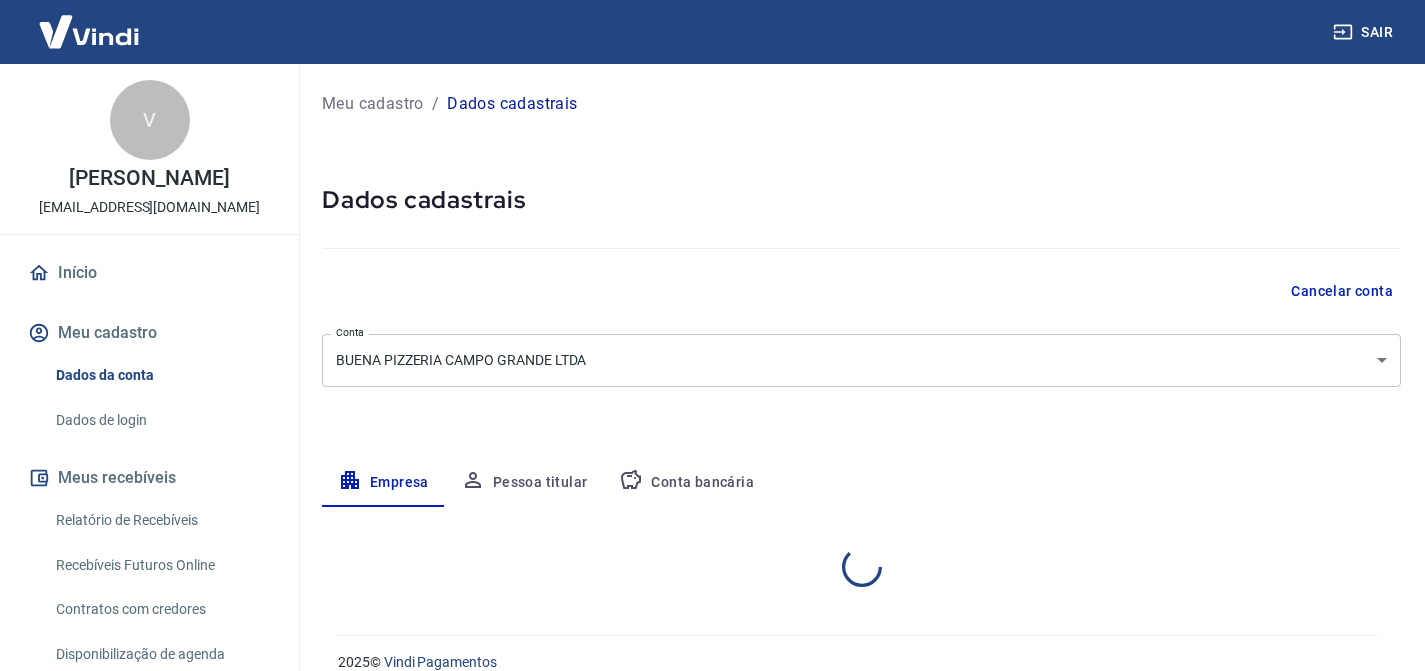 select on "RJ" 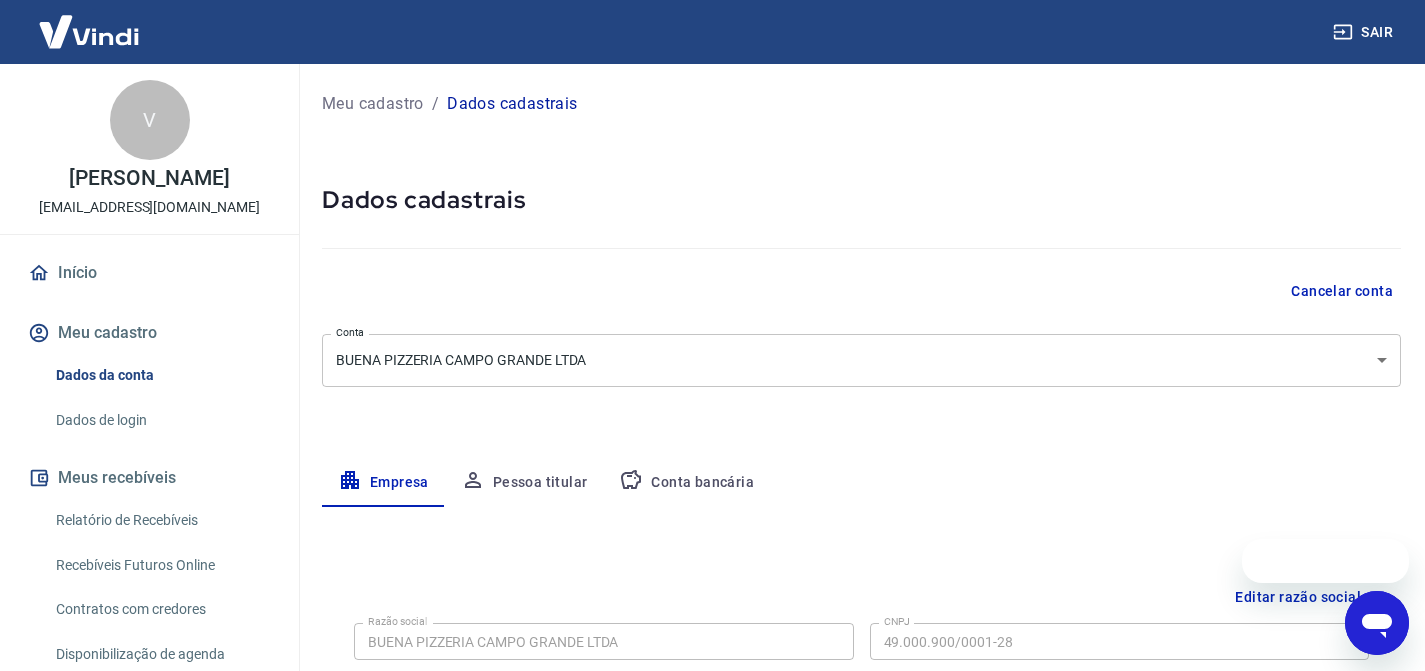 scroll, scrollTop: 0, scrollLeft: 0, axis: both 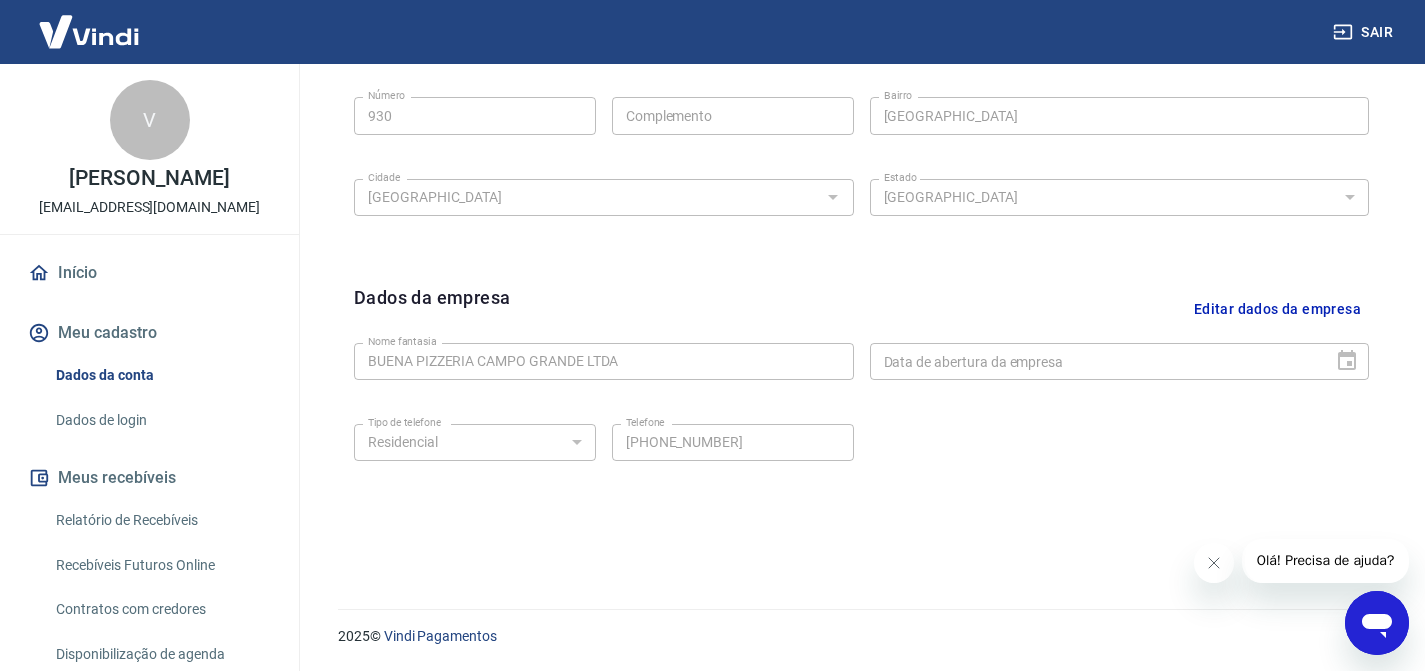 click on "Dados da conta" at bounding box center (161, 375) 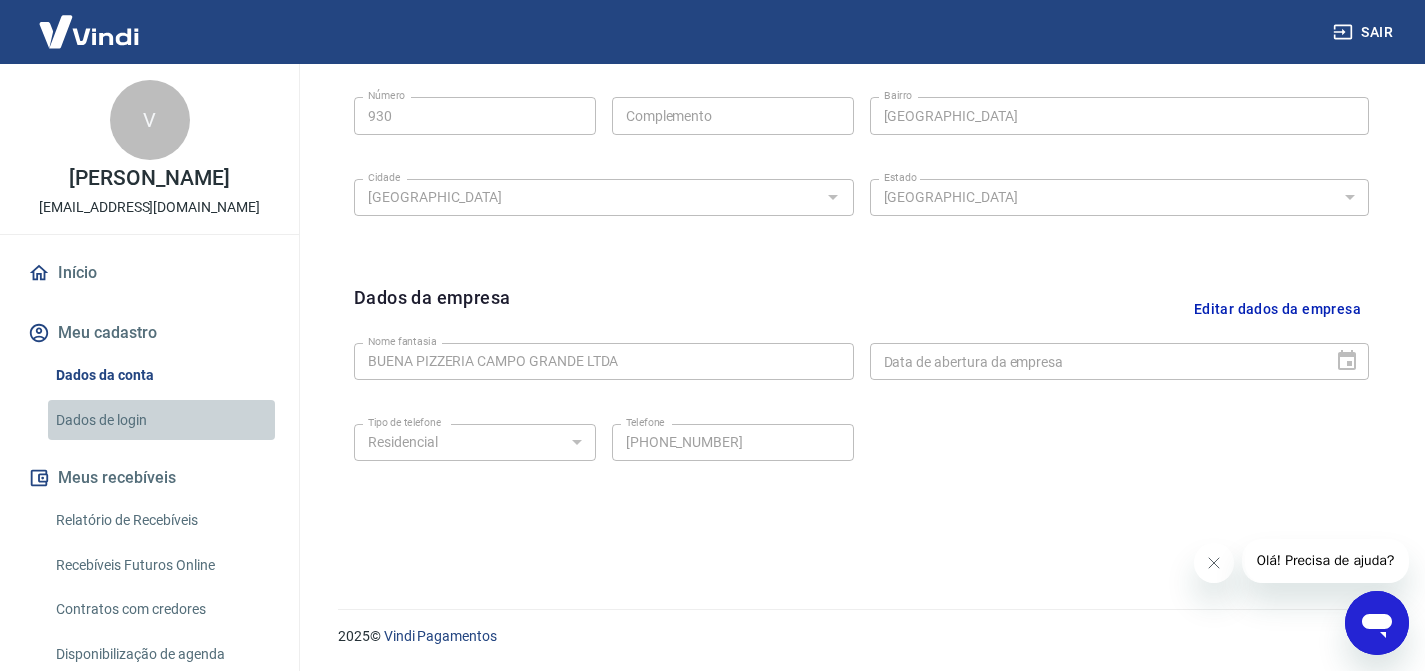 click on "Dados de login" at bounding box center (161, 420) 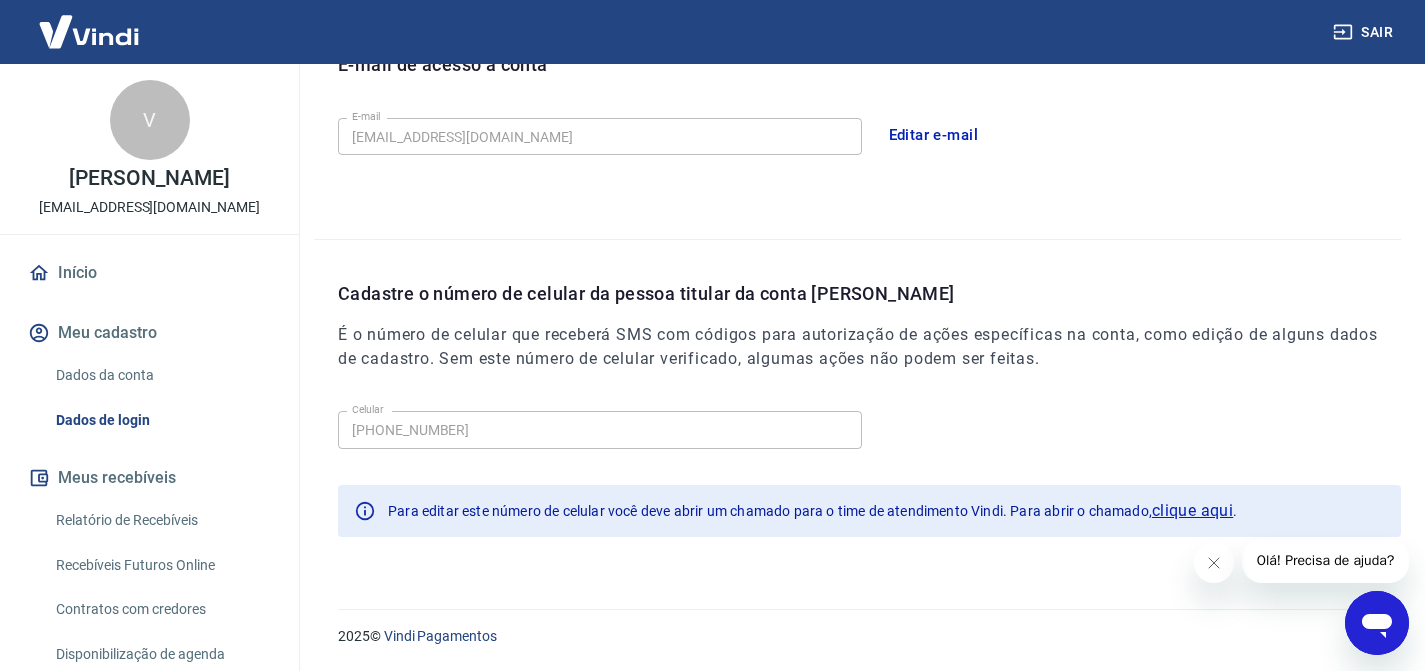 scroll, scrollTop: 594, scrollLeft: 0, axis: vertical 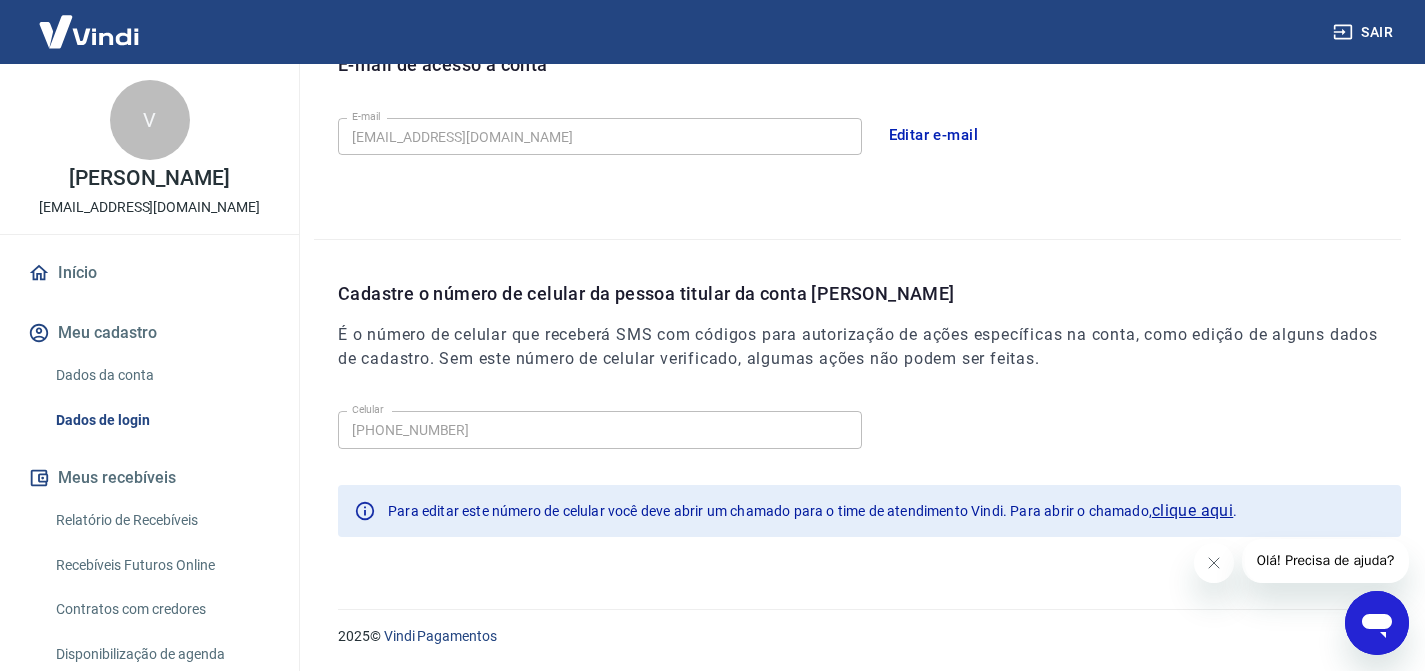 click on "clique aqui" at bounding box center (1192, 511) 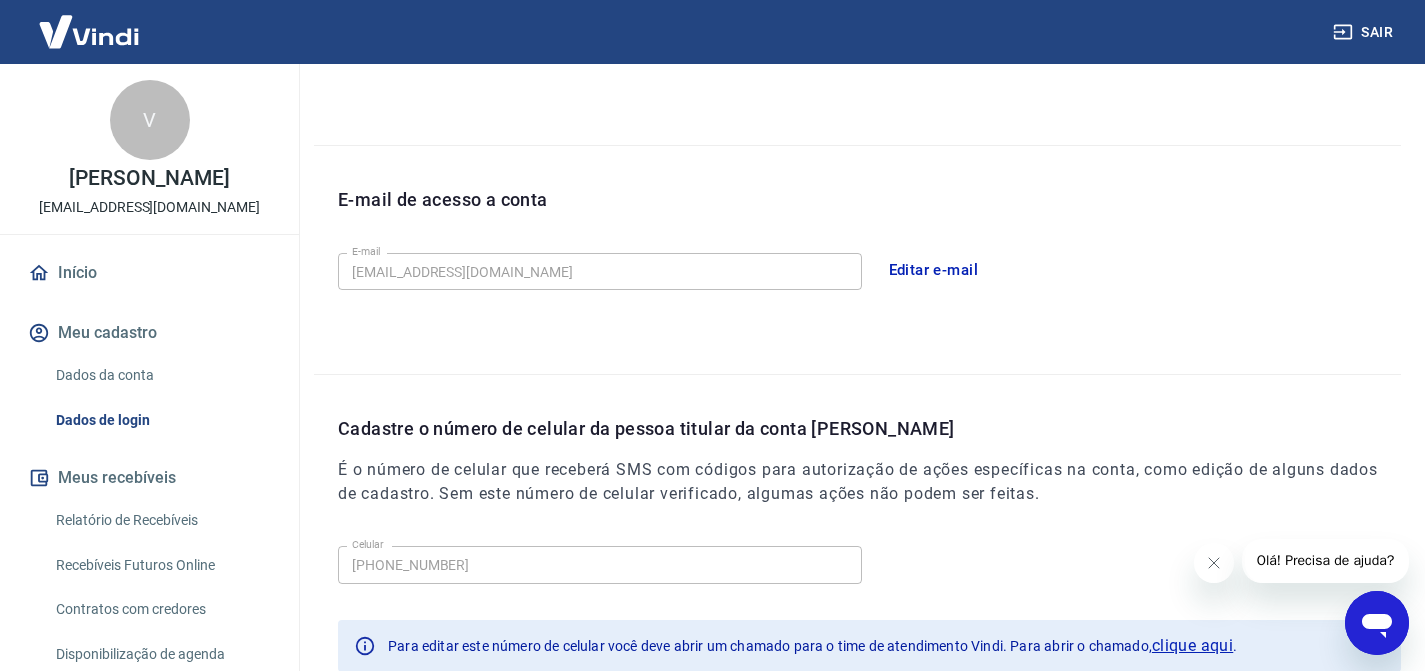 scroll, scrollTop: 594, scrollLeft: 0, axis: vertical 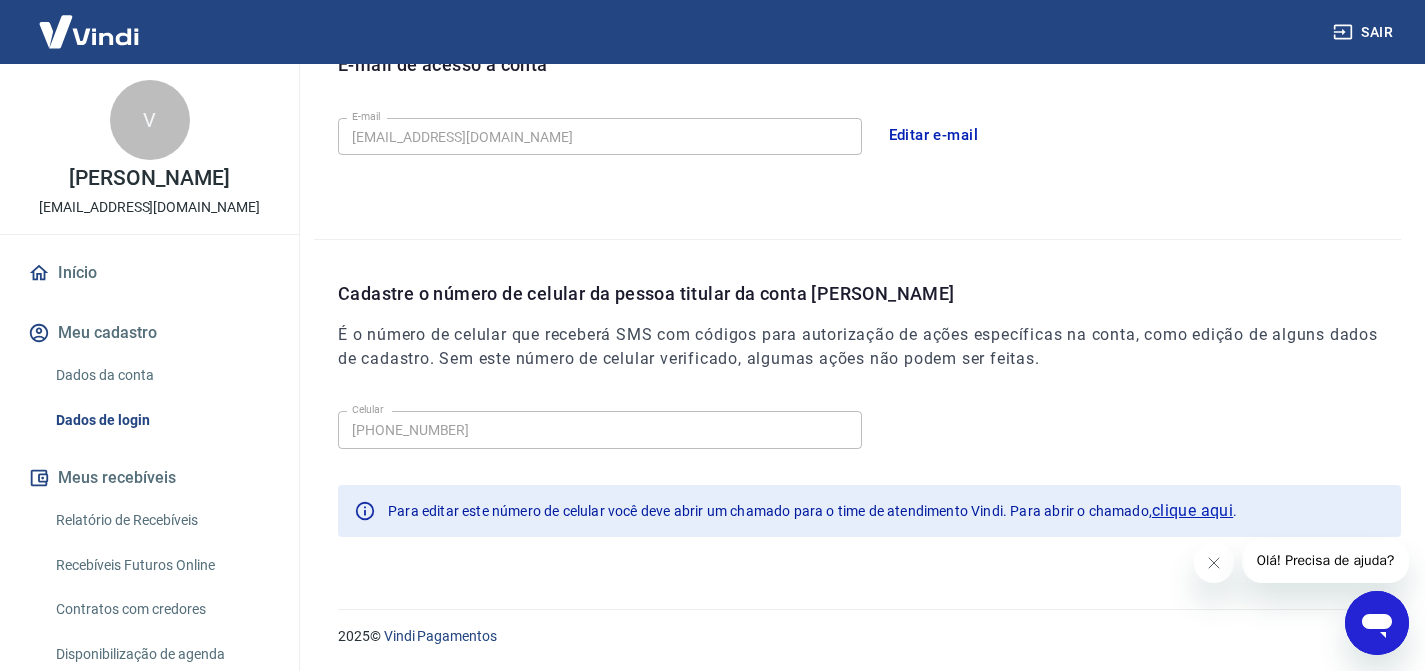 click 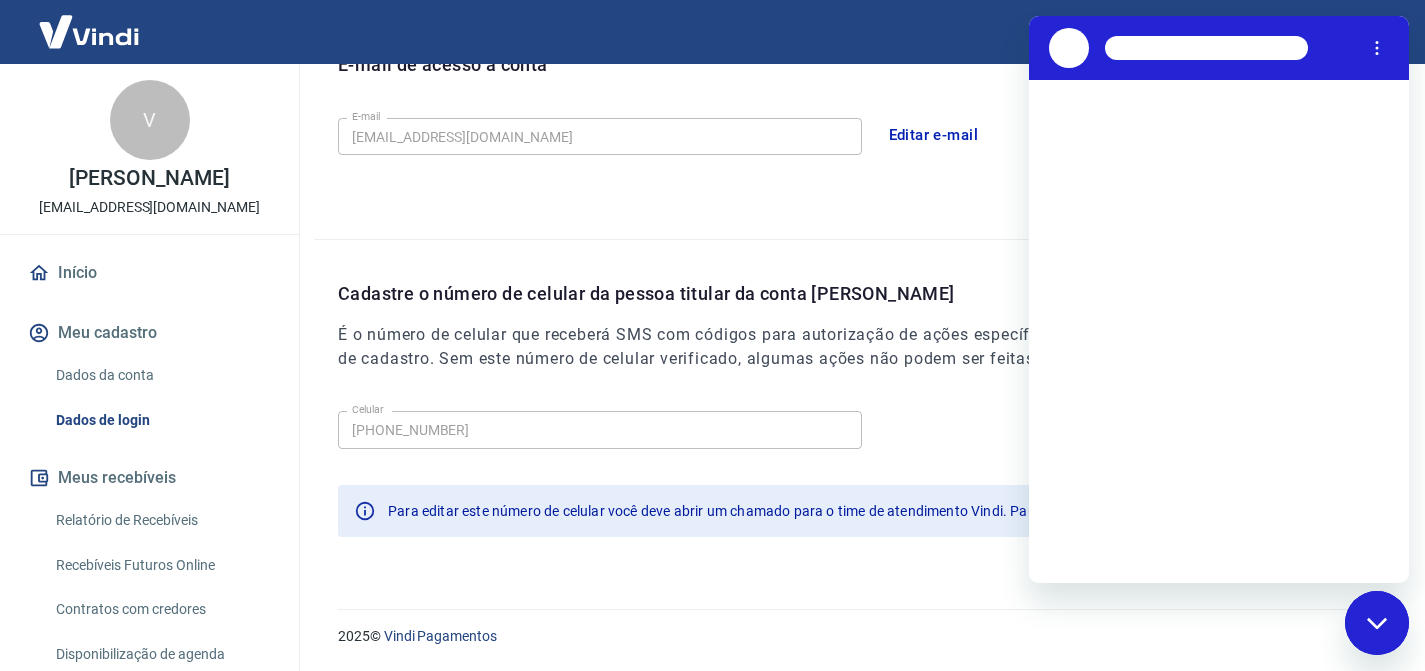 scroll, scrollTop: 0, scrollLeft: 0, axis: both 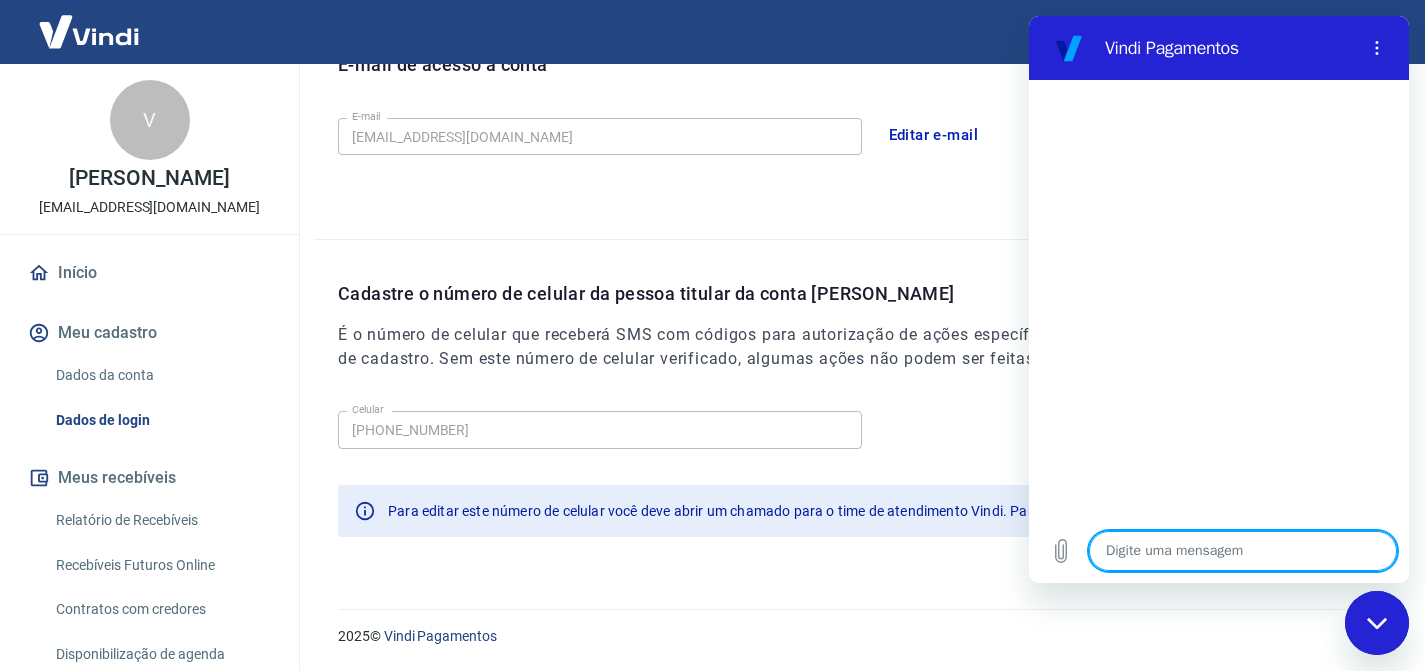type on "B" 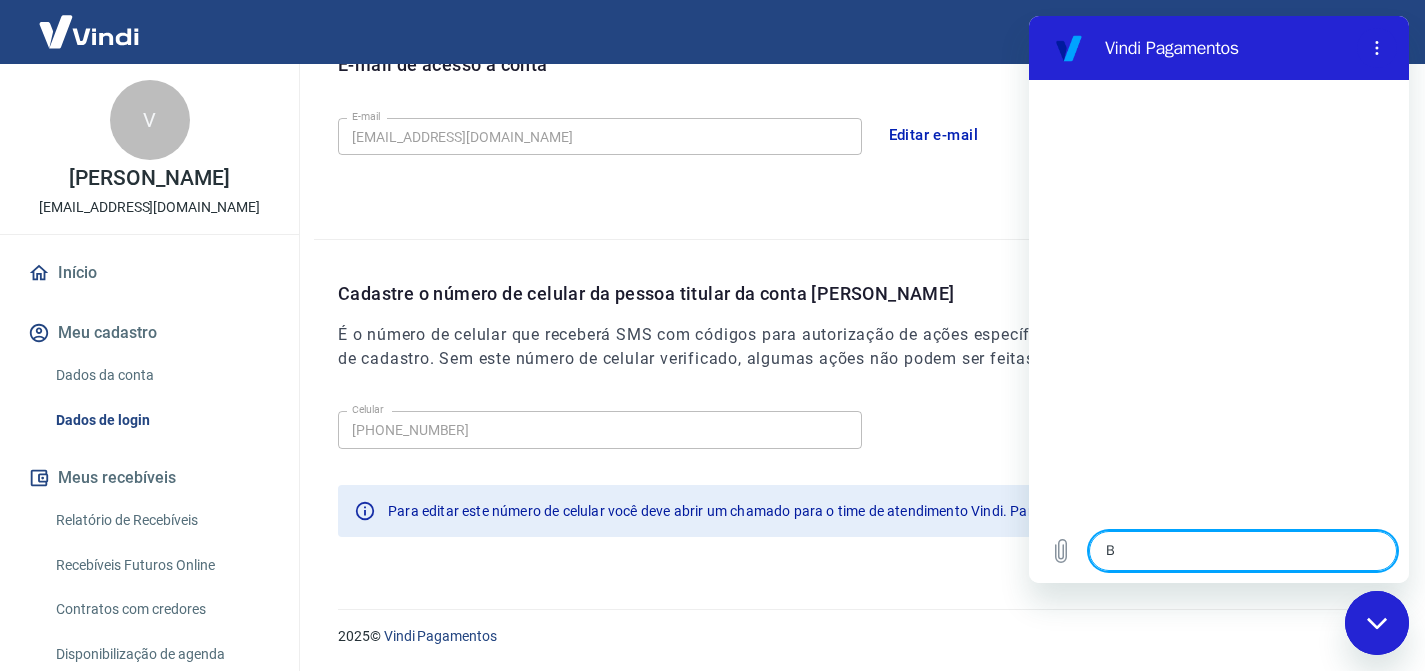 type on "Bo" 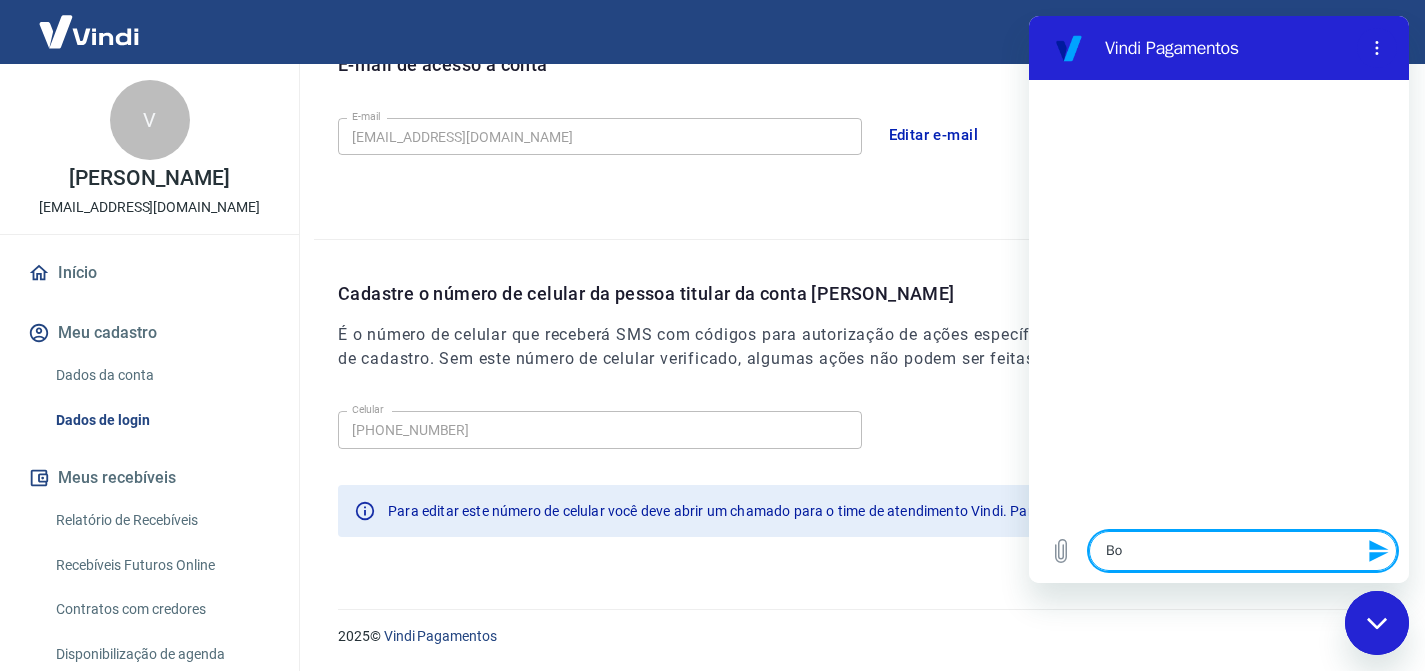 type on "Boa" 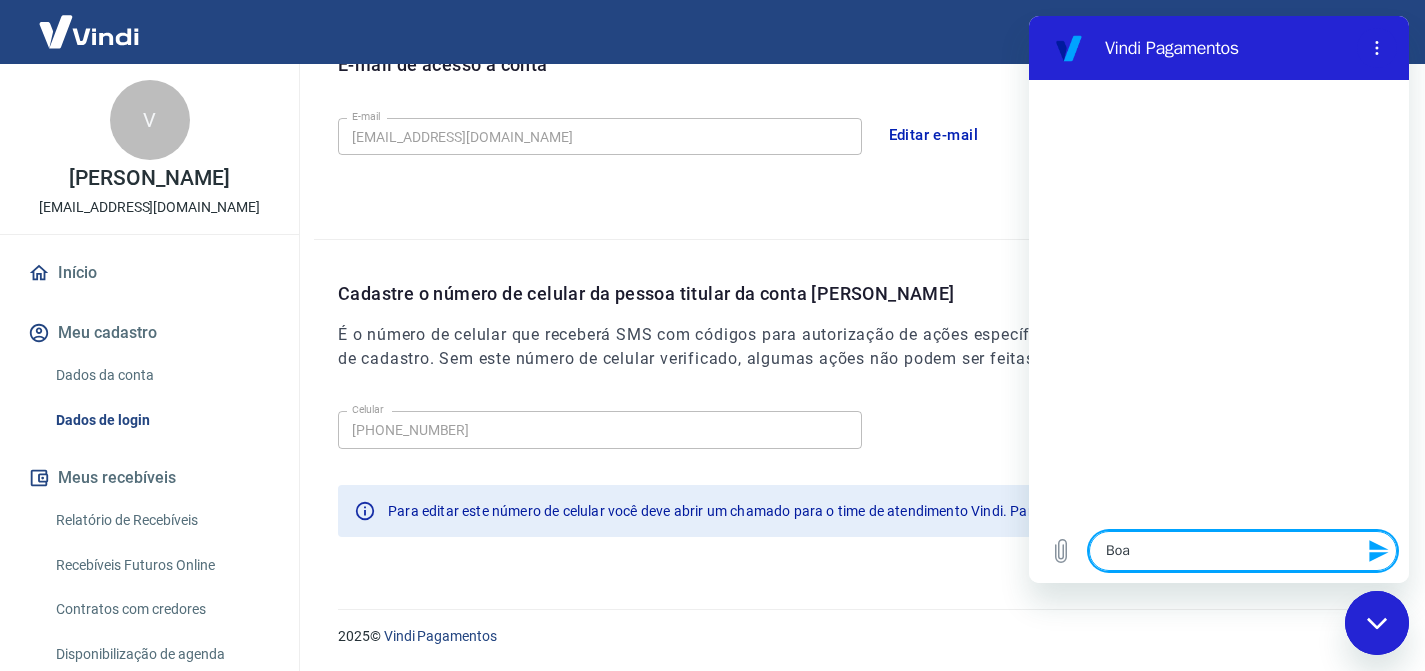 type on "Boa" 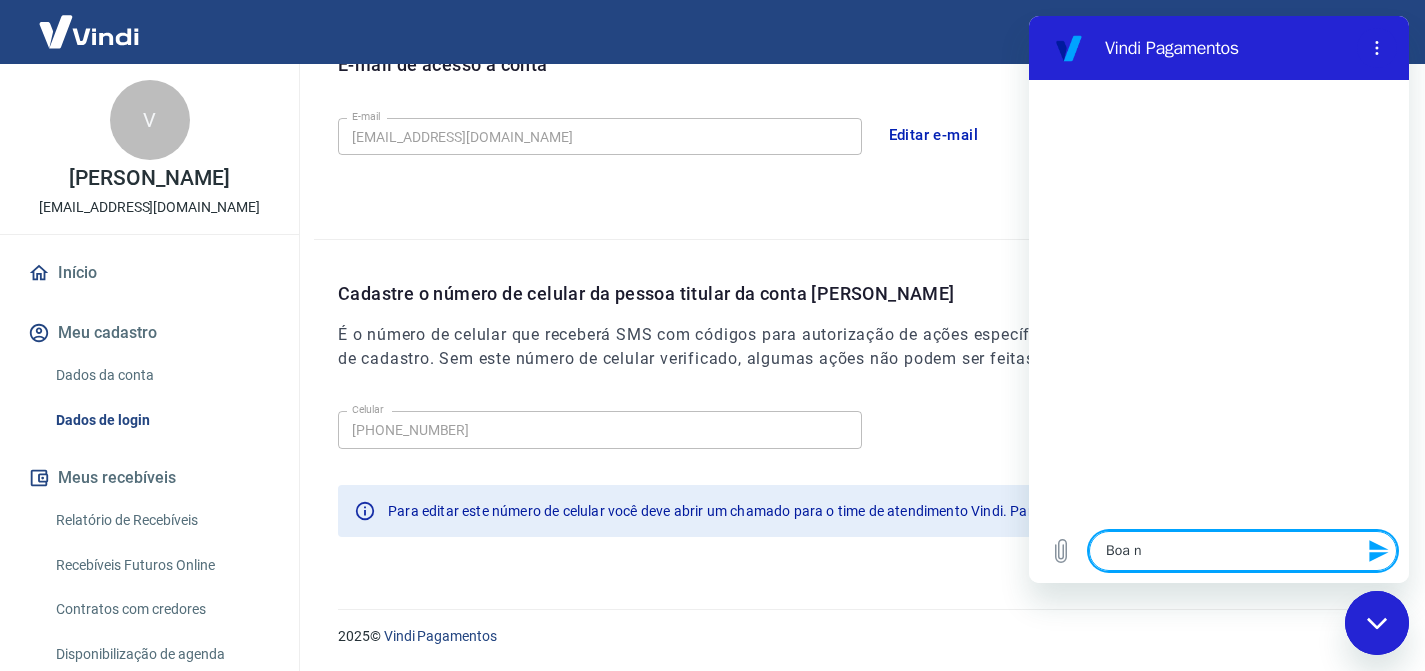 type on "Boa no" 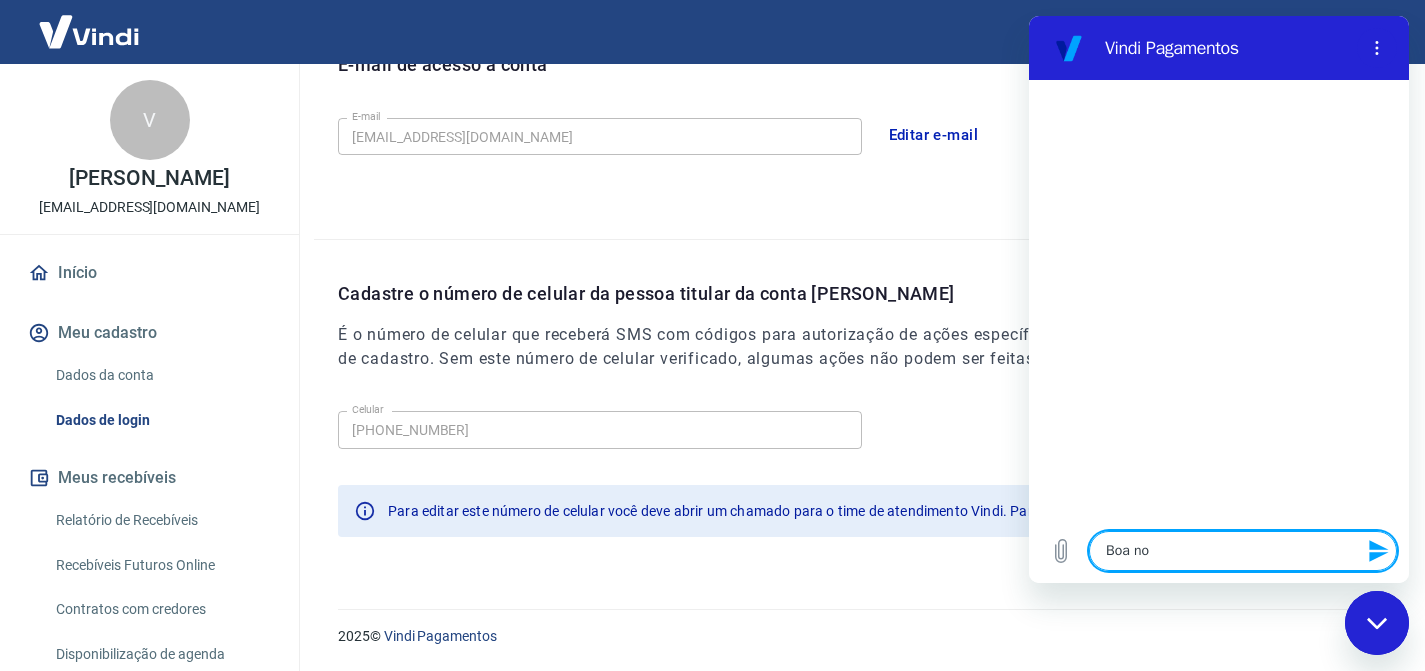 type on "Boa noi" 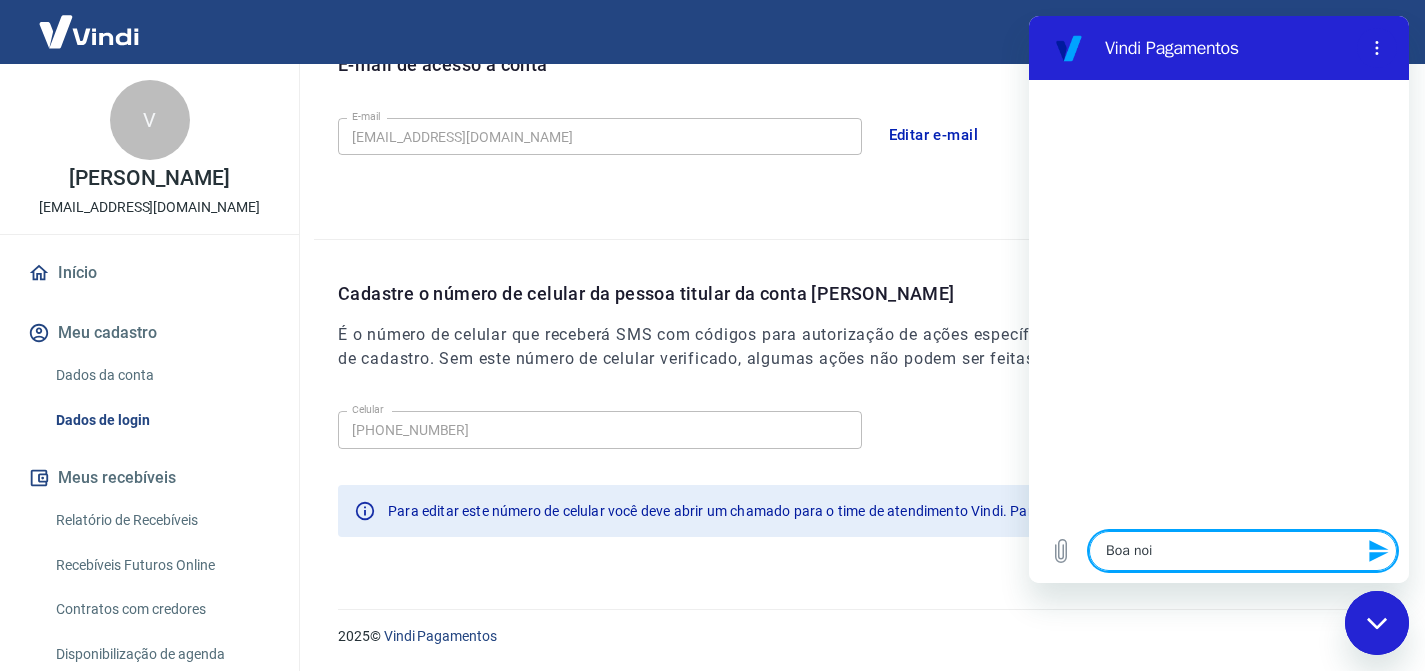 type on "Boa noit" 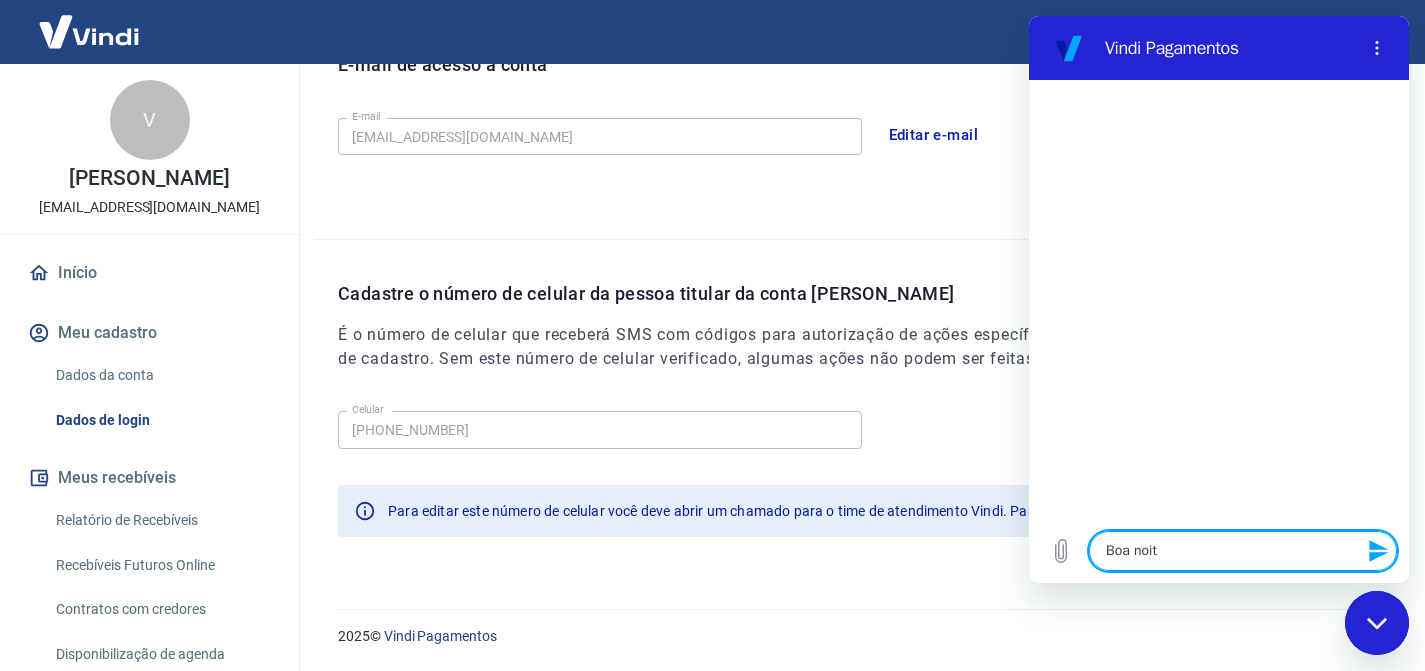 type on "Boa noite" 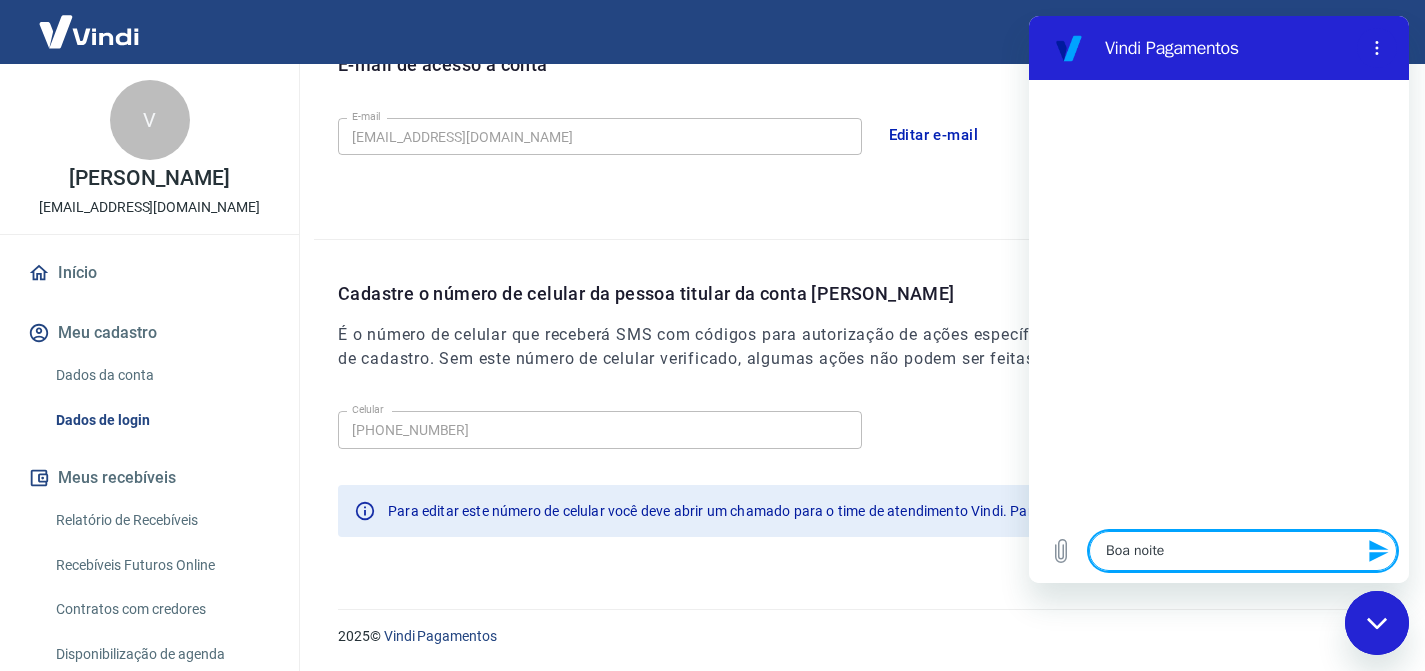 type on "Boa noite!" 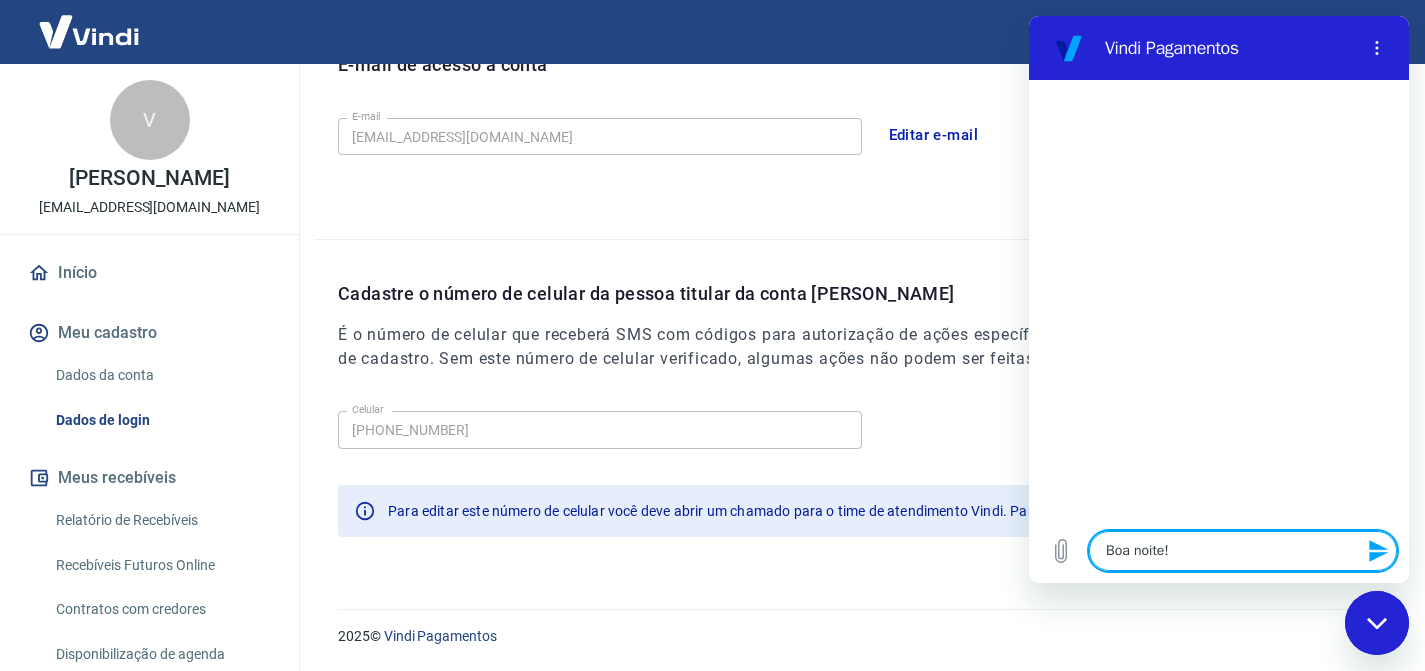 type on "Boa noite!" 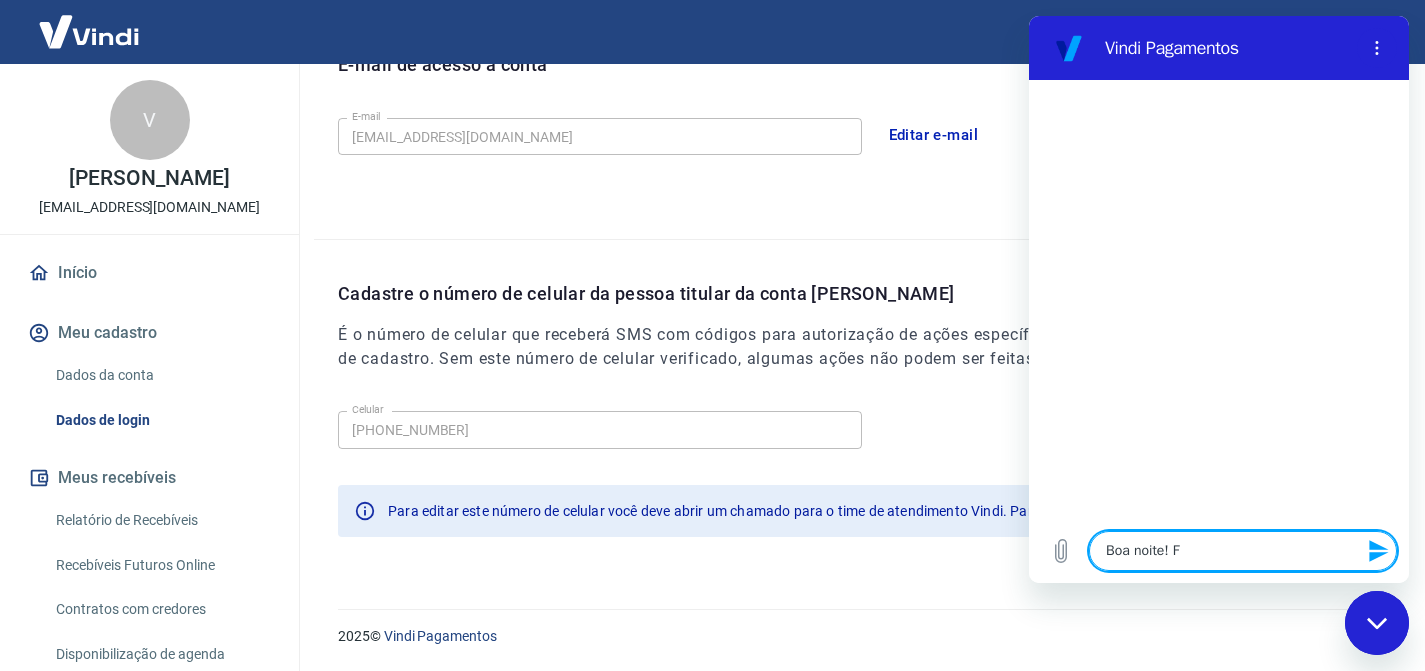 type on "Boa noite! Fi" 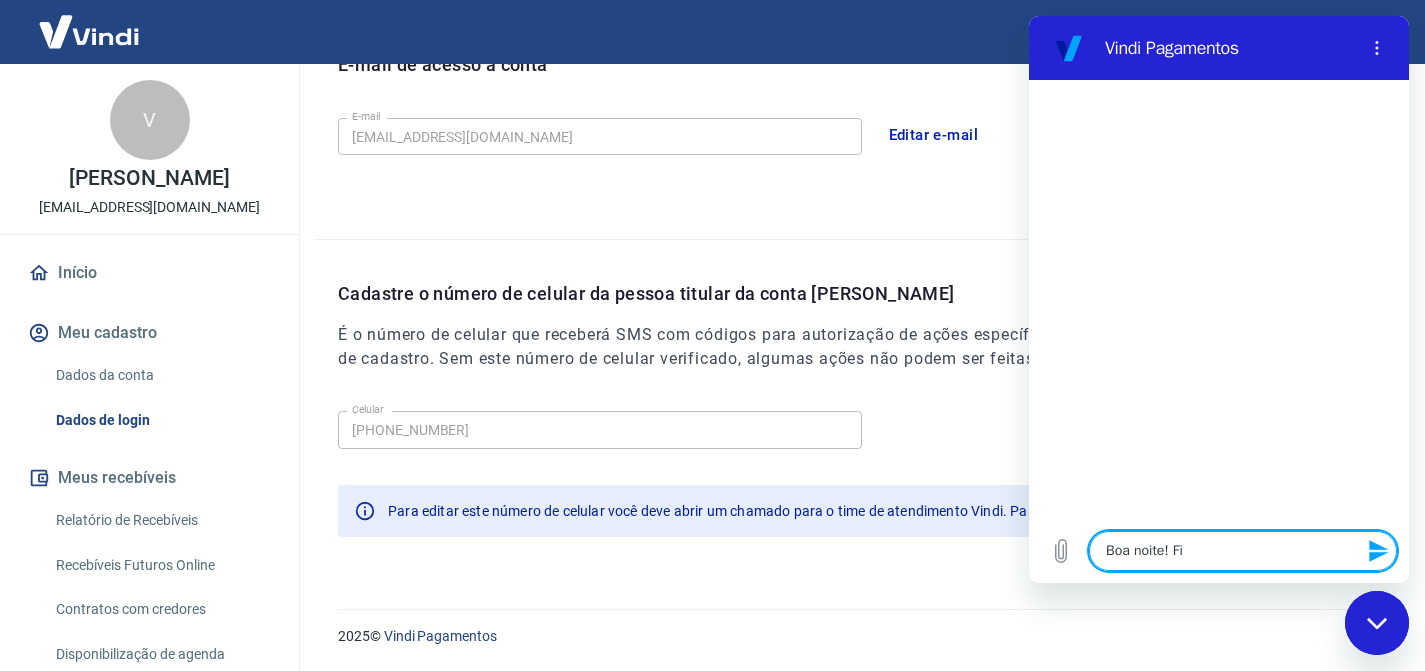 type on "Boa noite! Fiz" 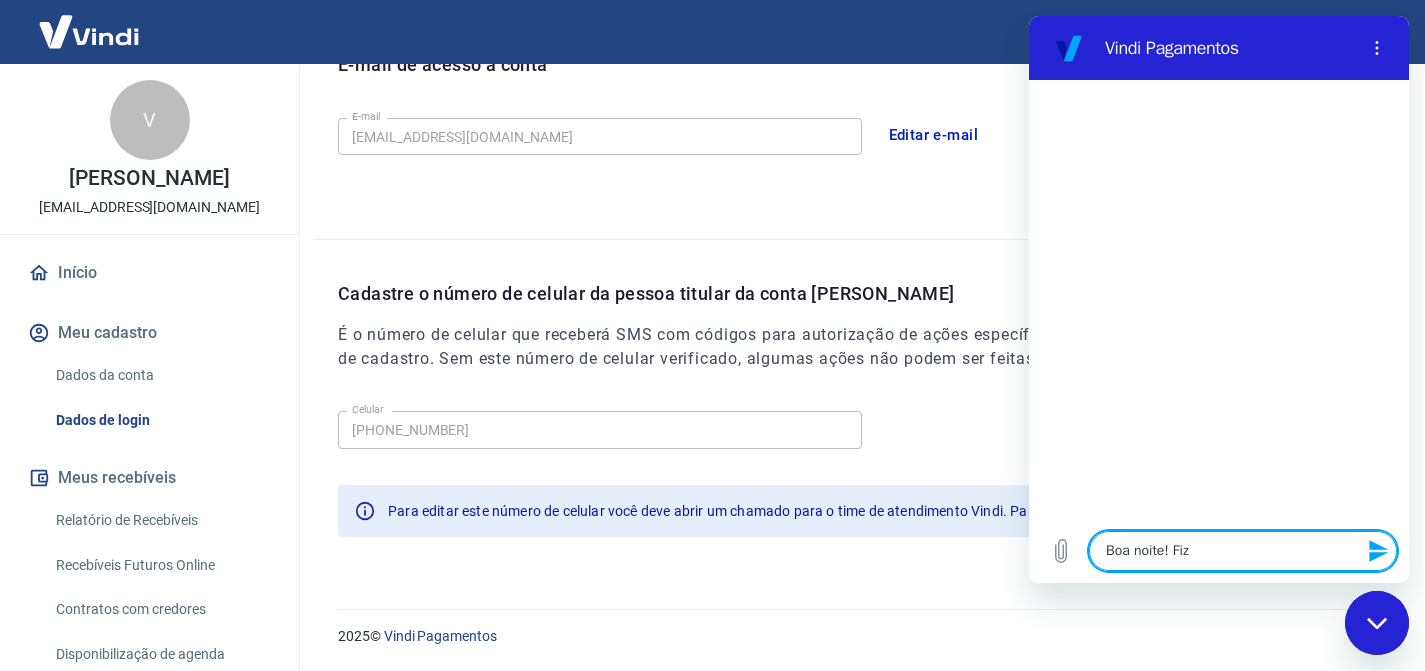 type on "Boa noite! Fi" 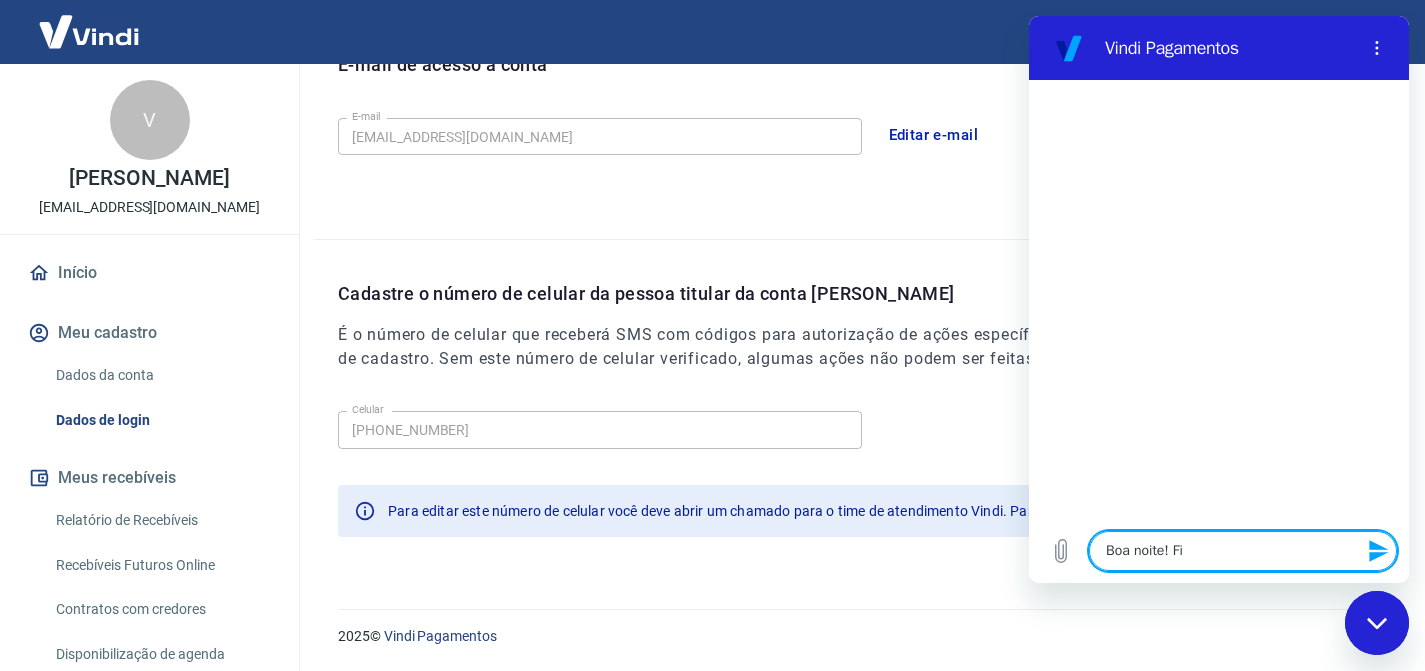 type on "Boa noite! F" 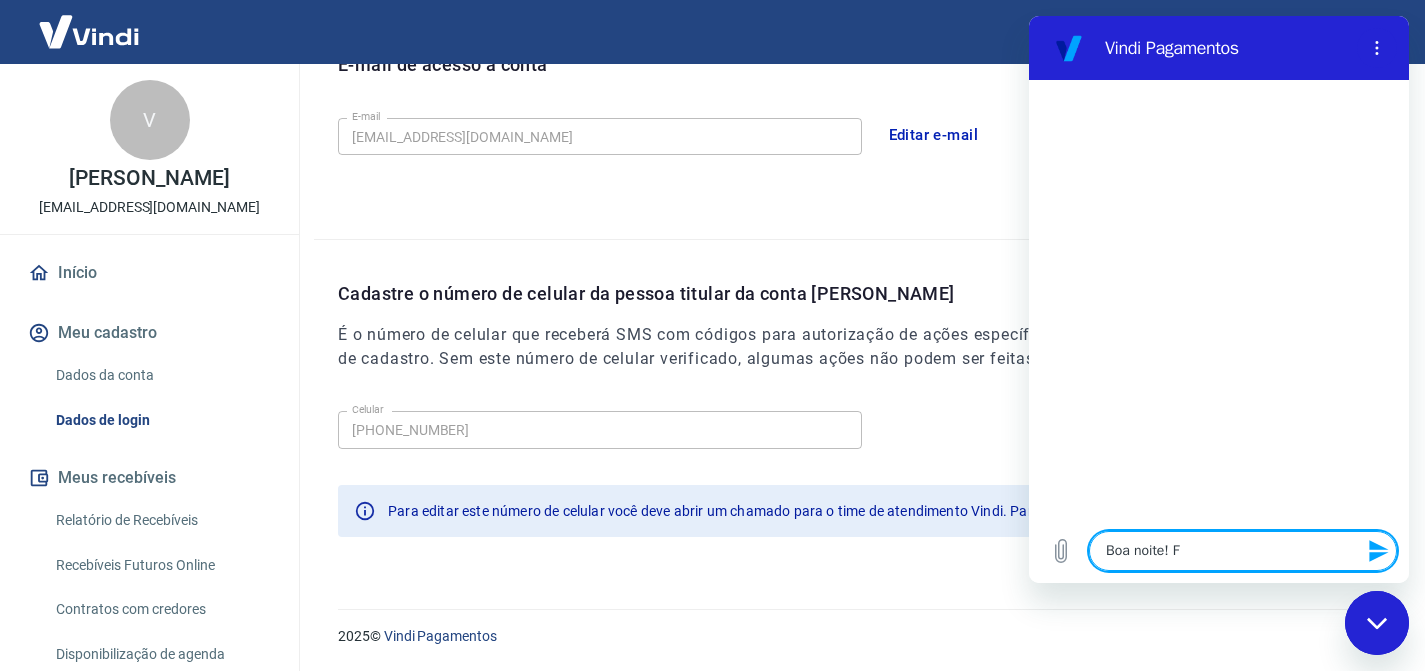 type on "Boa noite!" 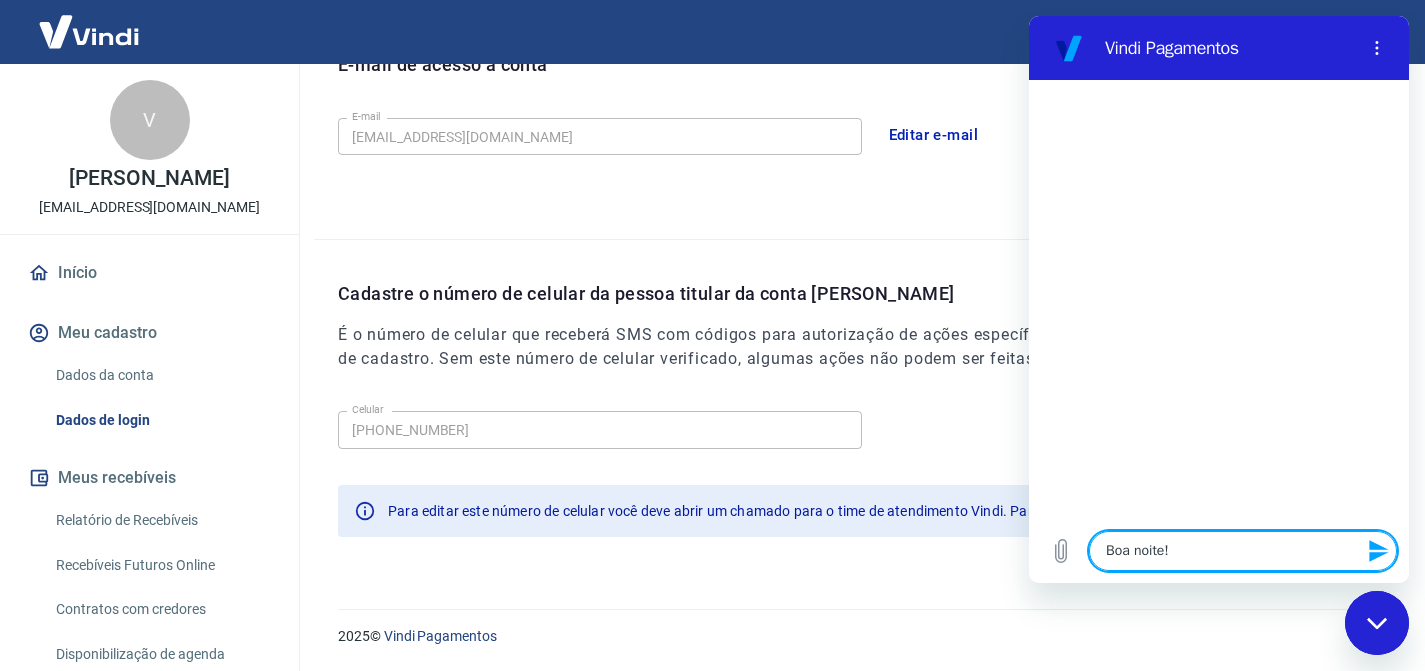 type on "Boa noite! P" 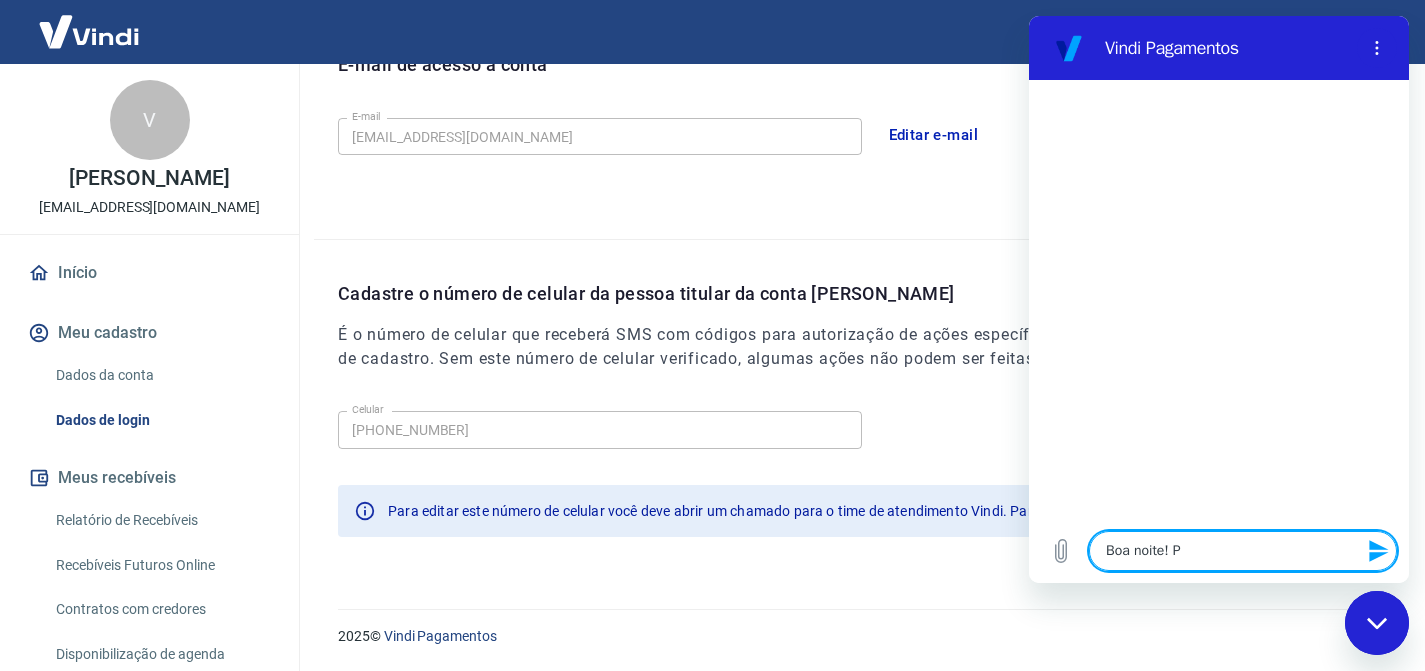 type on "Boa noite! Pa" 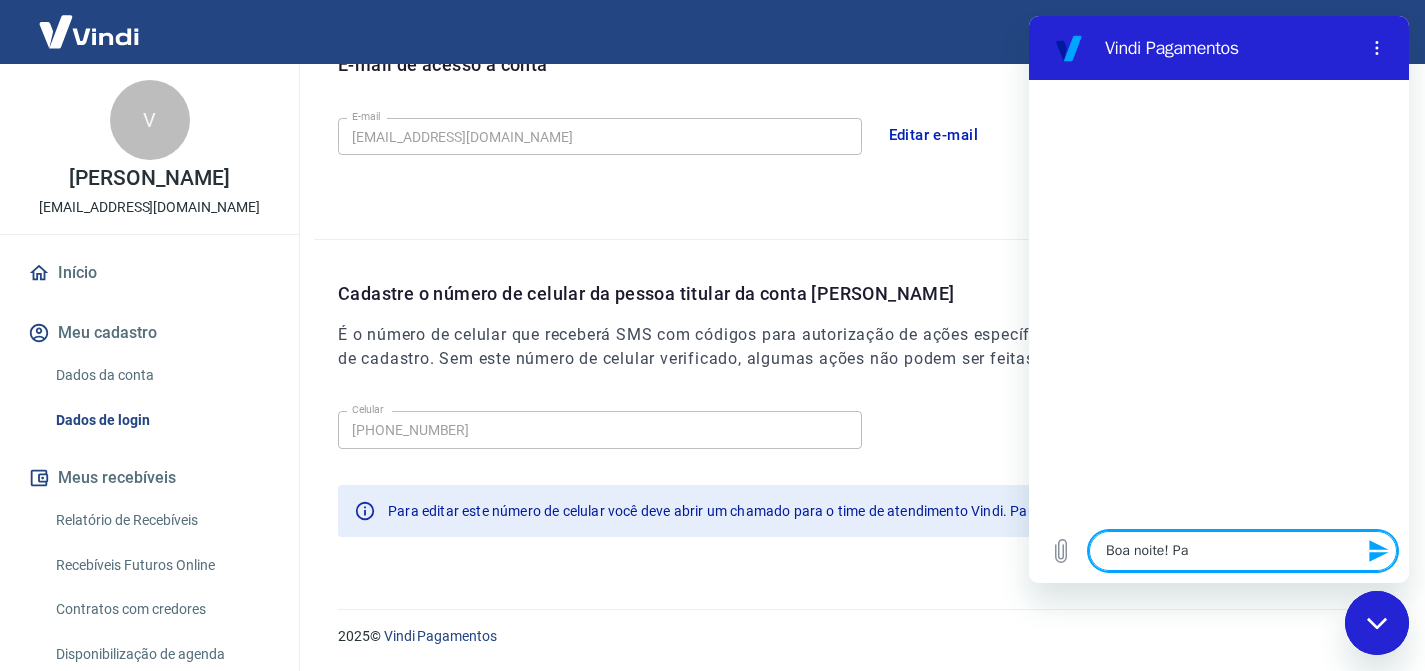 type on "Boa noite! Pas" 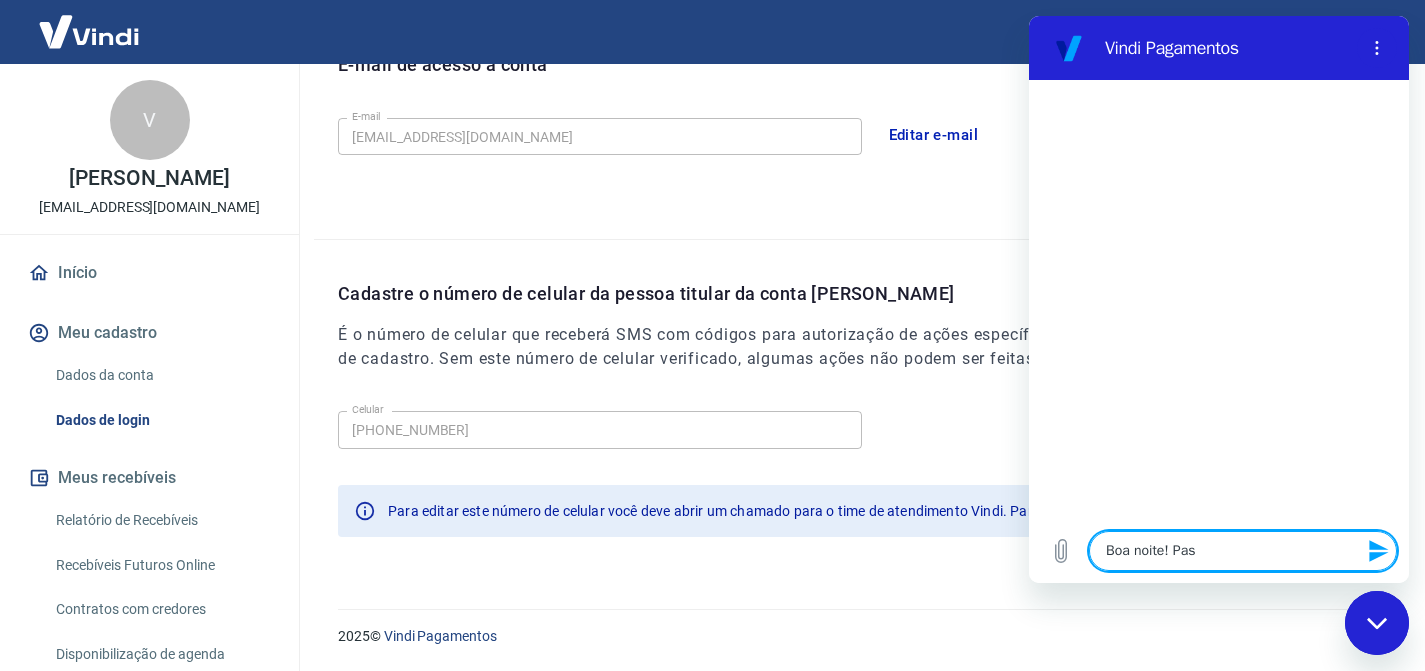 type on "x" 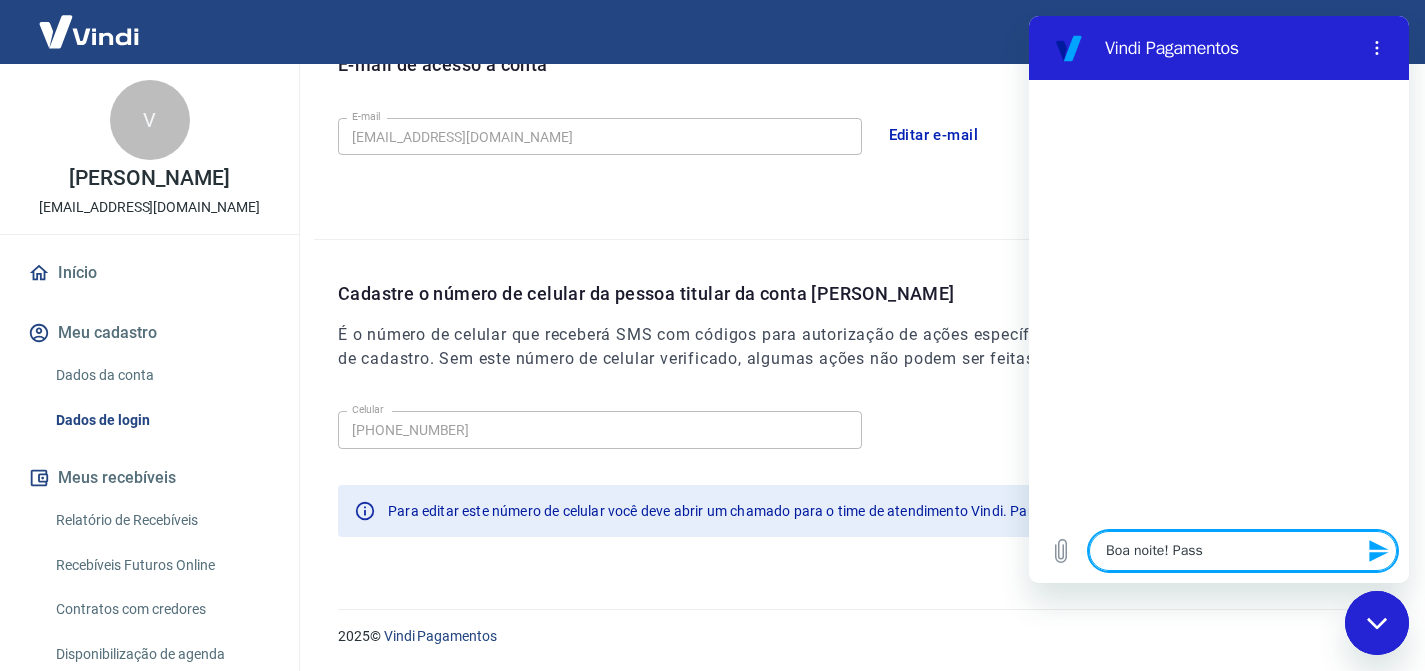 type on "Boa noite! Passe" 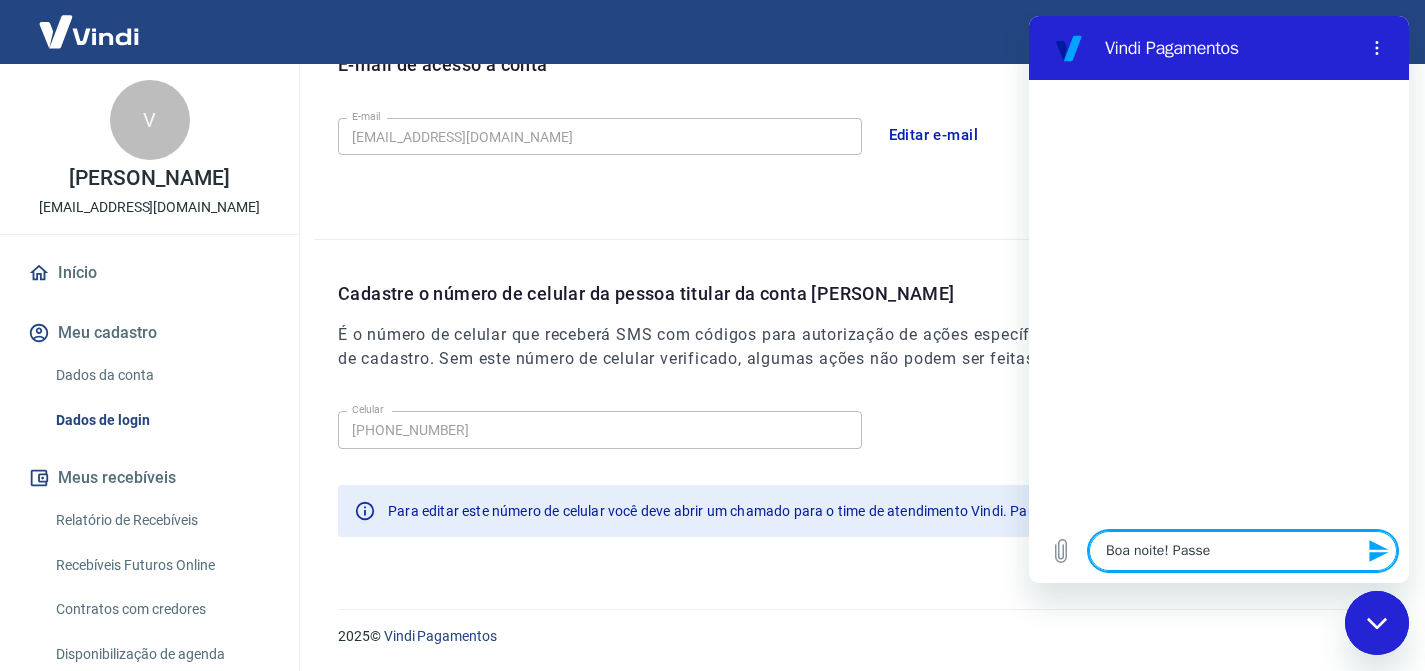 type on "x" 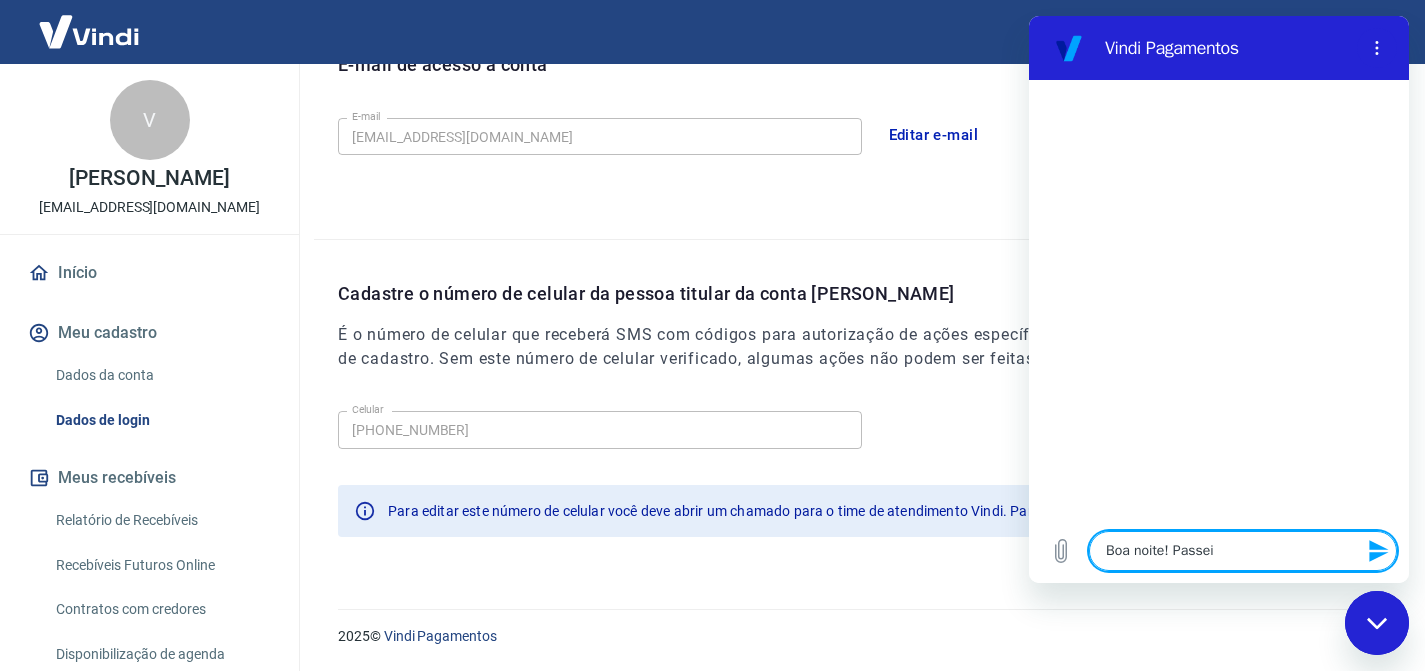 type on "Boa noite! Passei" 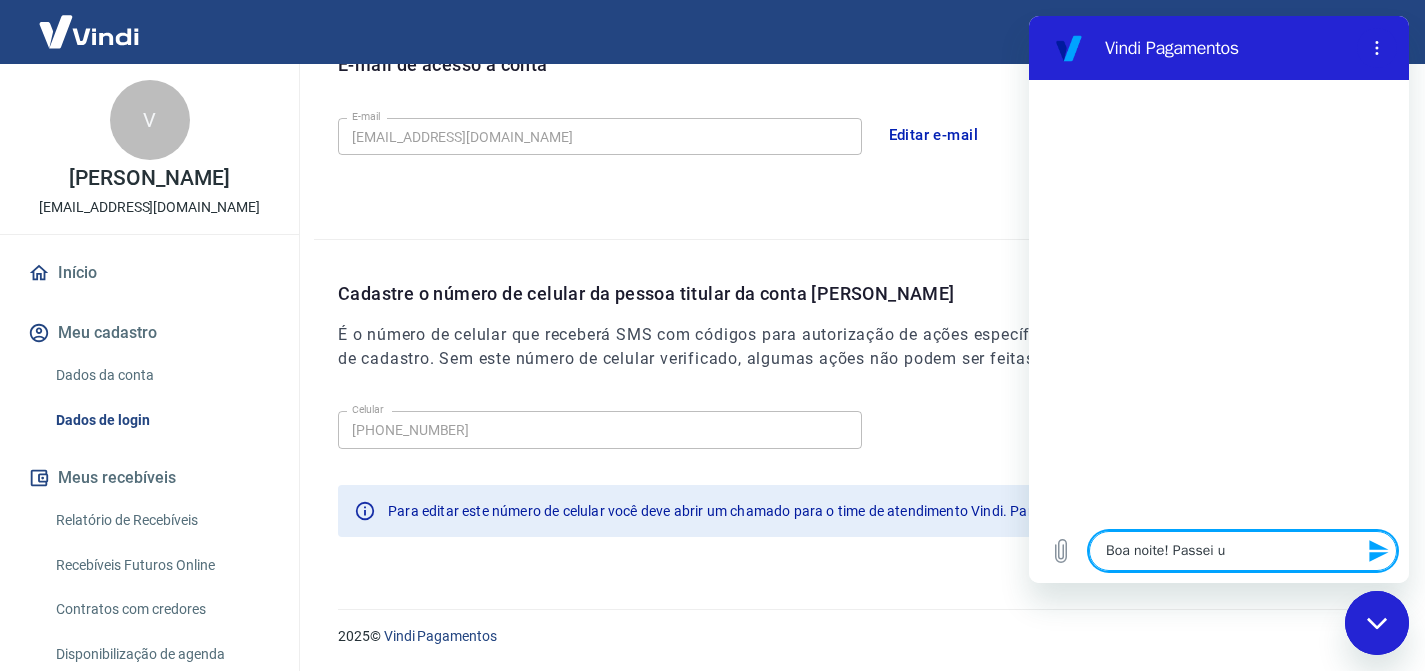 type on "Boa noite! Passei um" 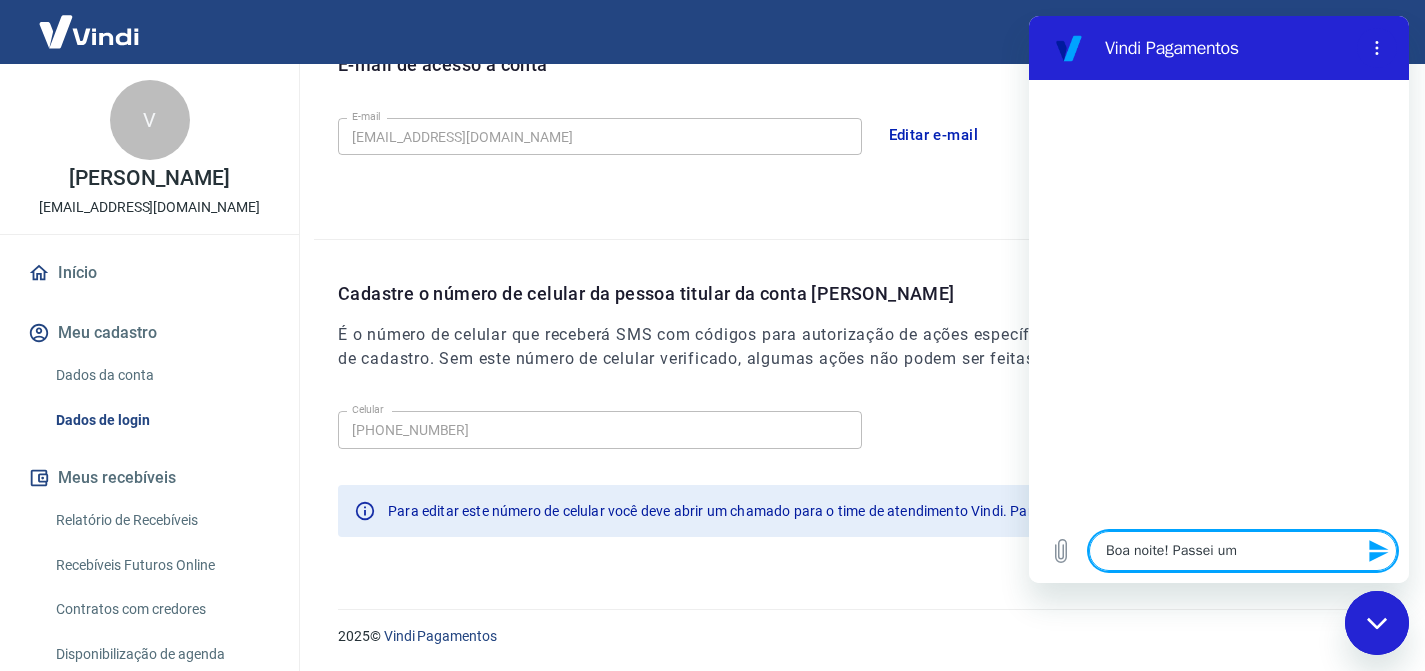 type on "Boa noite! Passei um" 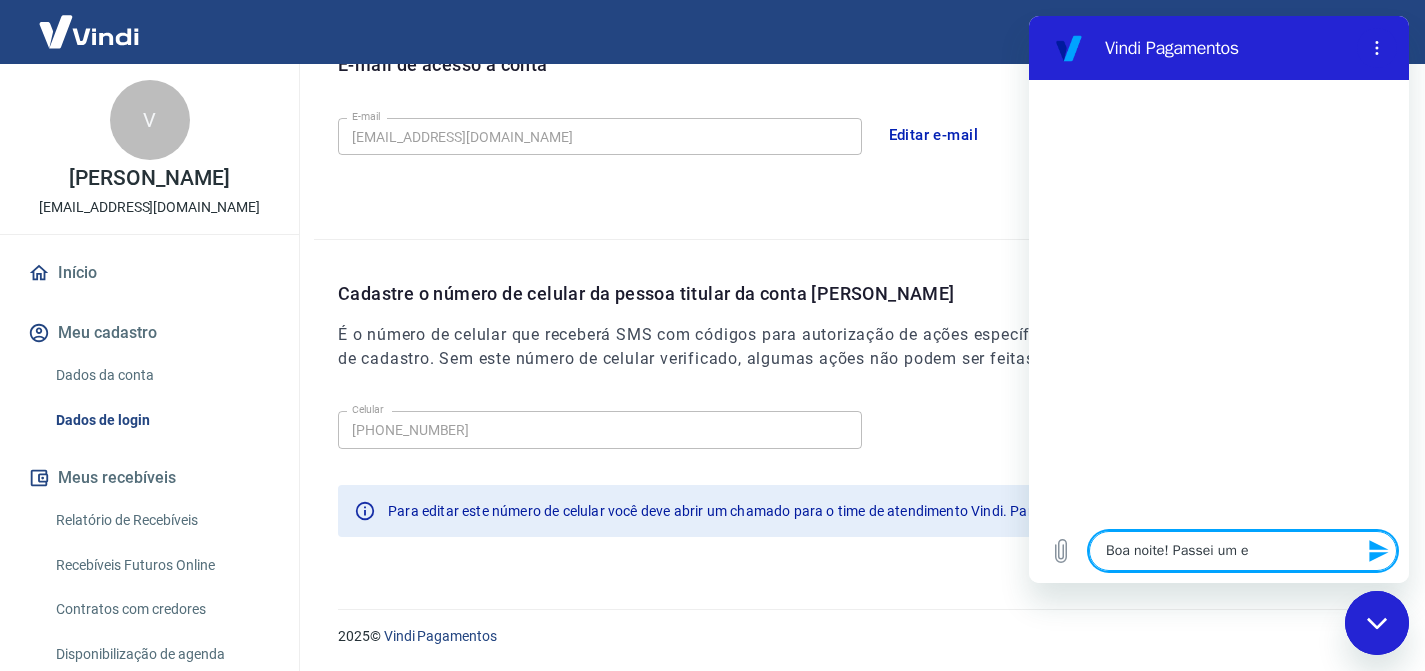 type on "Boa noite! Passei um em" 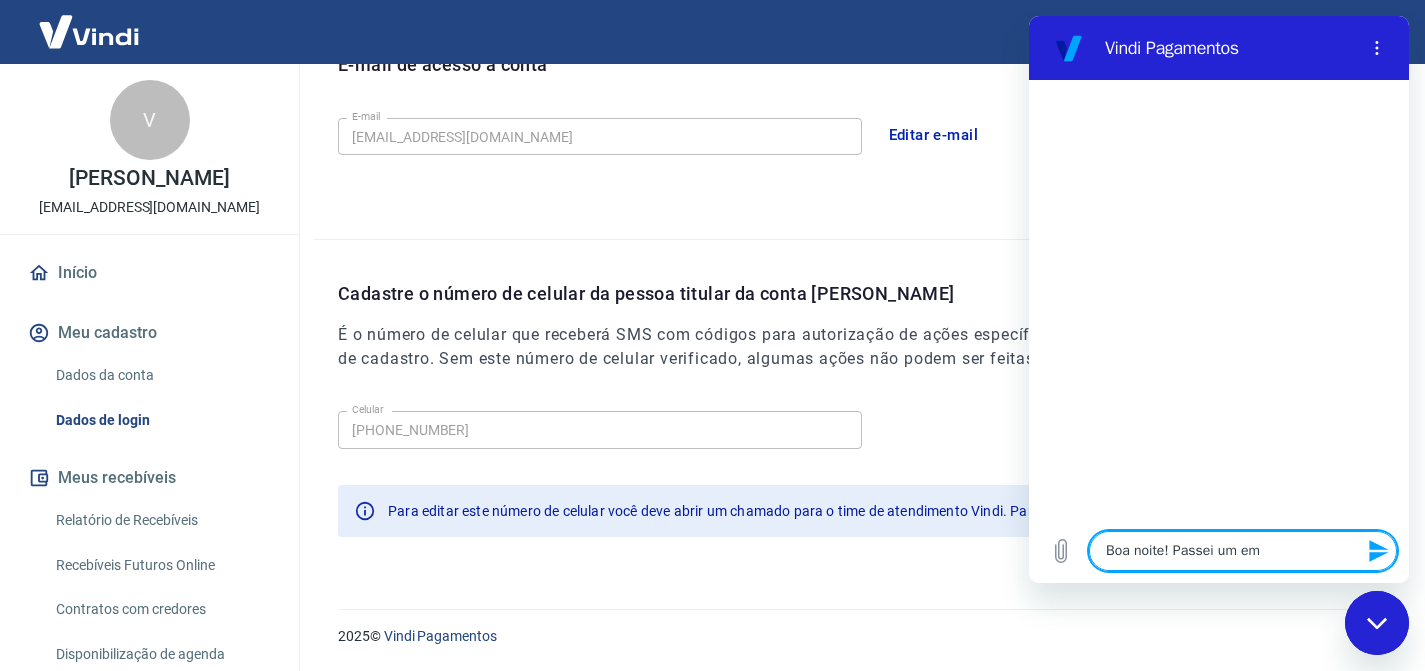 type on "Boa noite! Passei um e" 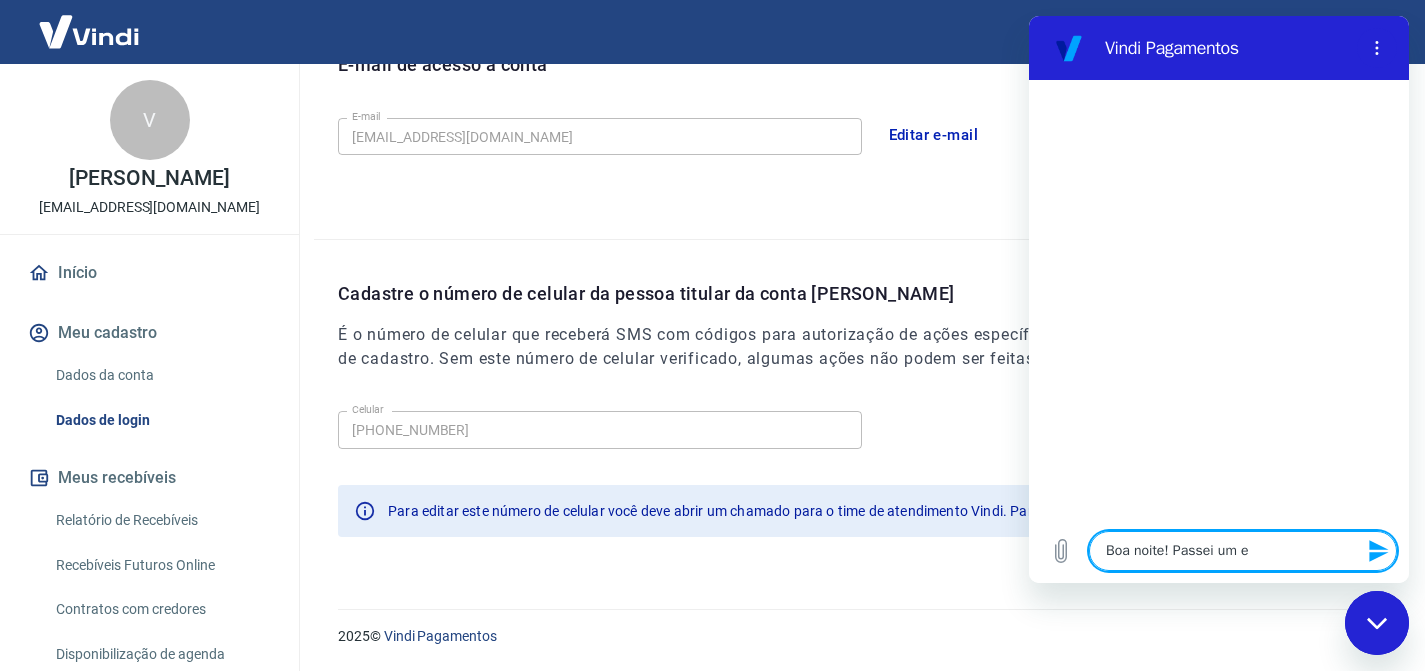 type on "Boa noite! Passei um e-" 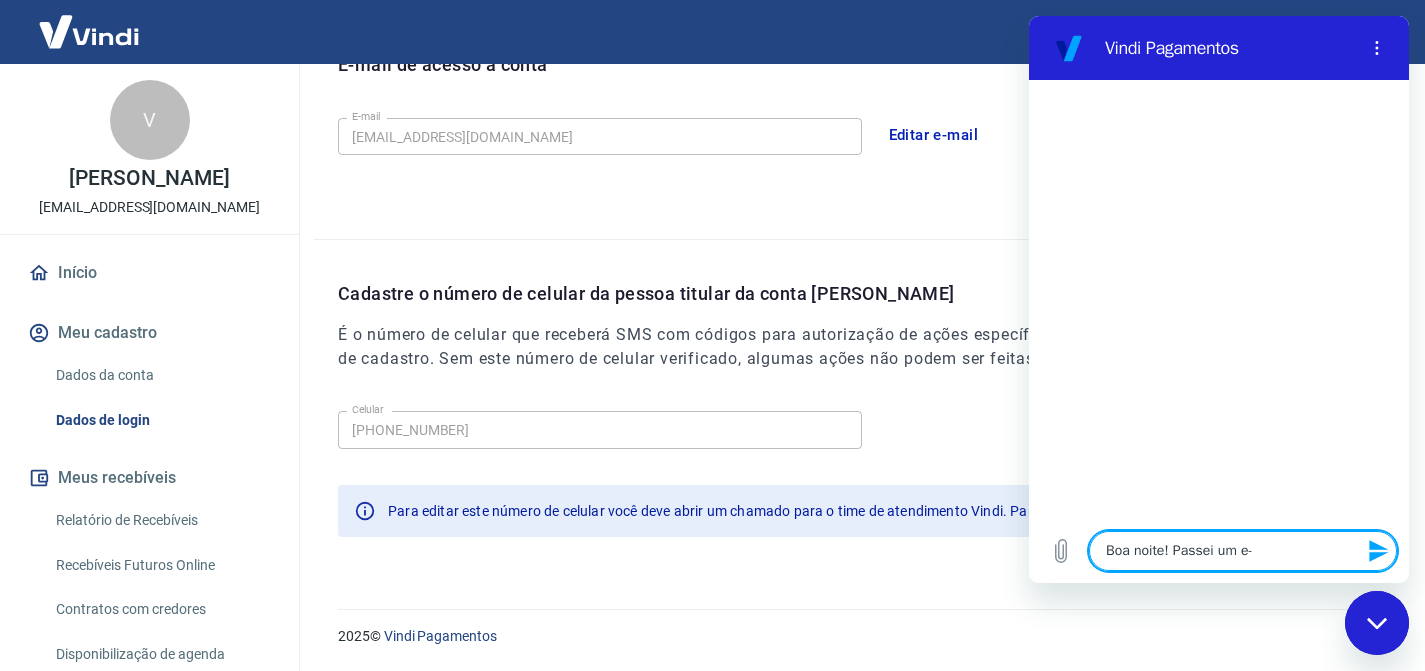 type on "Boa noite! Passei um e-m" 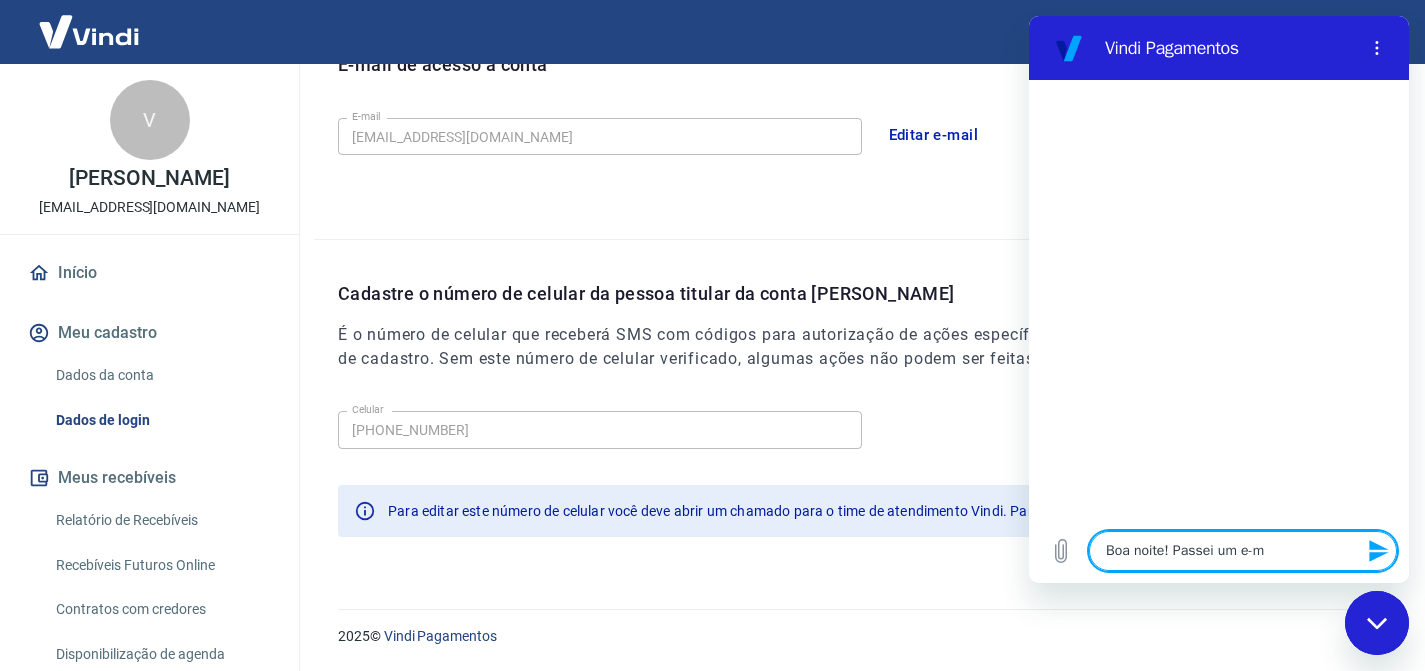 type on "Boa noite! Passei um e-ma" 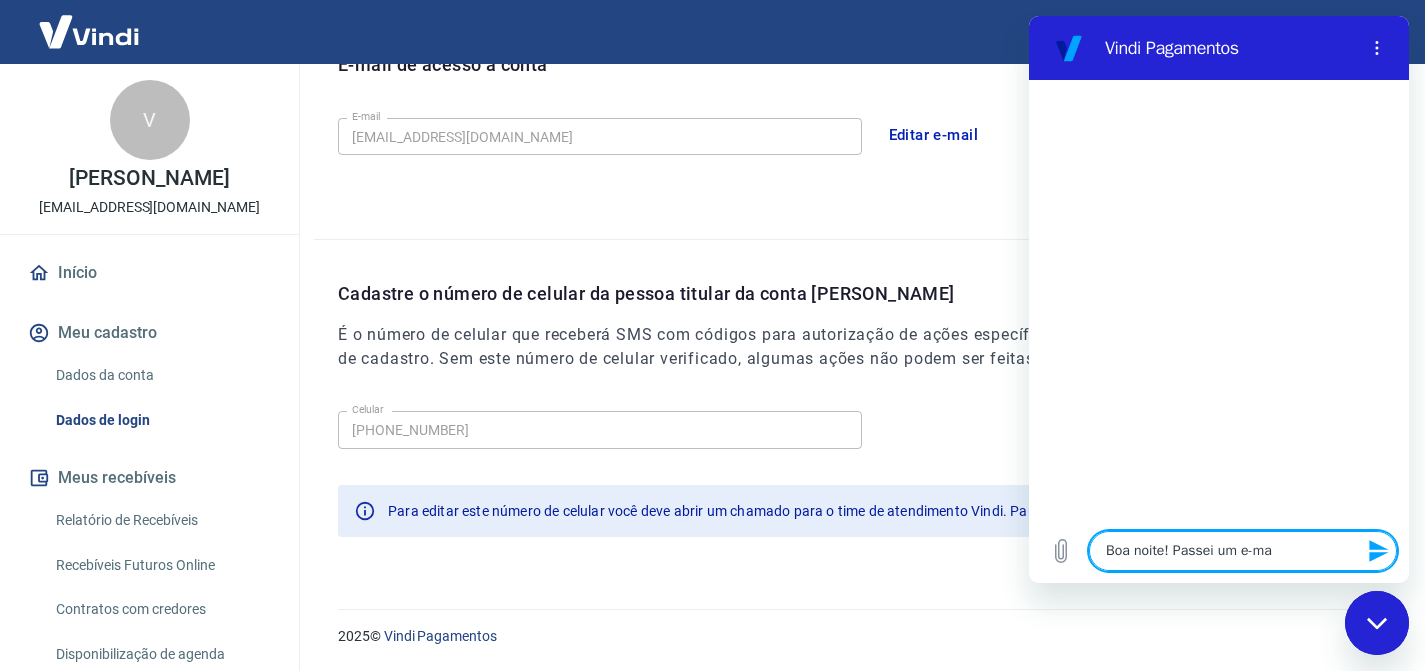 type on "x" 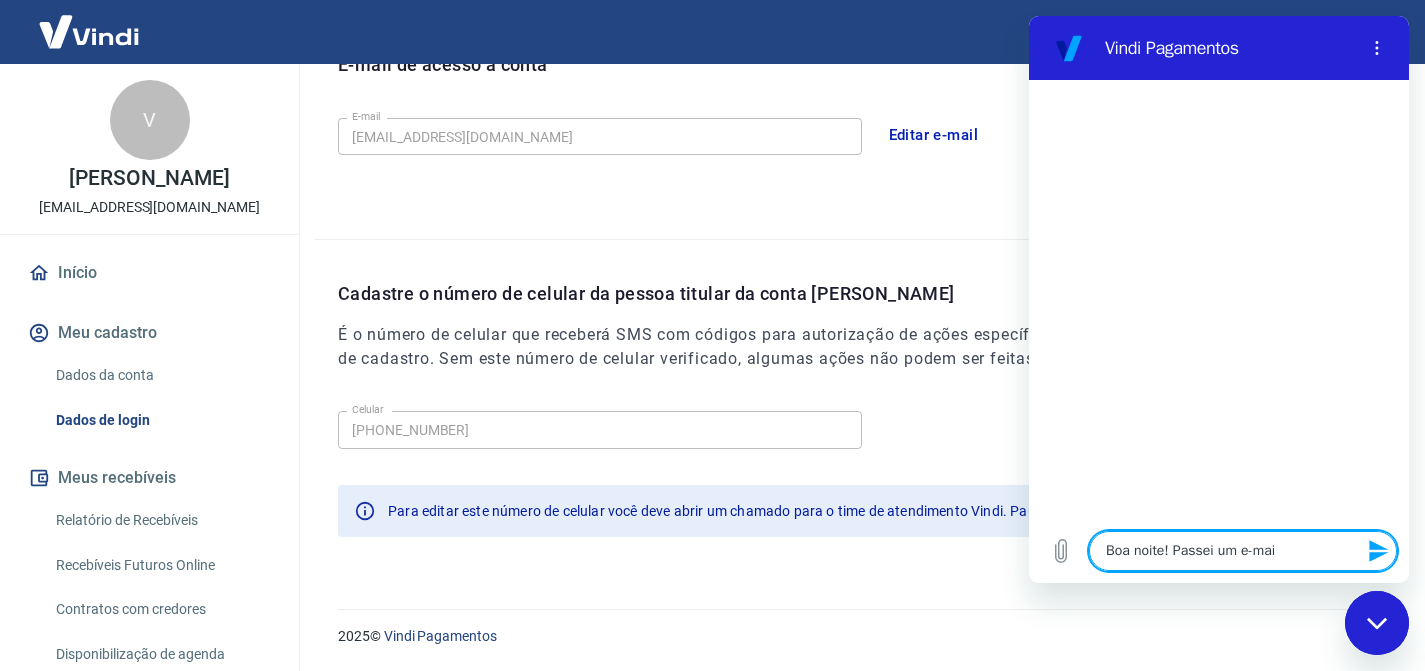 type on "x" 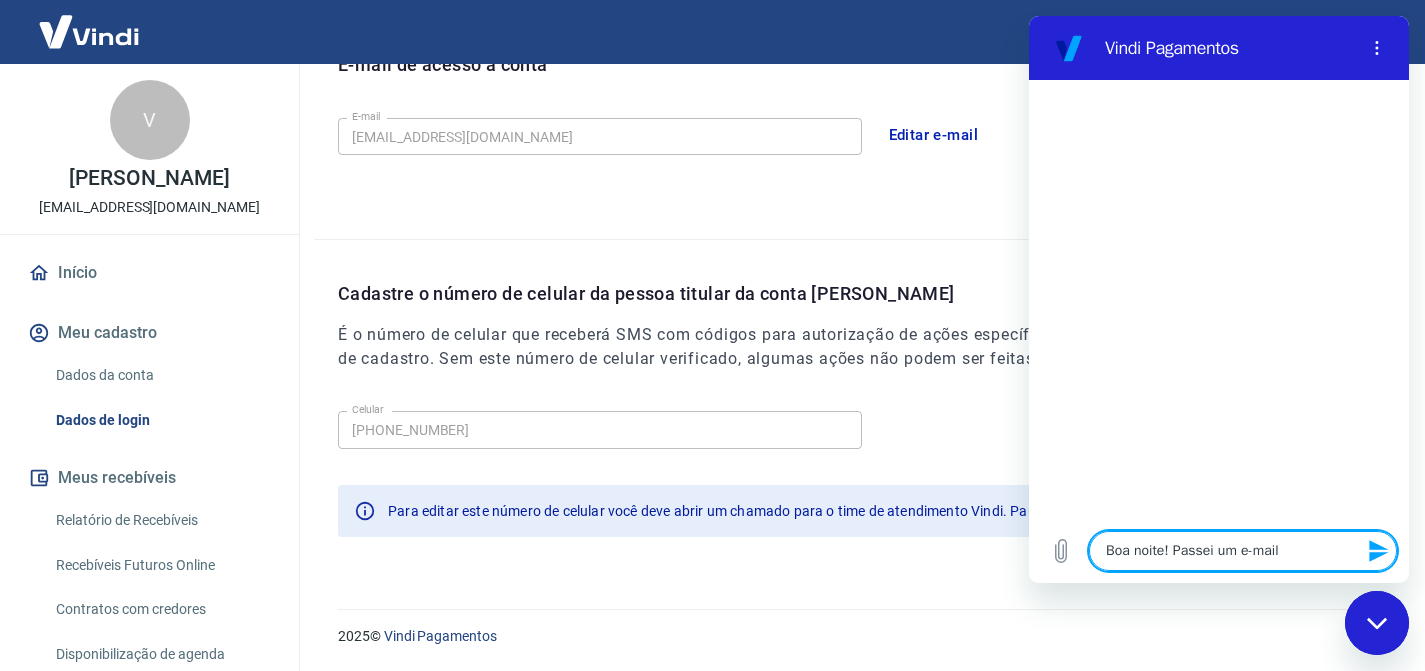 type on "Boa noite! Passei um e-mail" 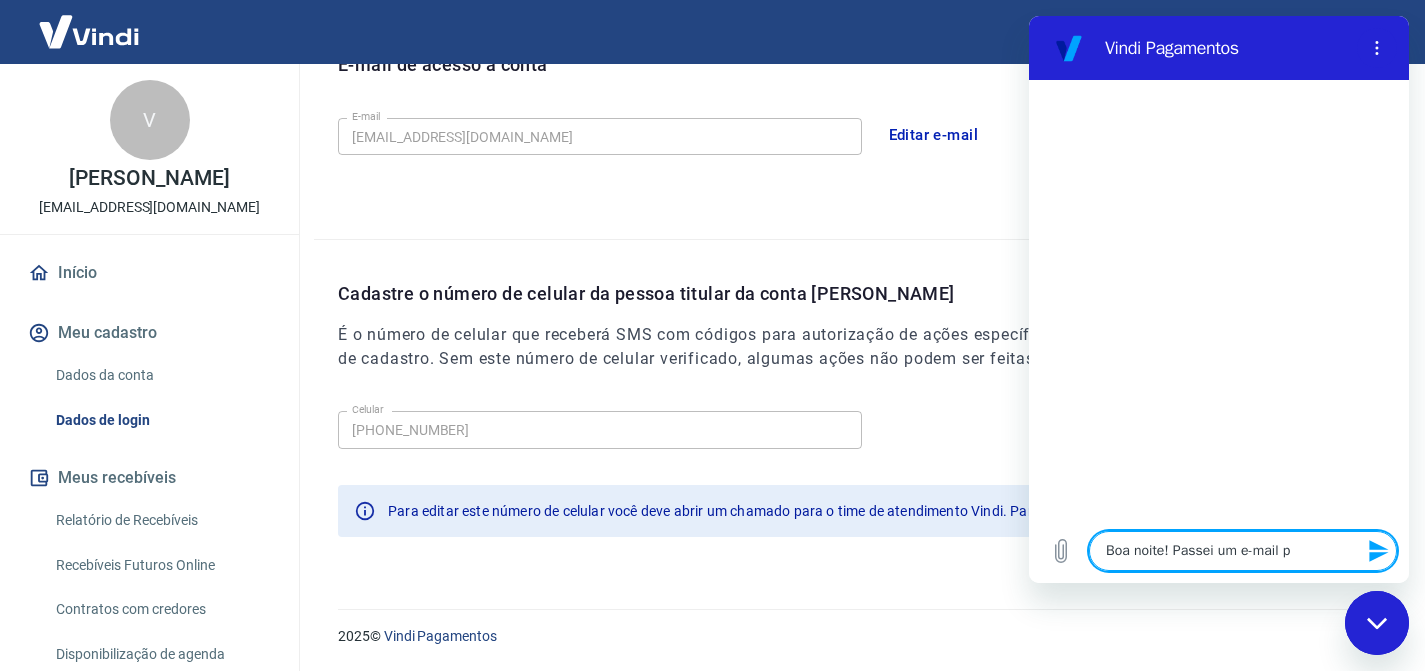 type on "Boa noite! Passei um e-mail pa" 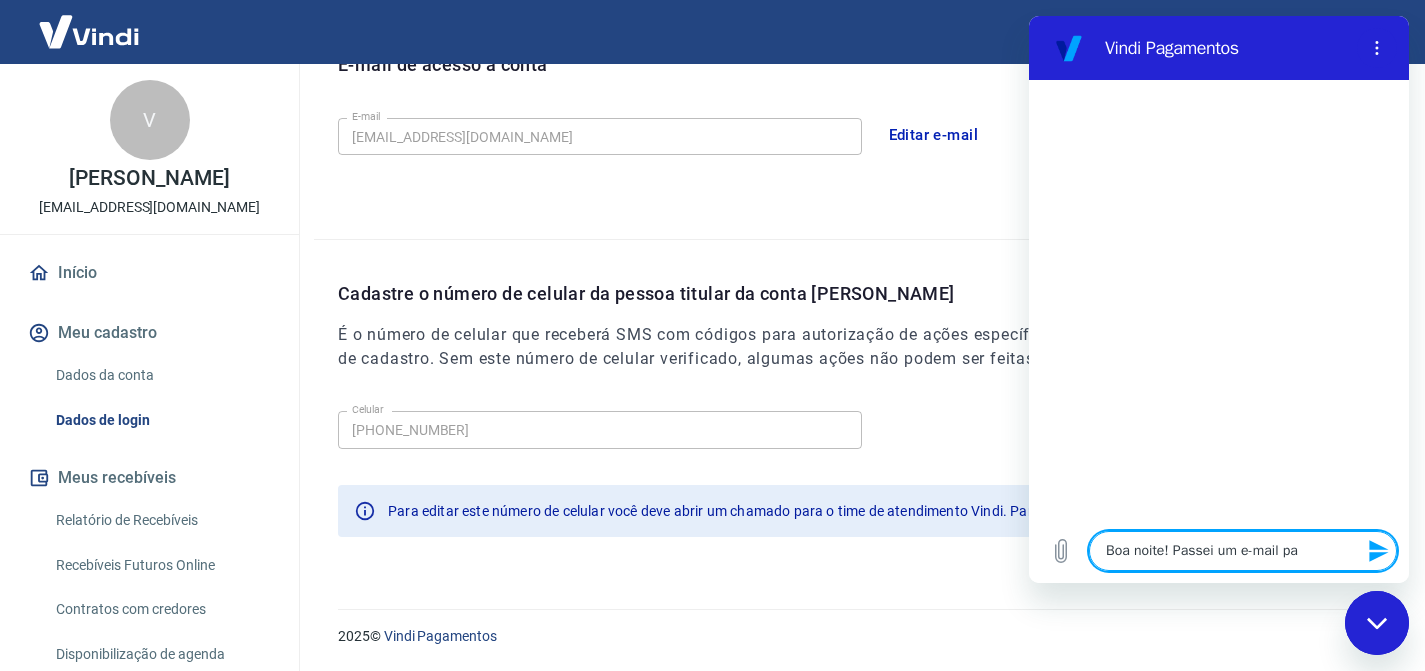 type on "Boa noite! Passei um e-mail par" 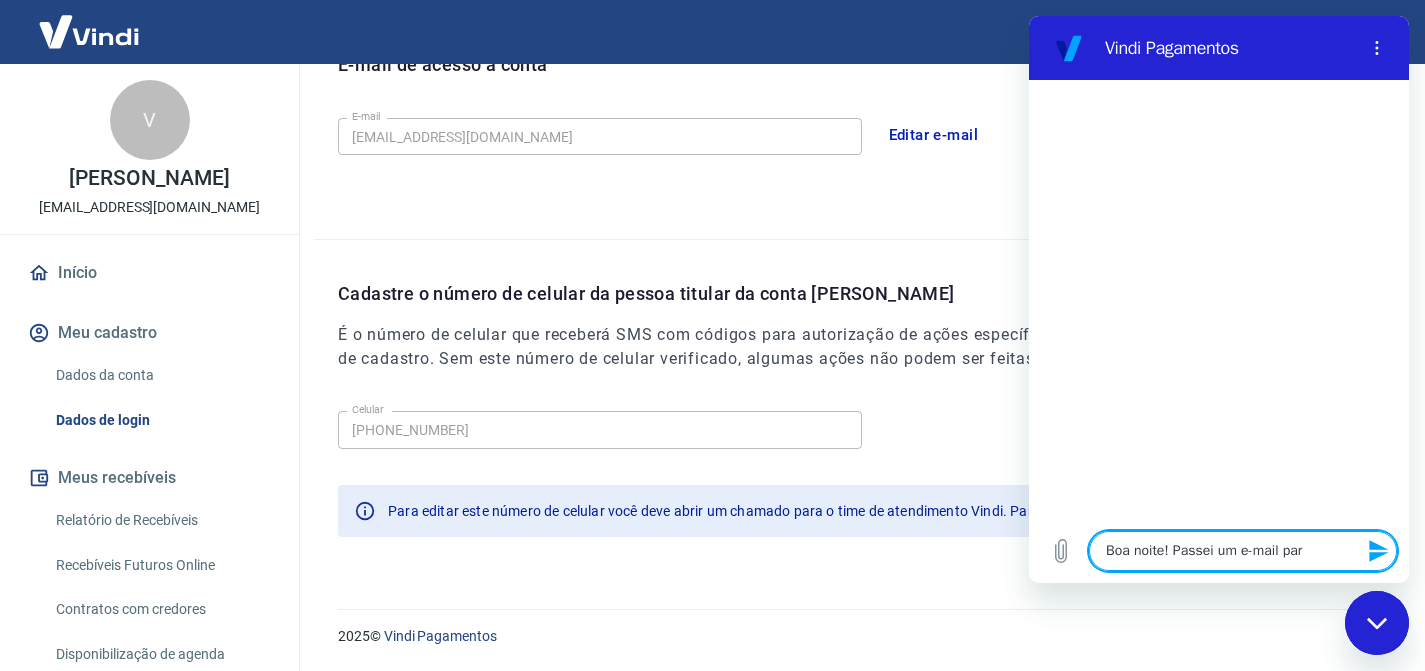 type on "Boa noite! Passei um e-mail para" 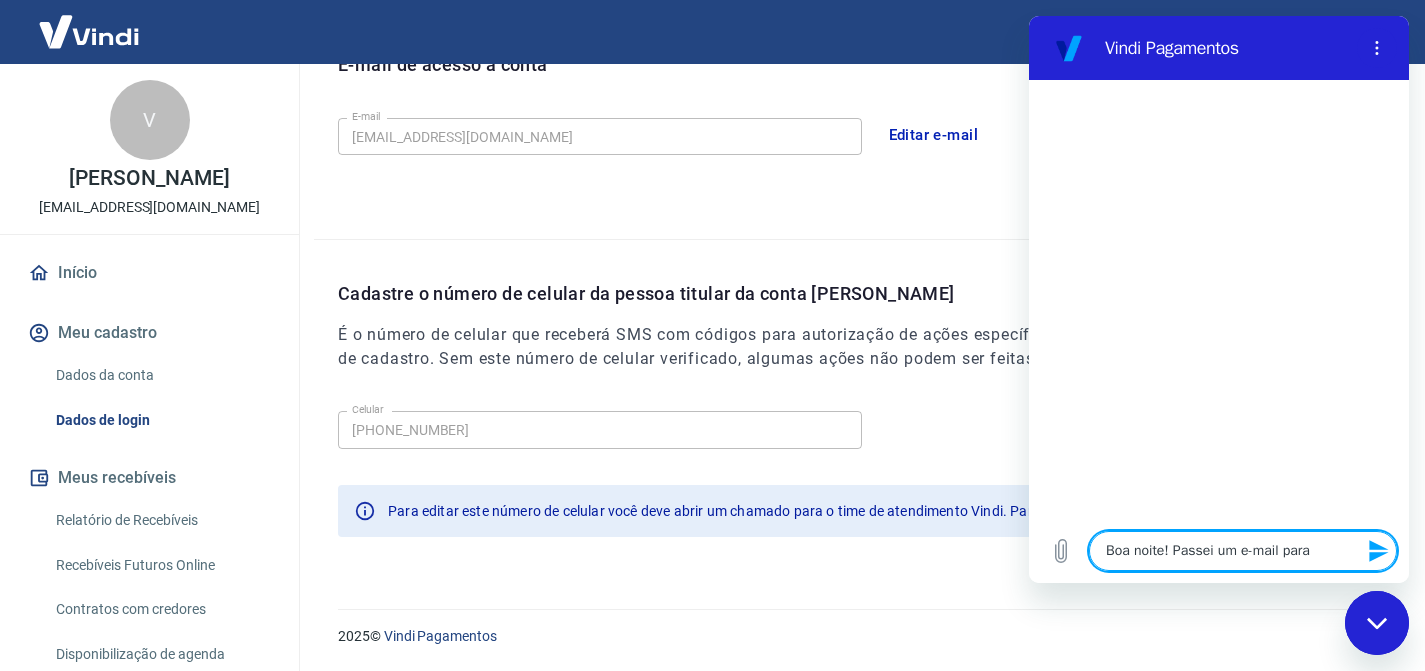 type on "Boa noite! Passei um e-mail para" 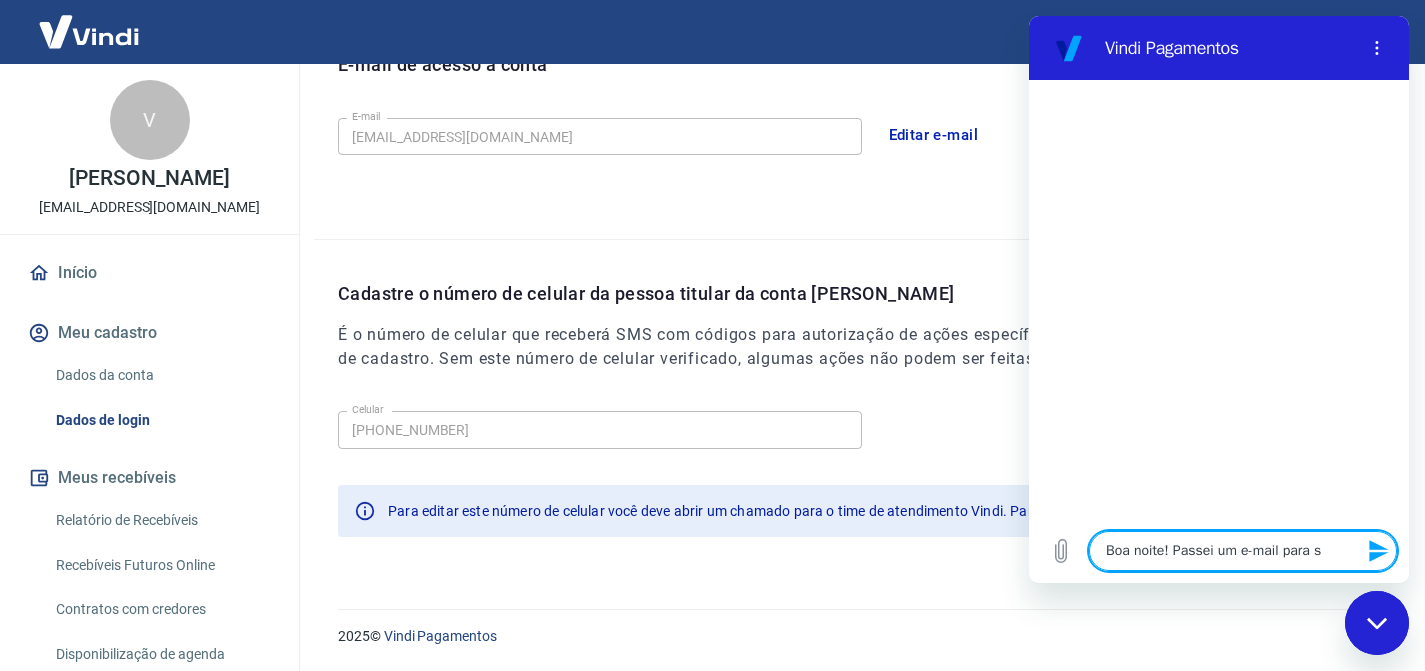 type on "Boa noite! Passei um e-mail para so" 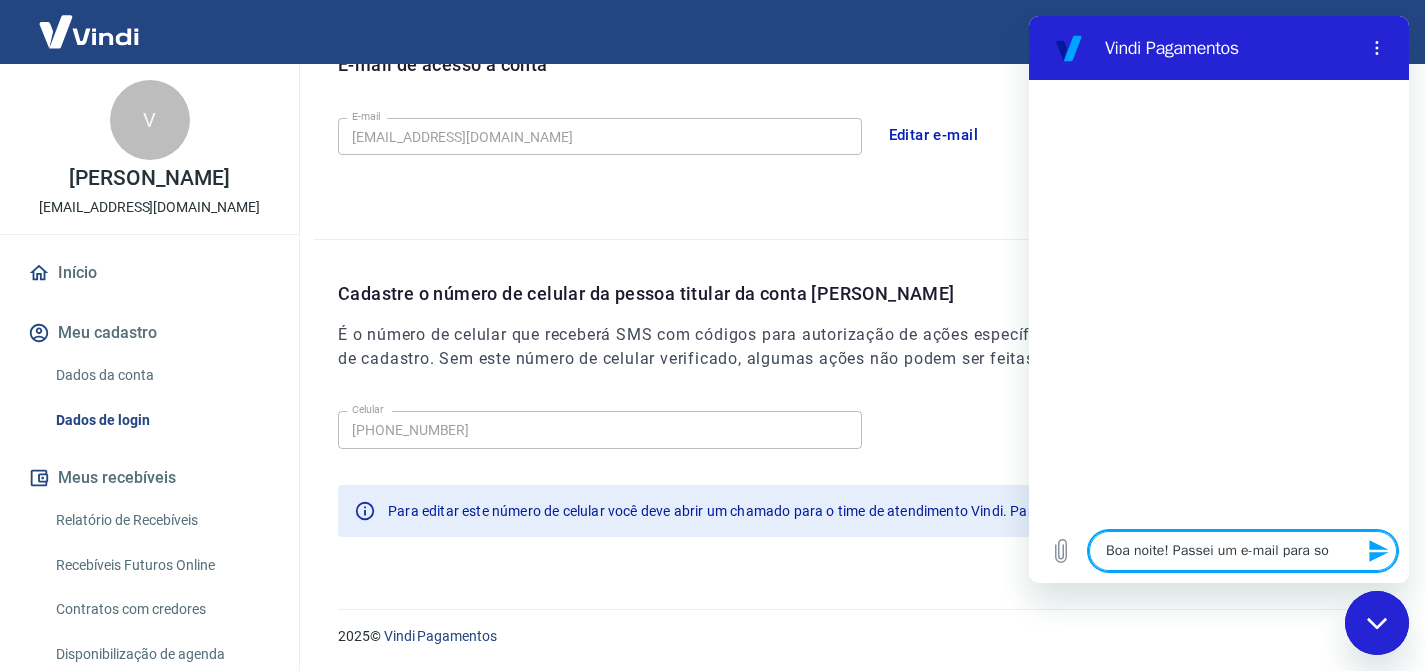 type on "Boa noite! Passei um e-mail para sol" 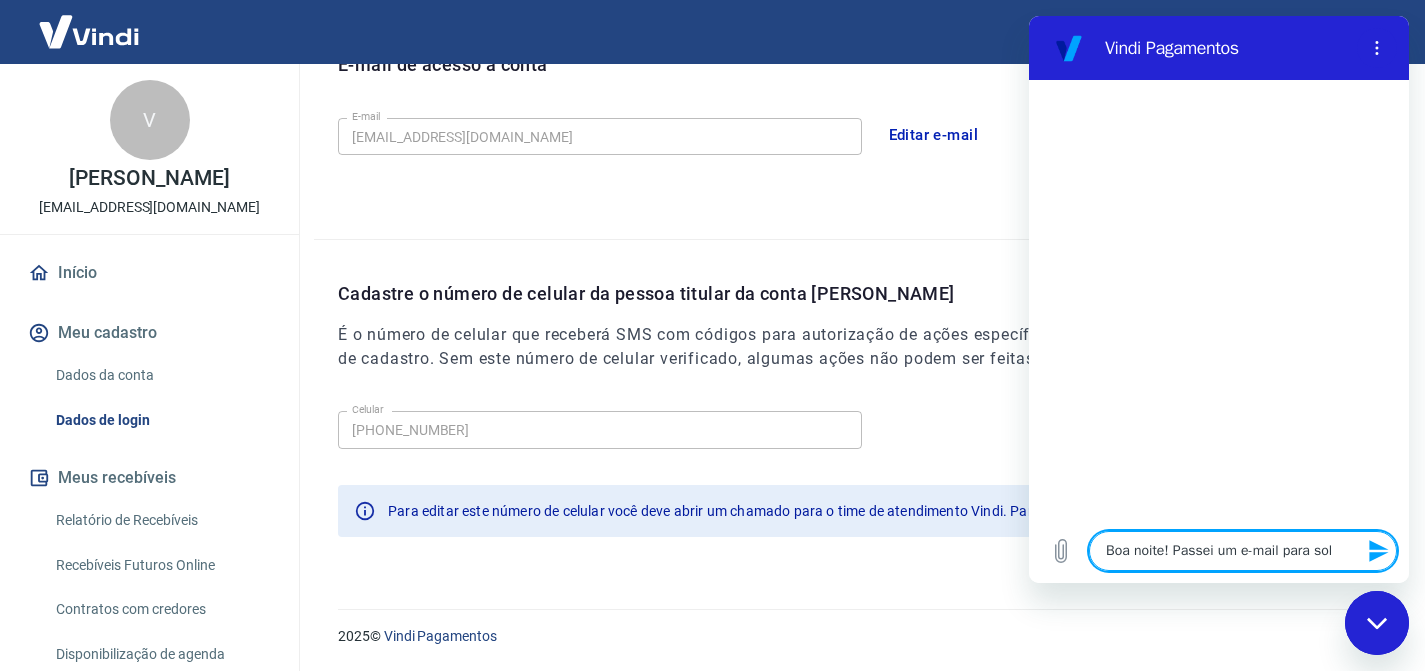 type on "Boa noite! Passei um e-mail para solc" 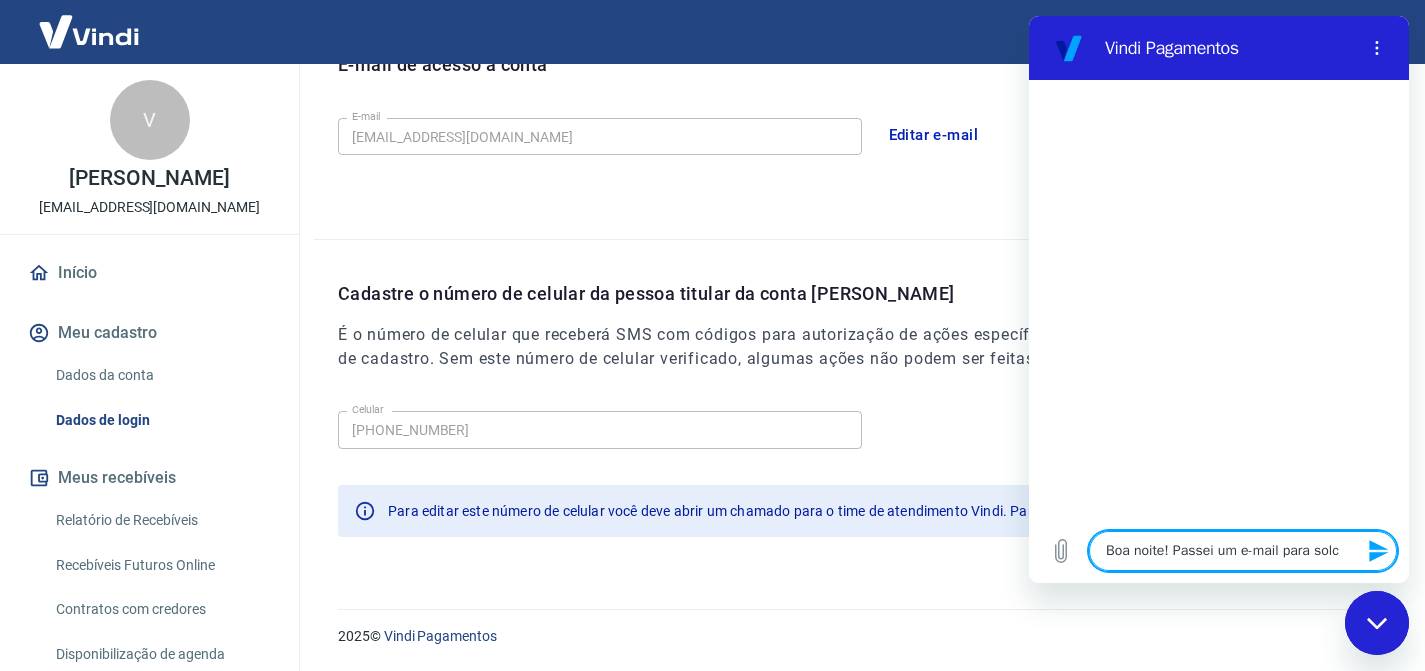 type on "Boa noite! Passei um e-mail para solci" 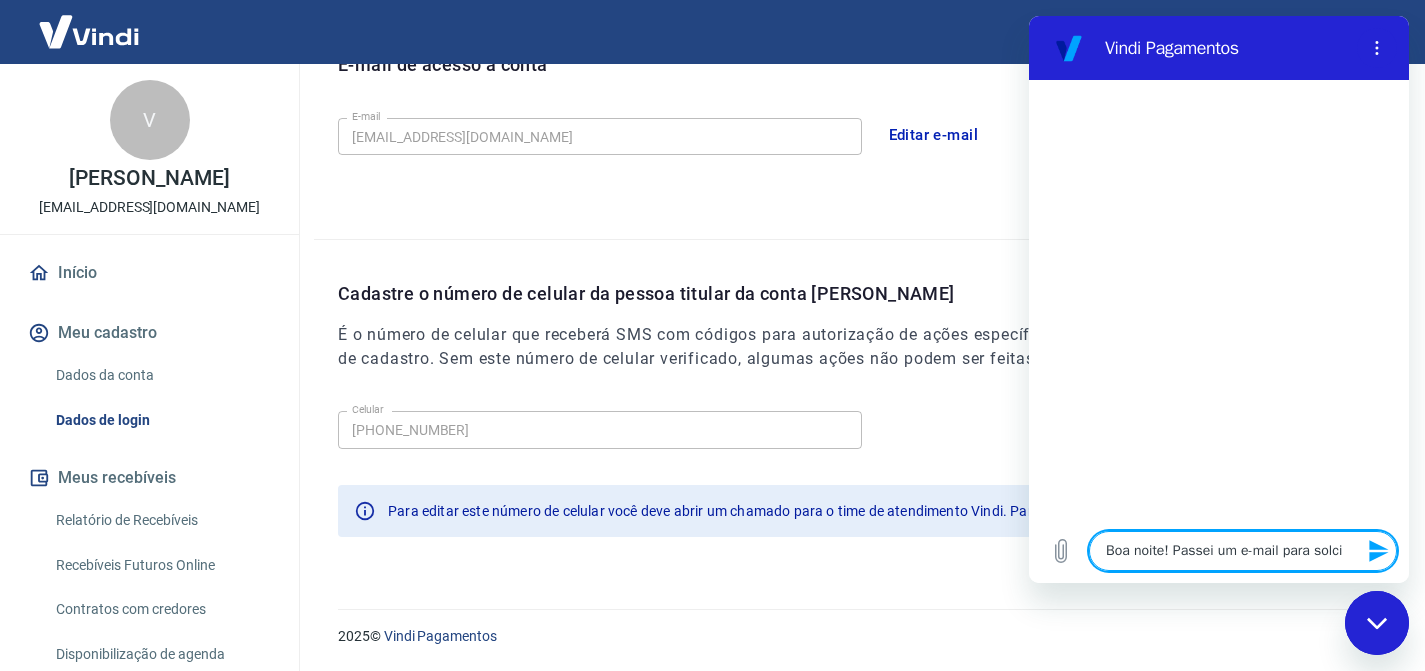 type on "Boa noite! Passei um e-mail para solcit" 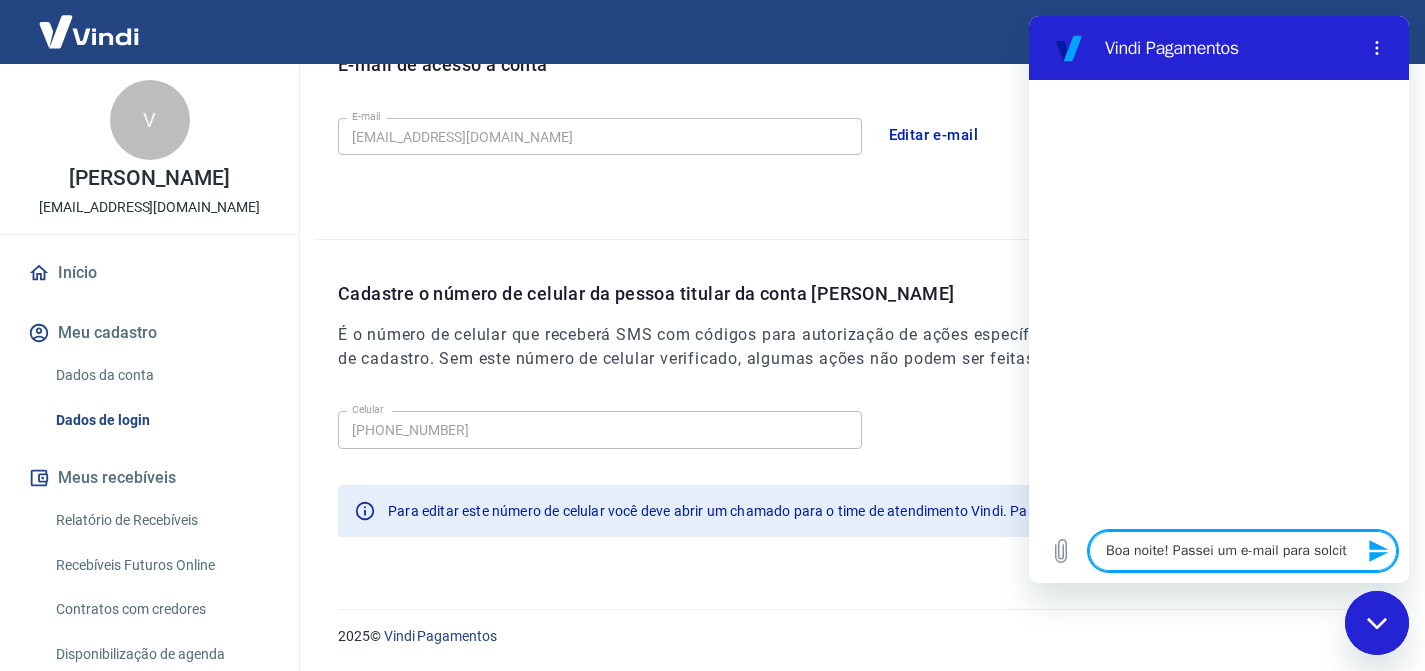 type on "Boa noite! Passei um e-mail para solcita" 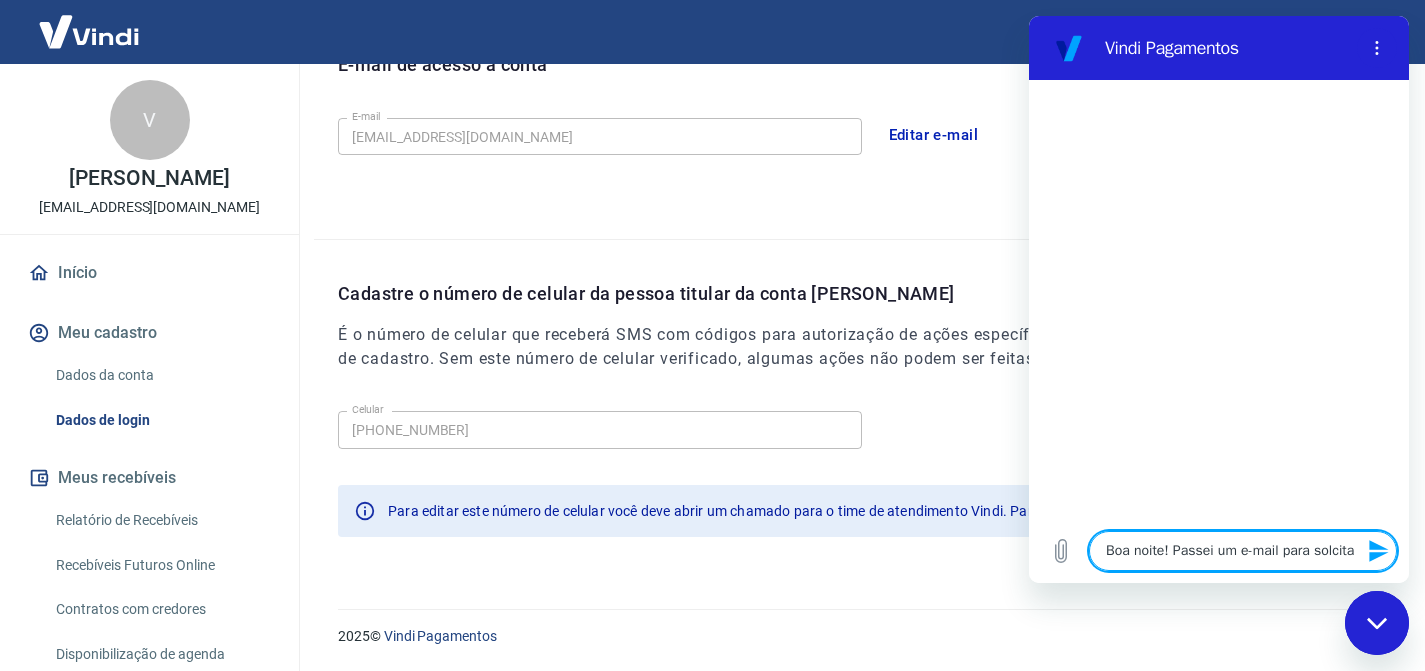 type on "Boa noite! Passei um e-mail para solcitar" 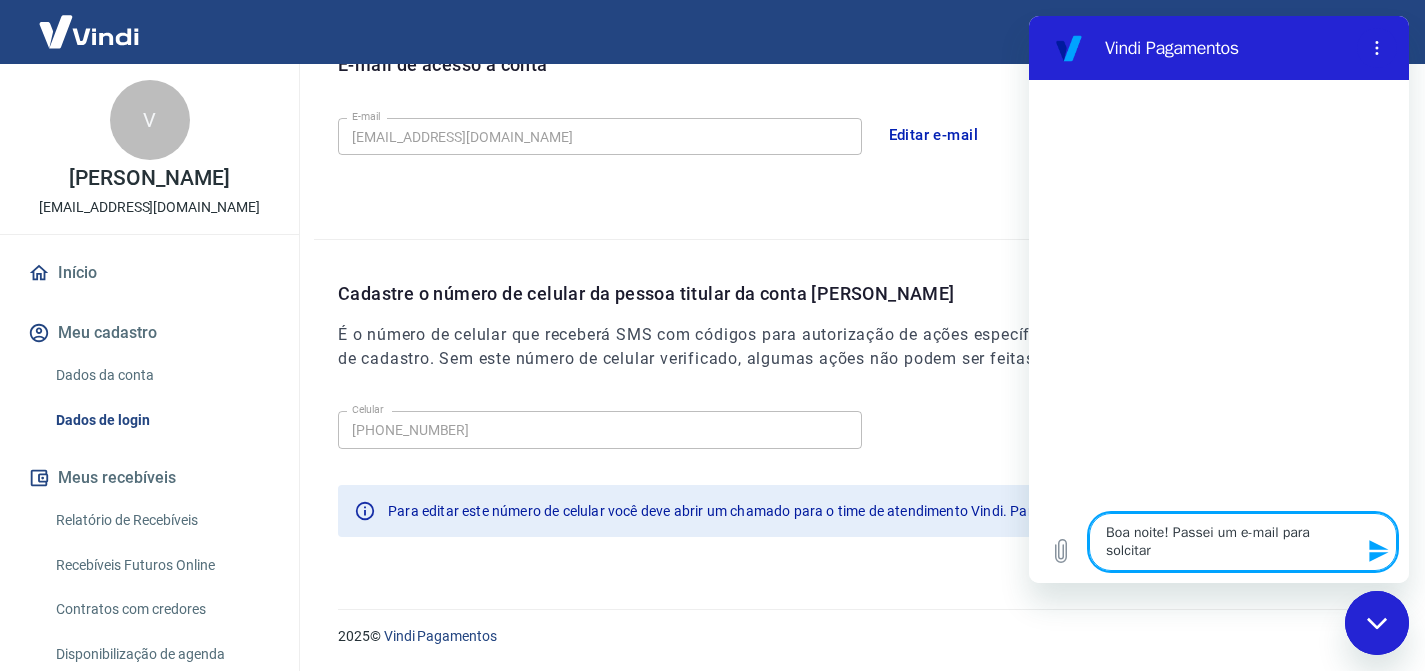 type on "Boa noite! Passei um e-mail para solcita" 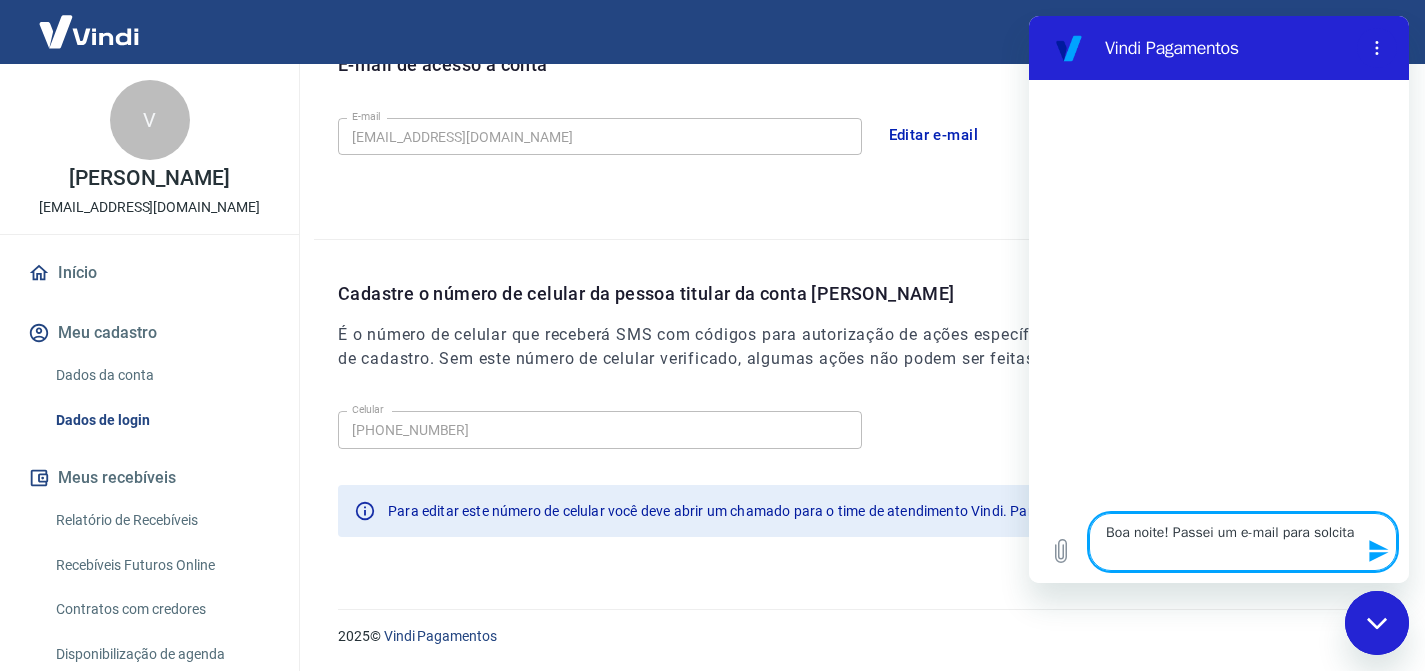 type on "Boa noite! Passei um e-mail para solcit" 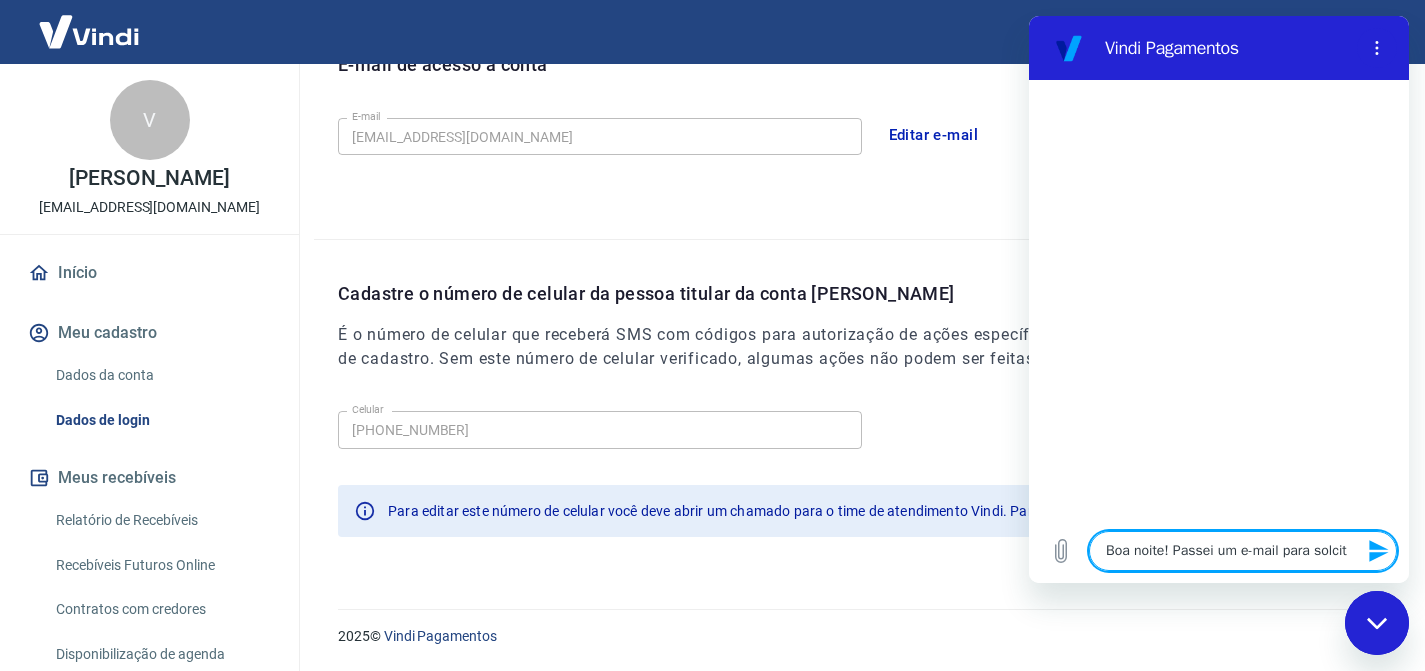 type on "Boa noite! Passei um e-mail para solci" 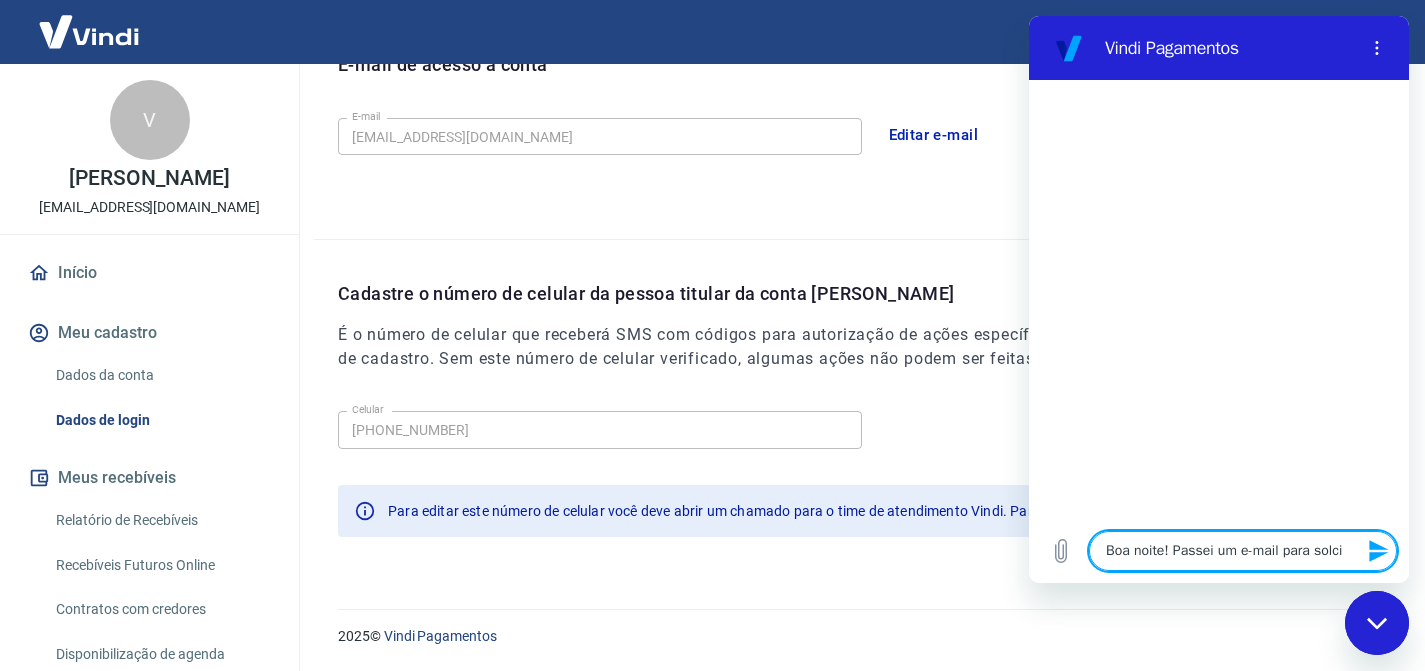 type on "x" 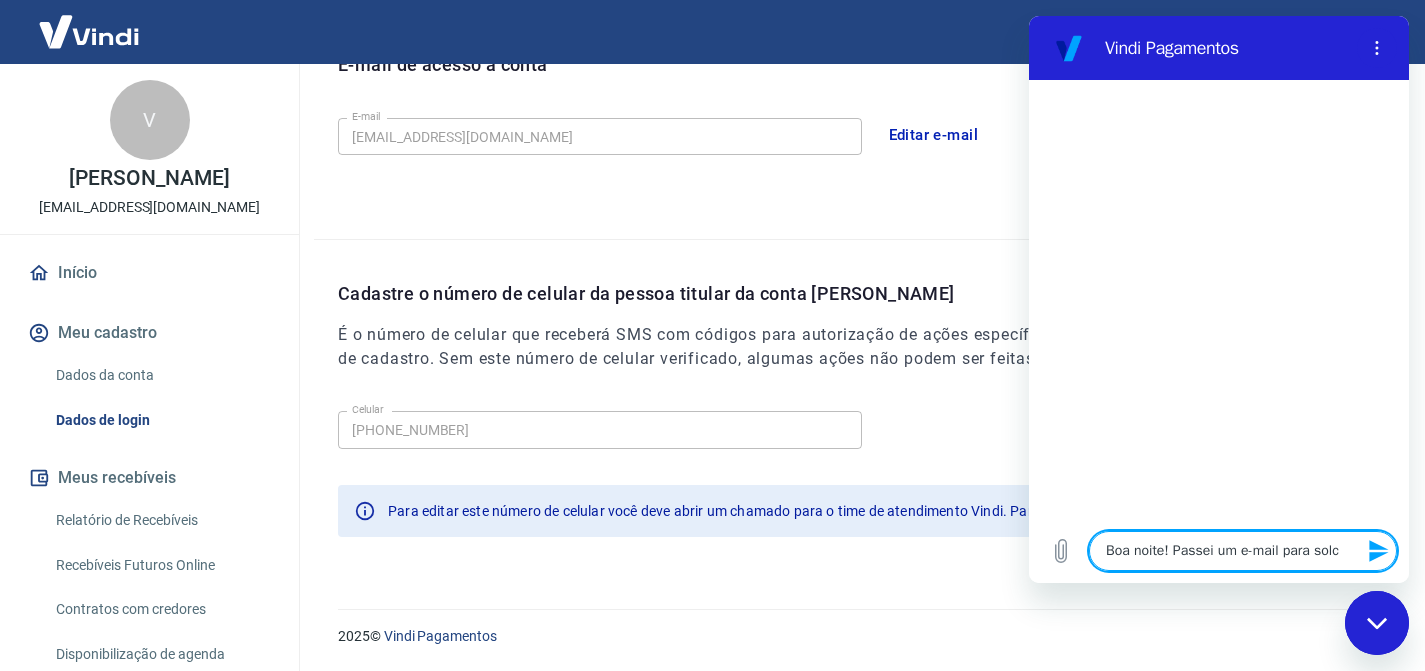 type on "Boa noite! Passei um e-mail para sol" 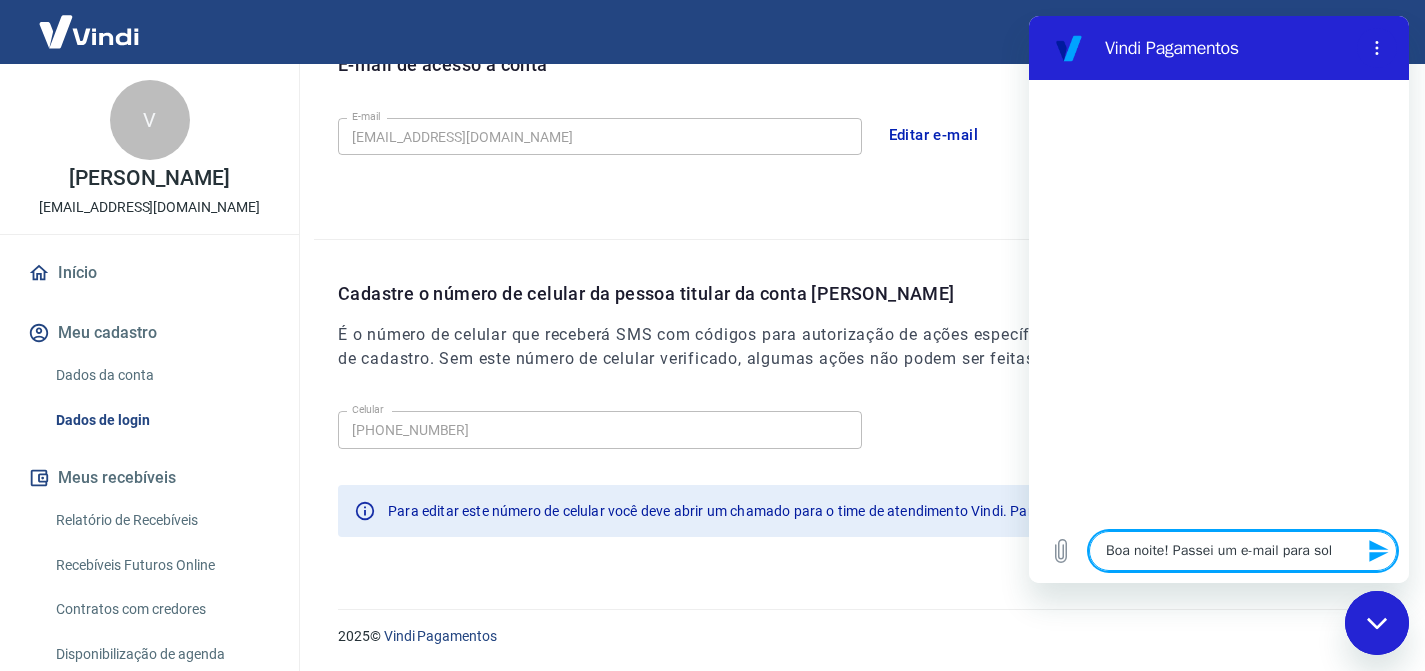 type on "Boa noite! Passei um e-mail para soli" 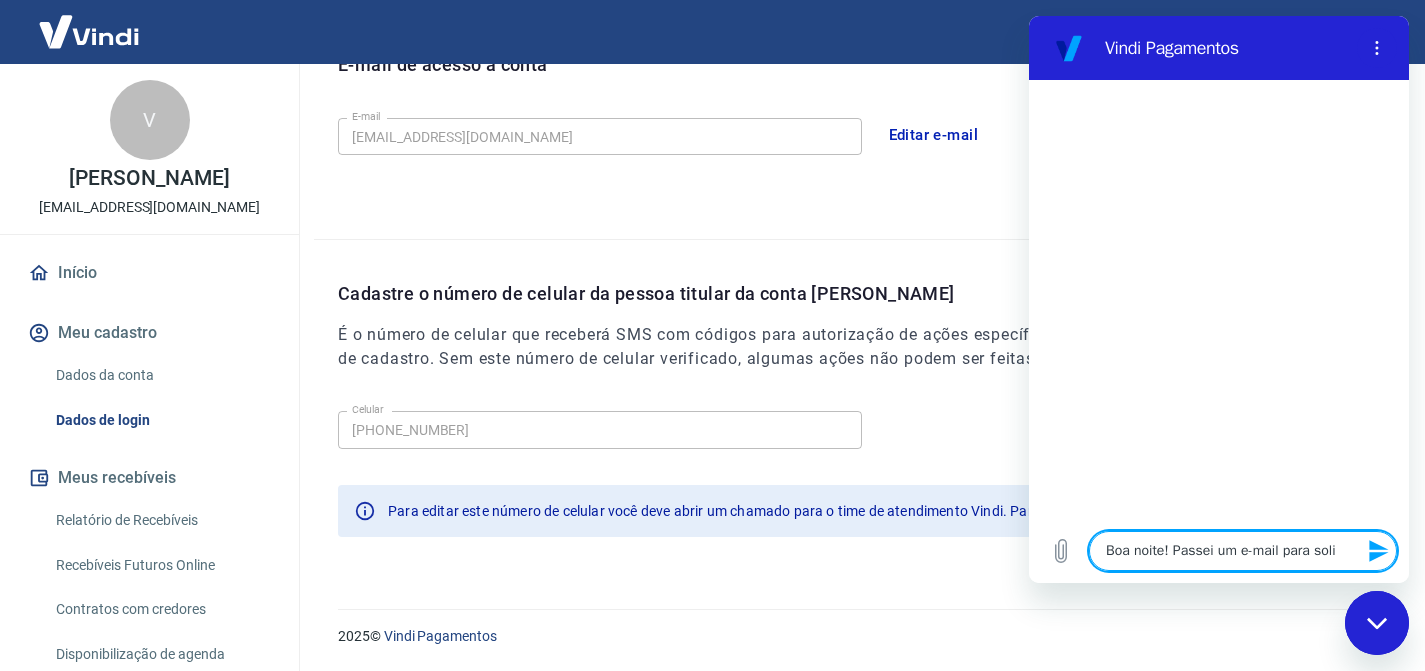 type on "Boa noite! Passei um e-mail para solic" 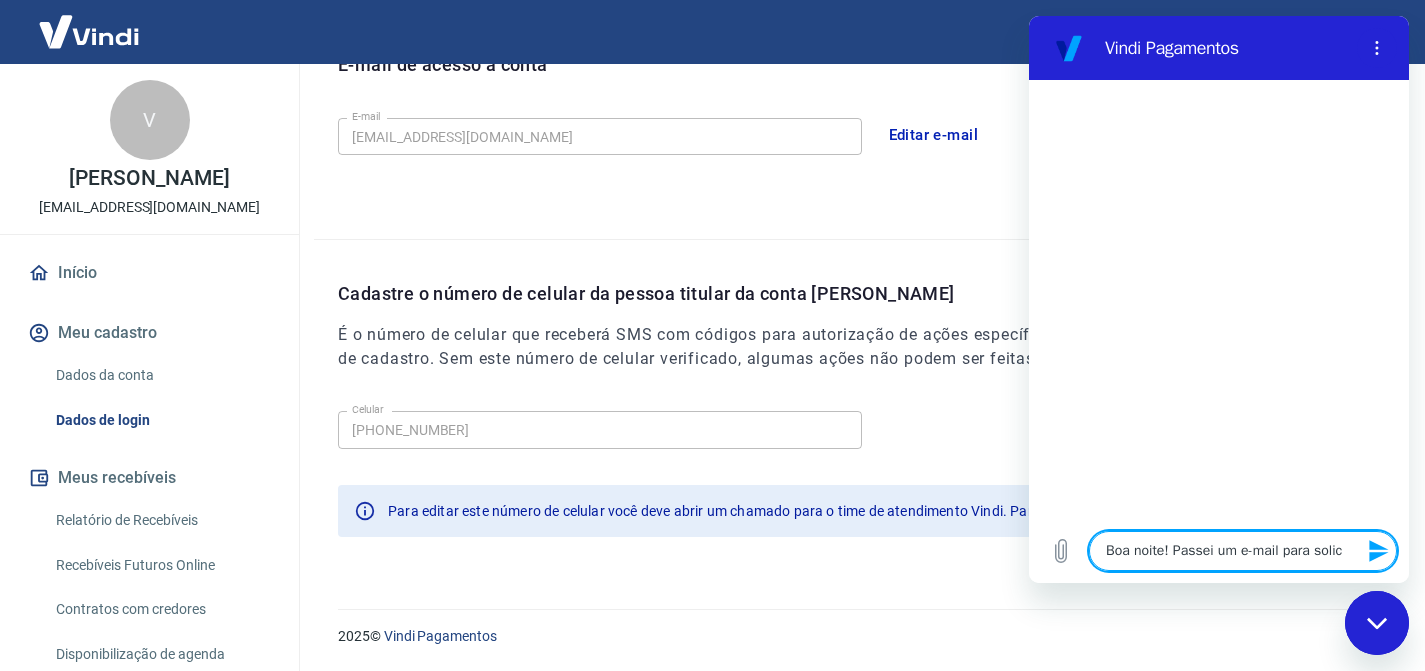 type on "Boa noite! Passei um e-mail para solici" 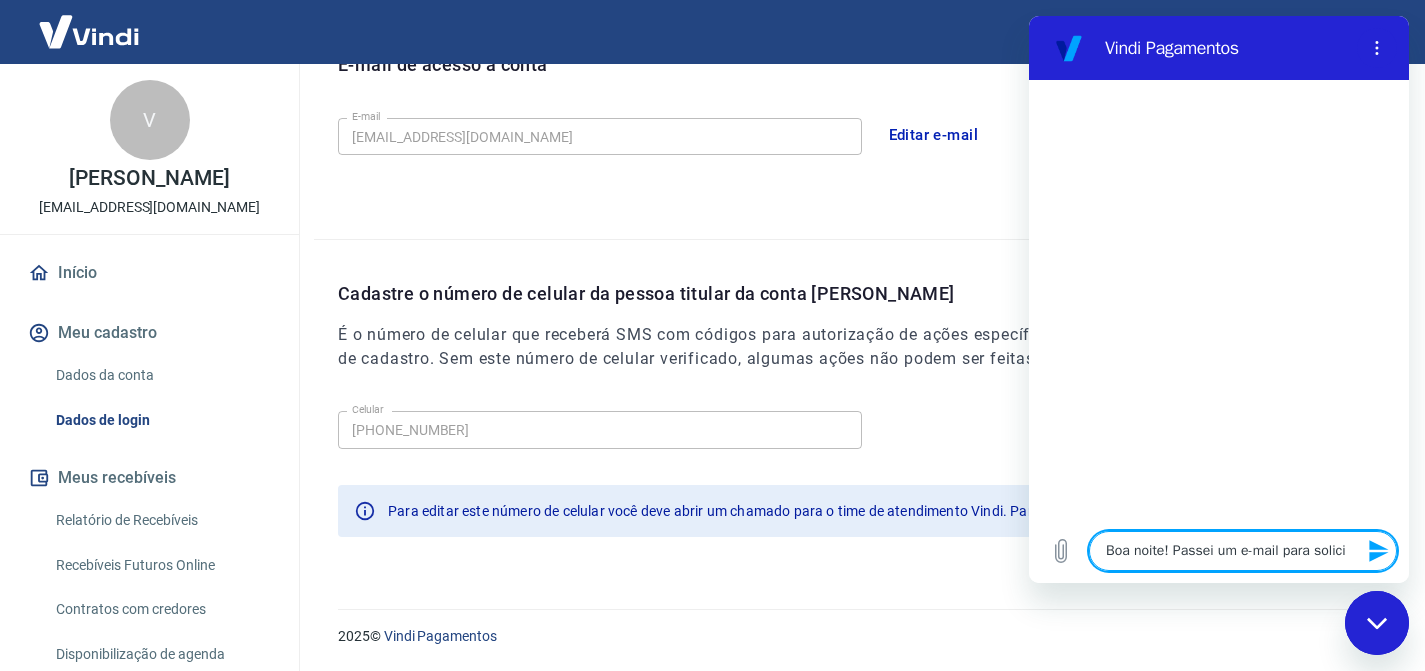 type on "Boa noite! Passei um e-mail para solicit" 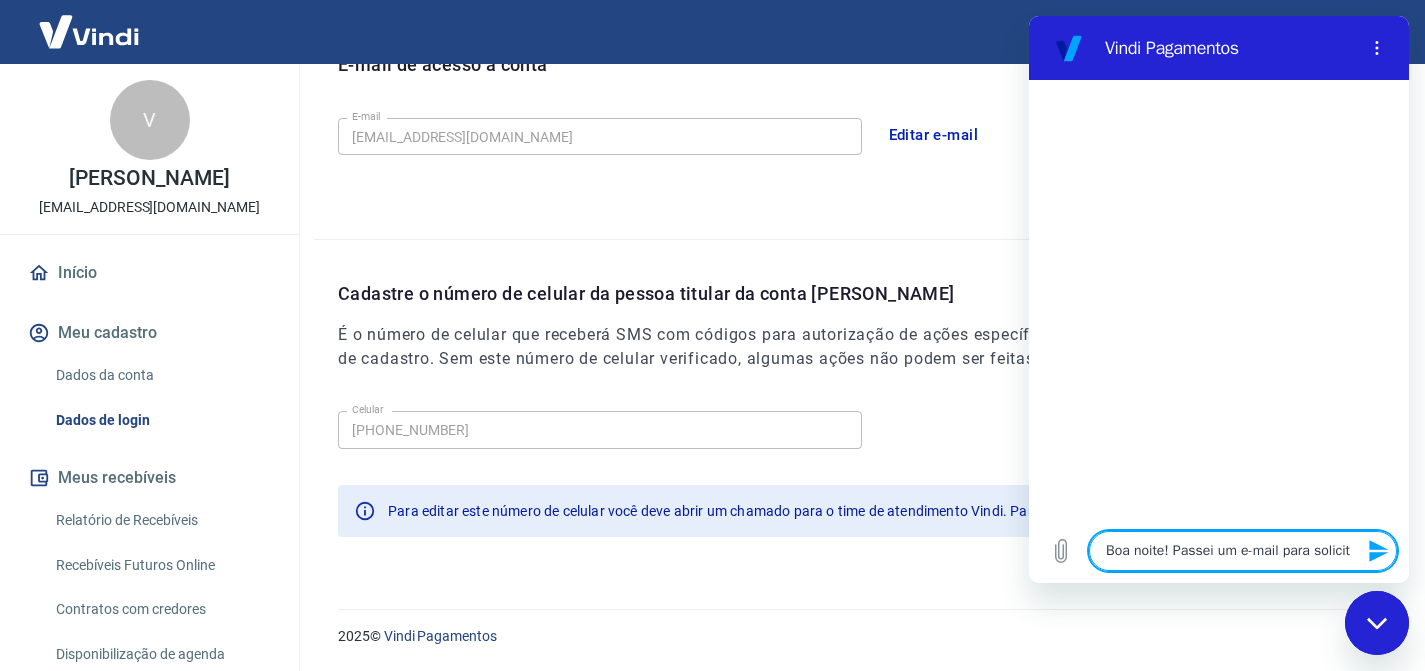 type on "Boa noite! Passei um e-mail para solicita" 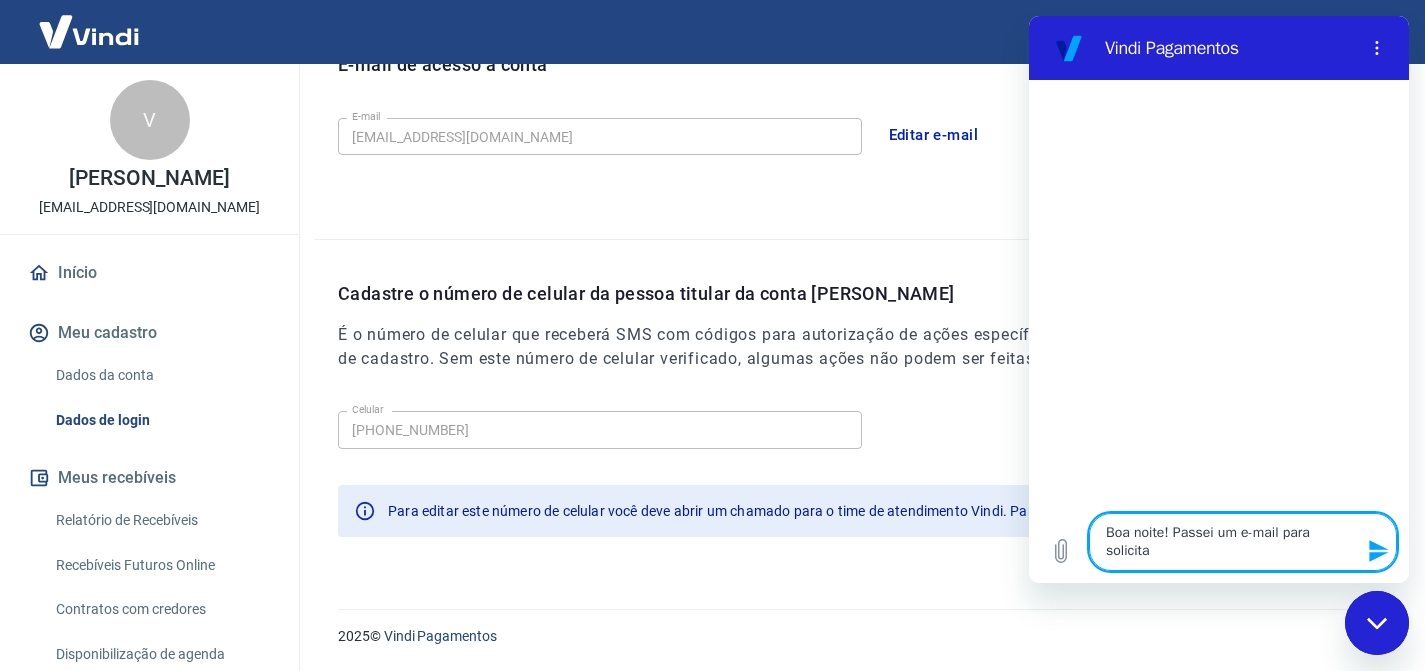type on "Boa noite! Passei um e-mail para solicitar" 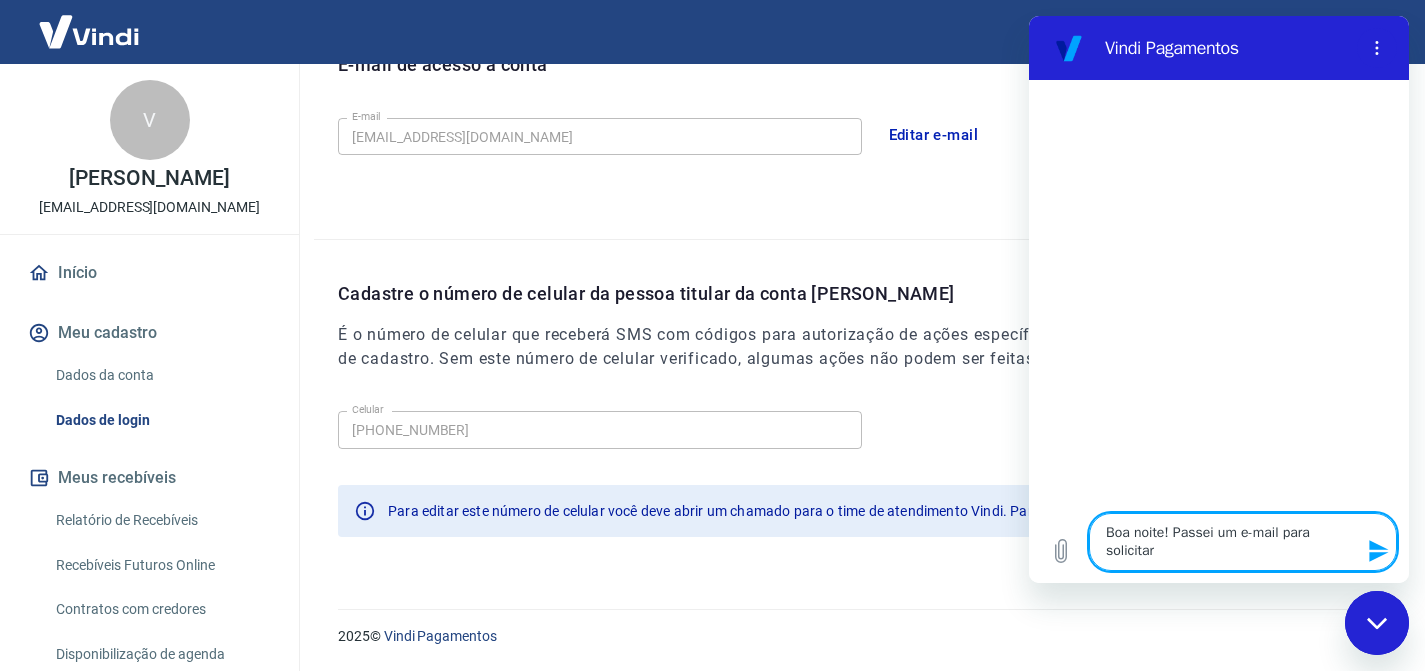 type on "Boa noite! Passei um e-mail para solicitar" 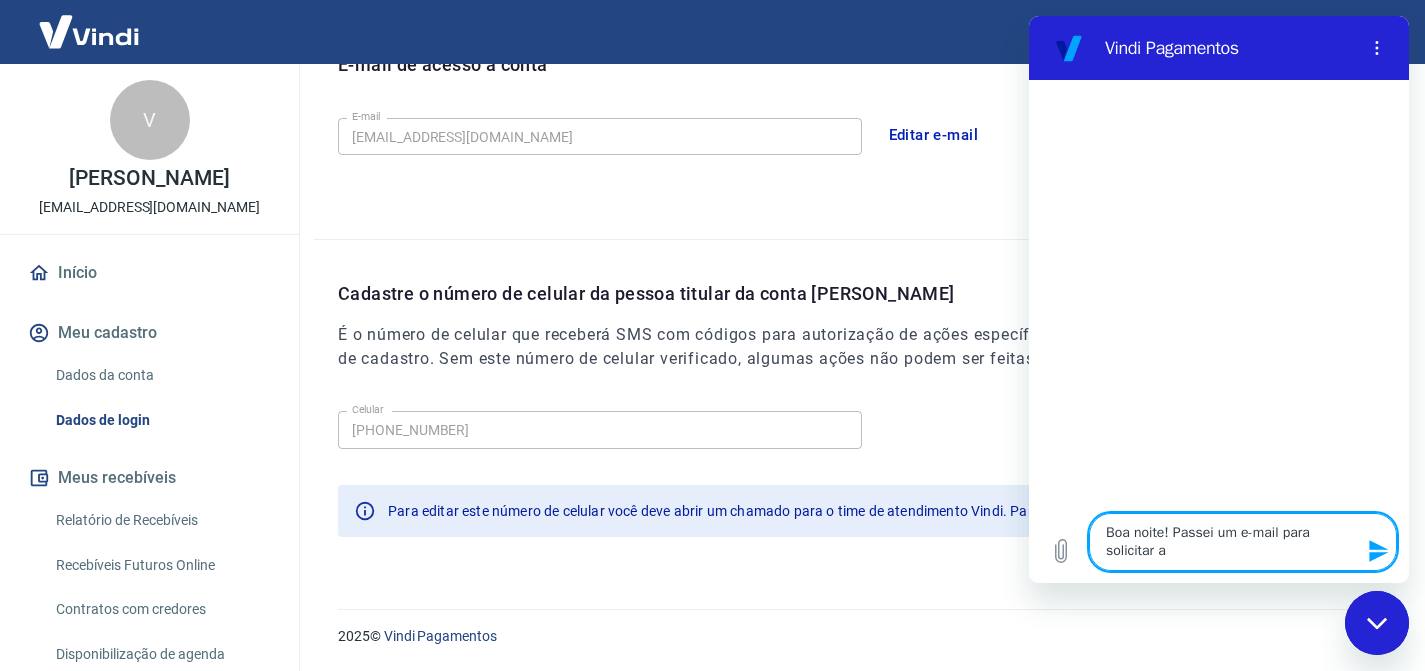 type on "Boa noite! Passei um e-mail para solicitar a" 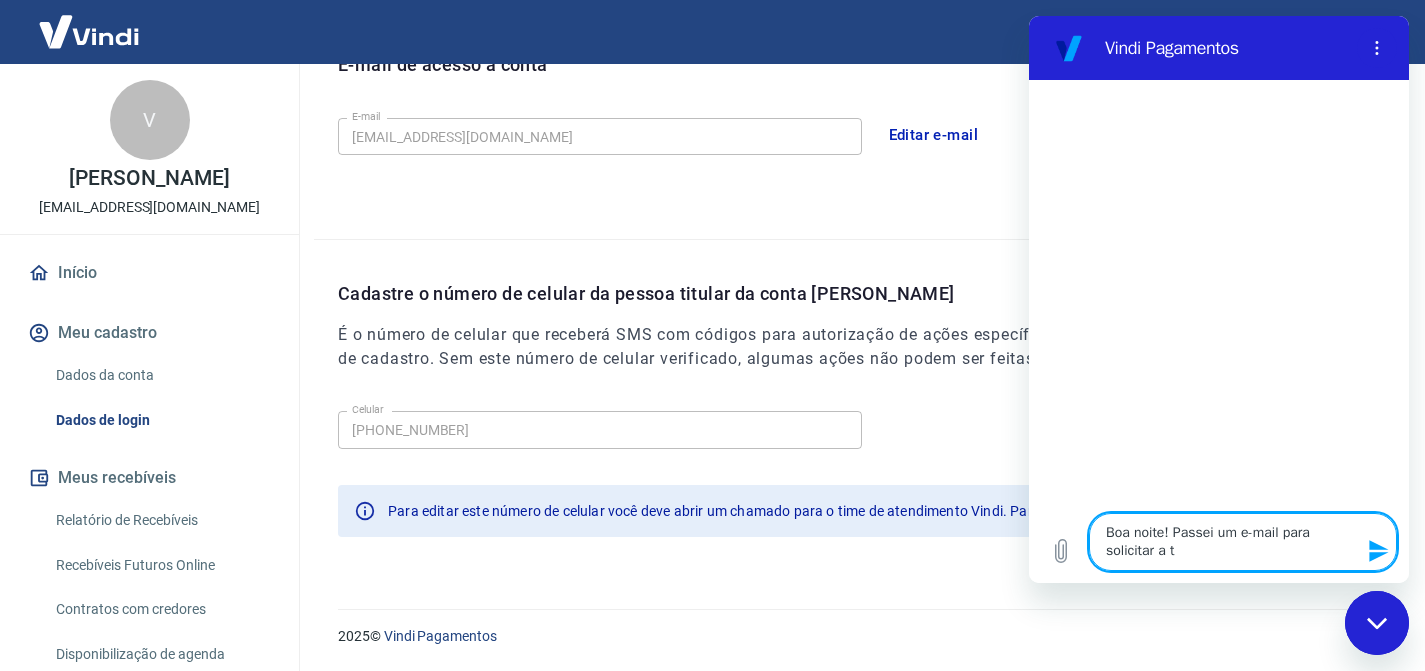 type on "Boa noite! Passei um e-mail para solicitar a tr" 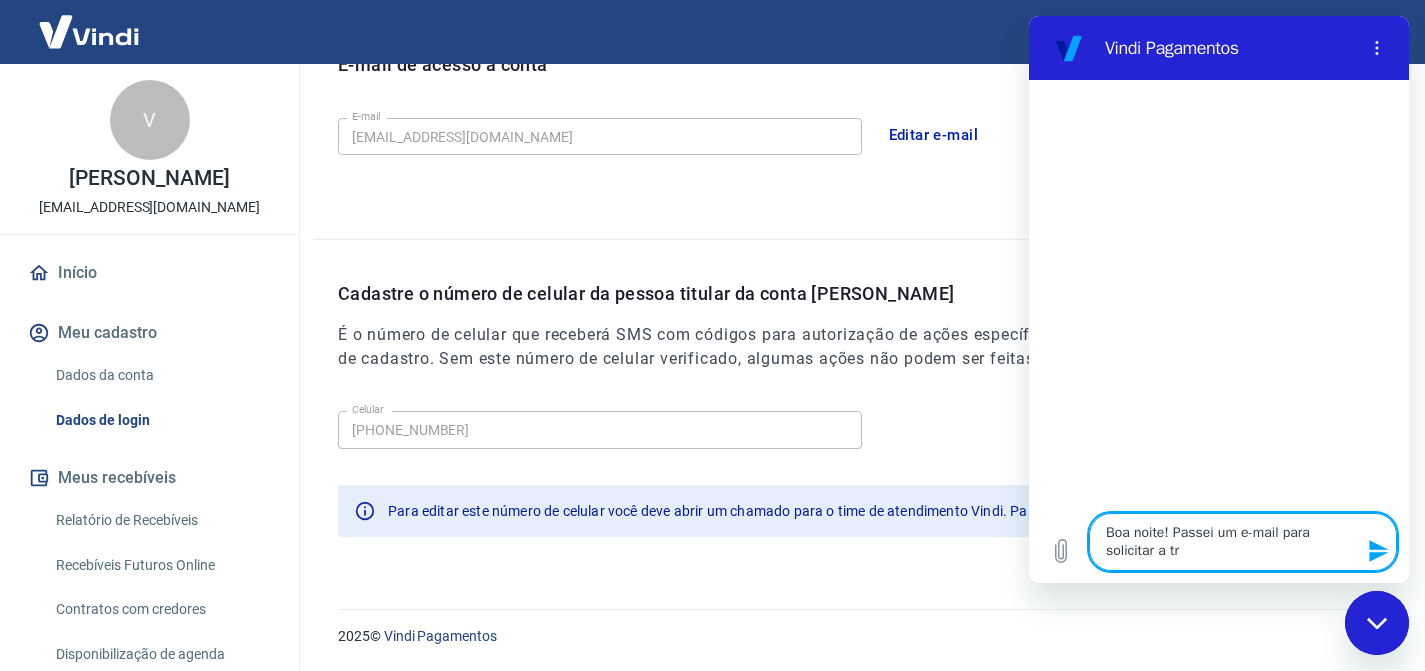 type on "x" 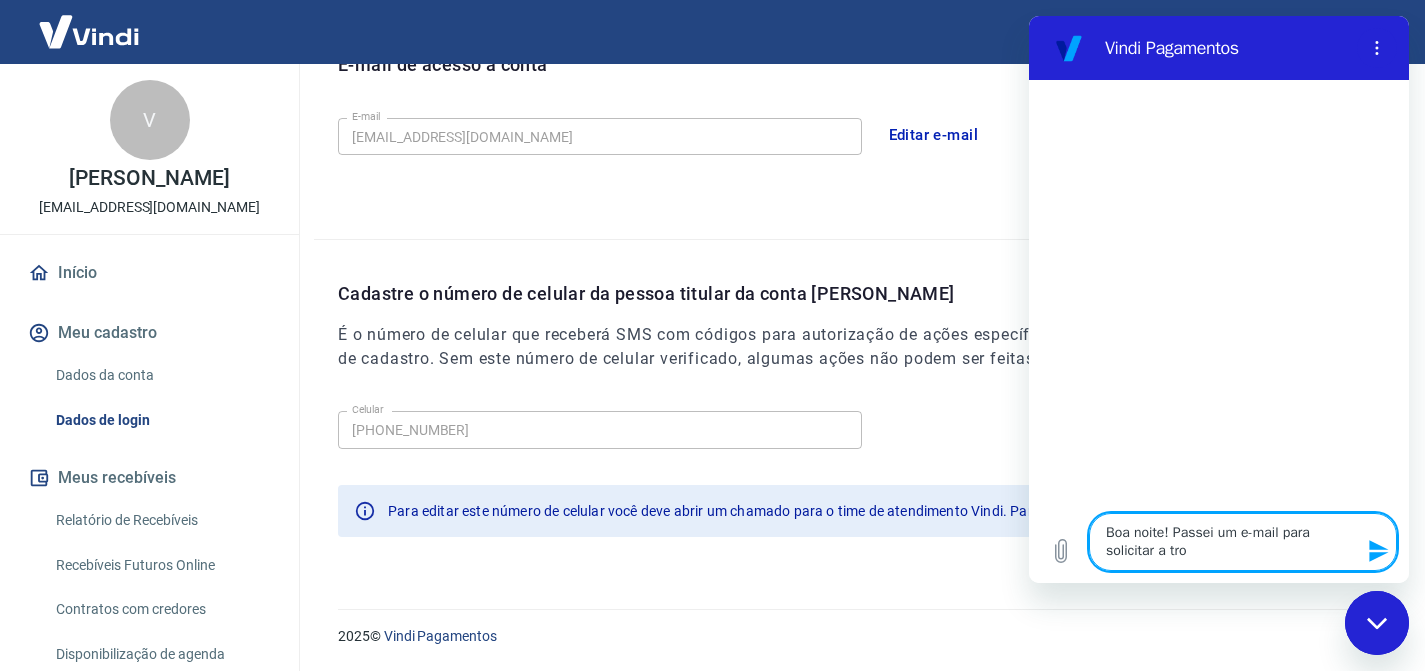 type on "x" 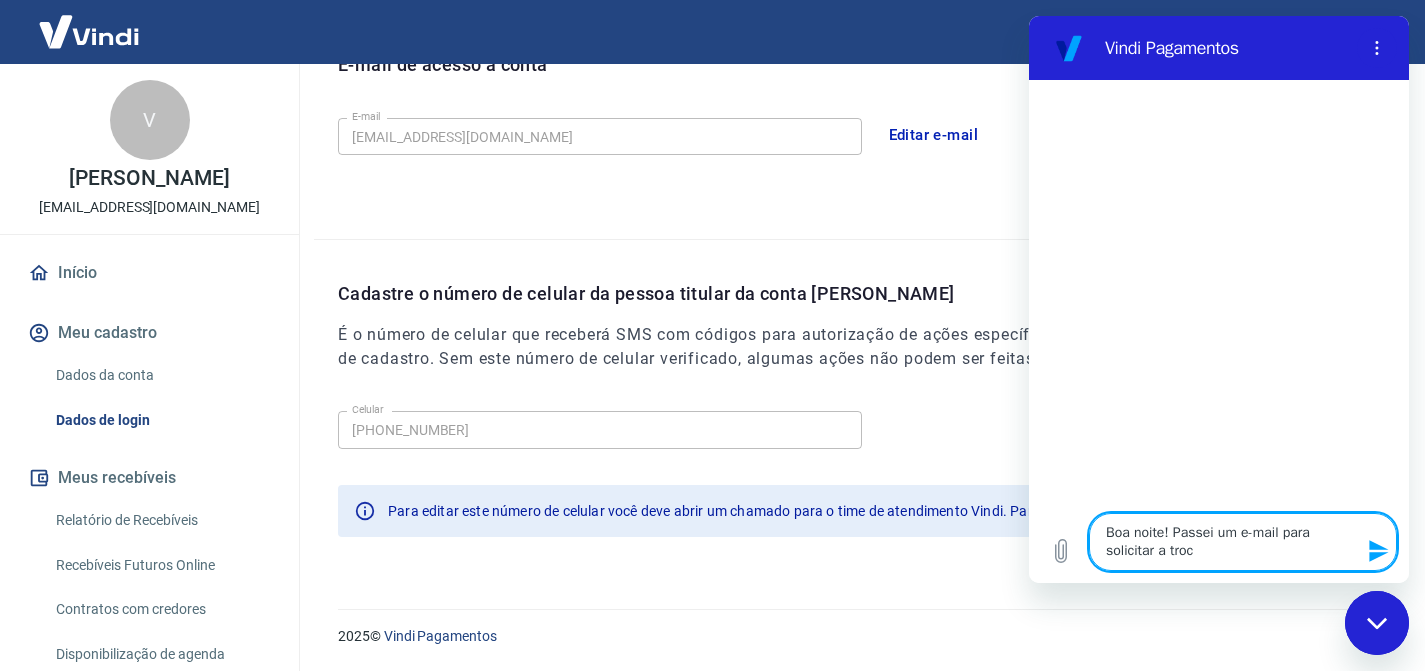 type on "Boa noite! Passei um e-mail para solicitar a troca" 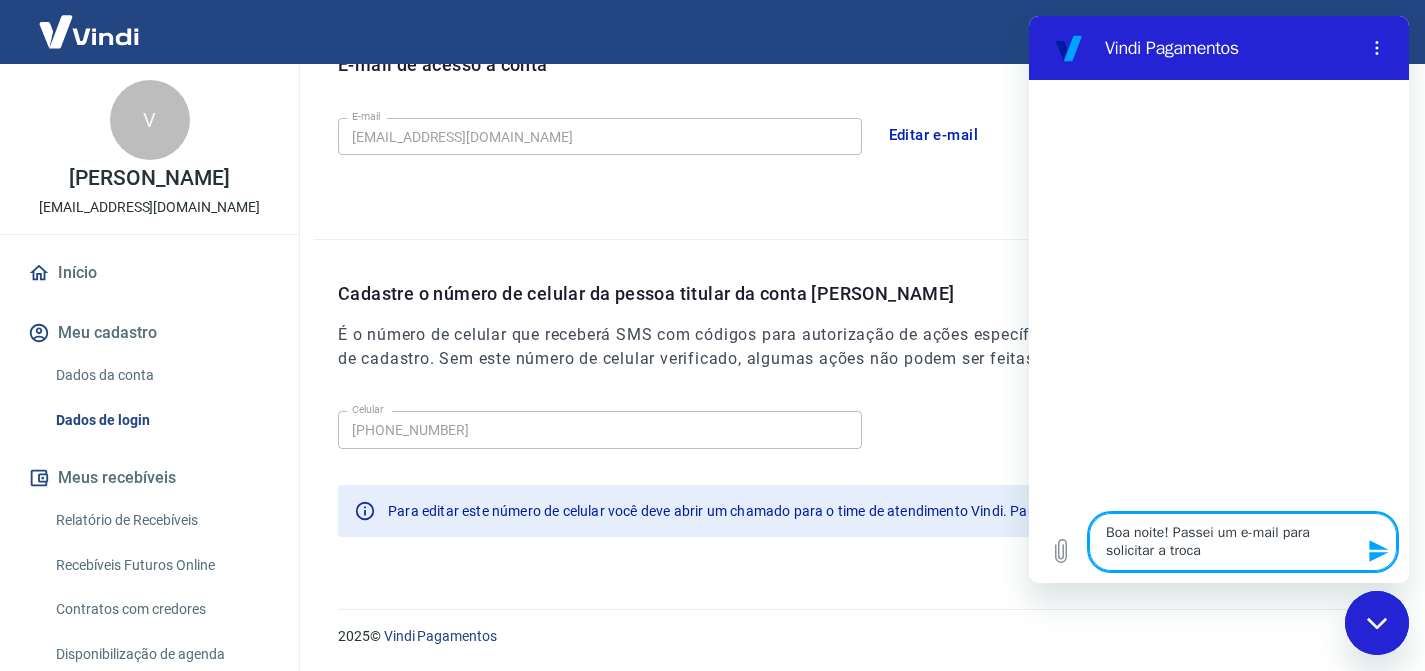 type on "Boa noite! Passei um e-mail para solicitar a troca" 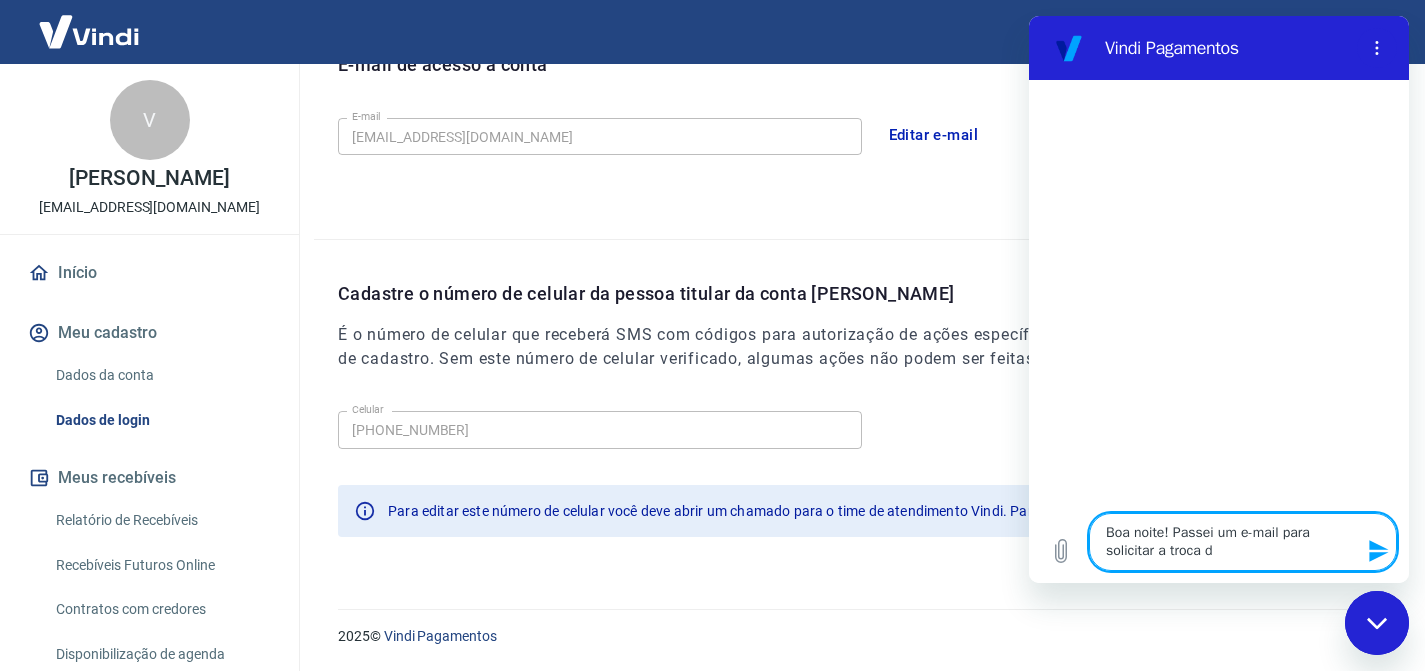 type on "Boa noite! Passei um e-mail para solicitar a troca do" 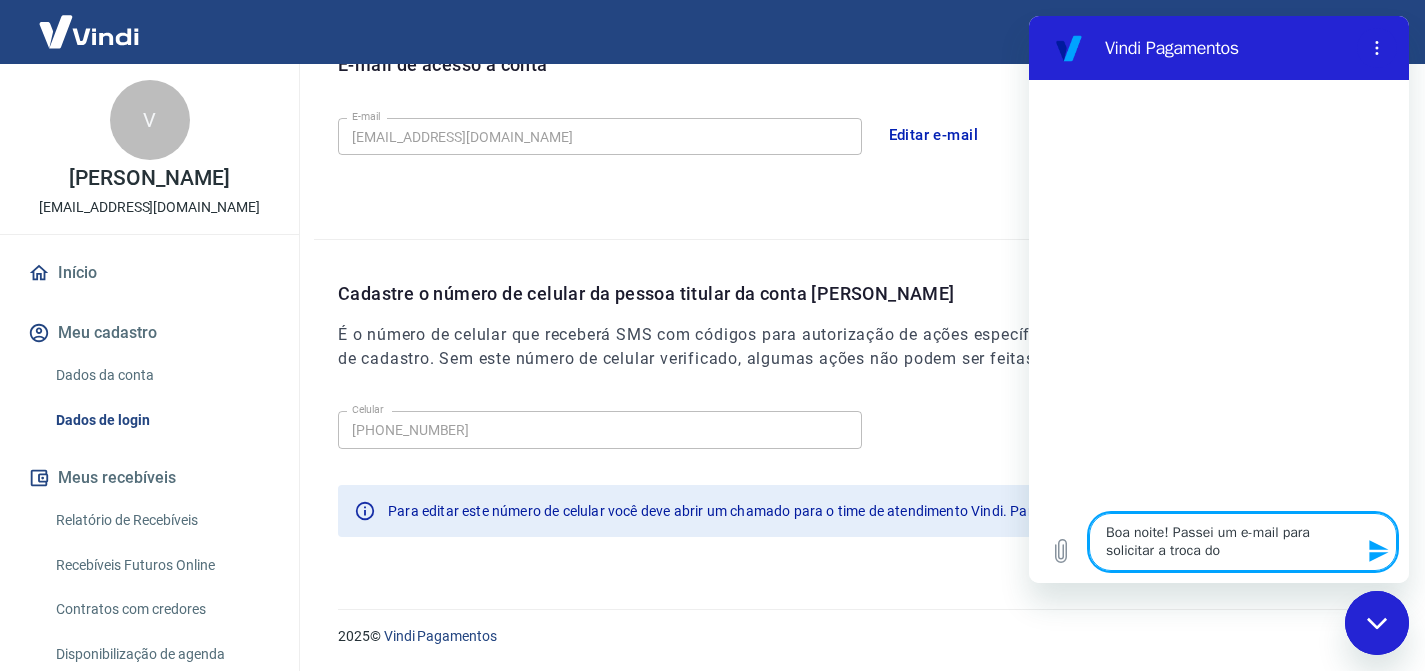 type on "Boa noite! Passei um e-mail para solicitar a troca do" 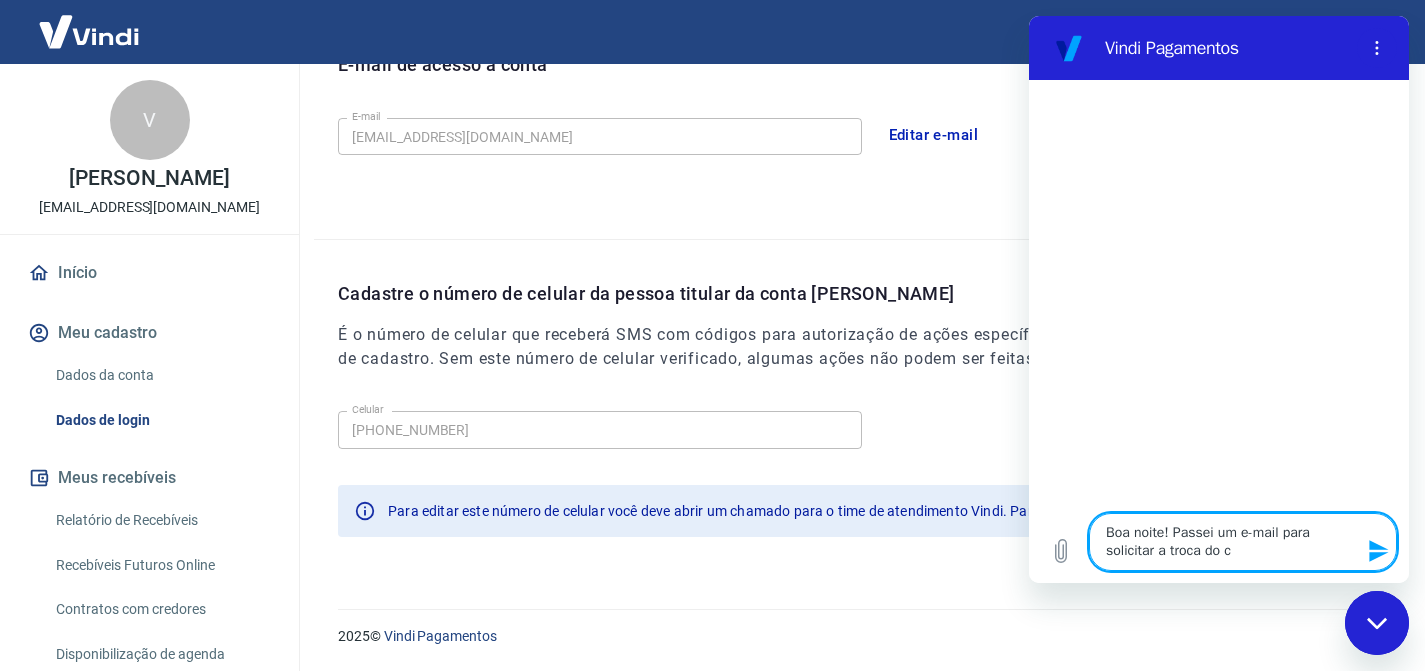 type on "Boa noite! Passei um e-mail para solicitar a troca do ce" 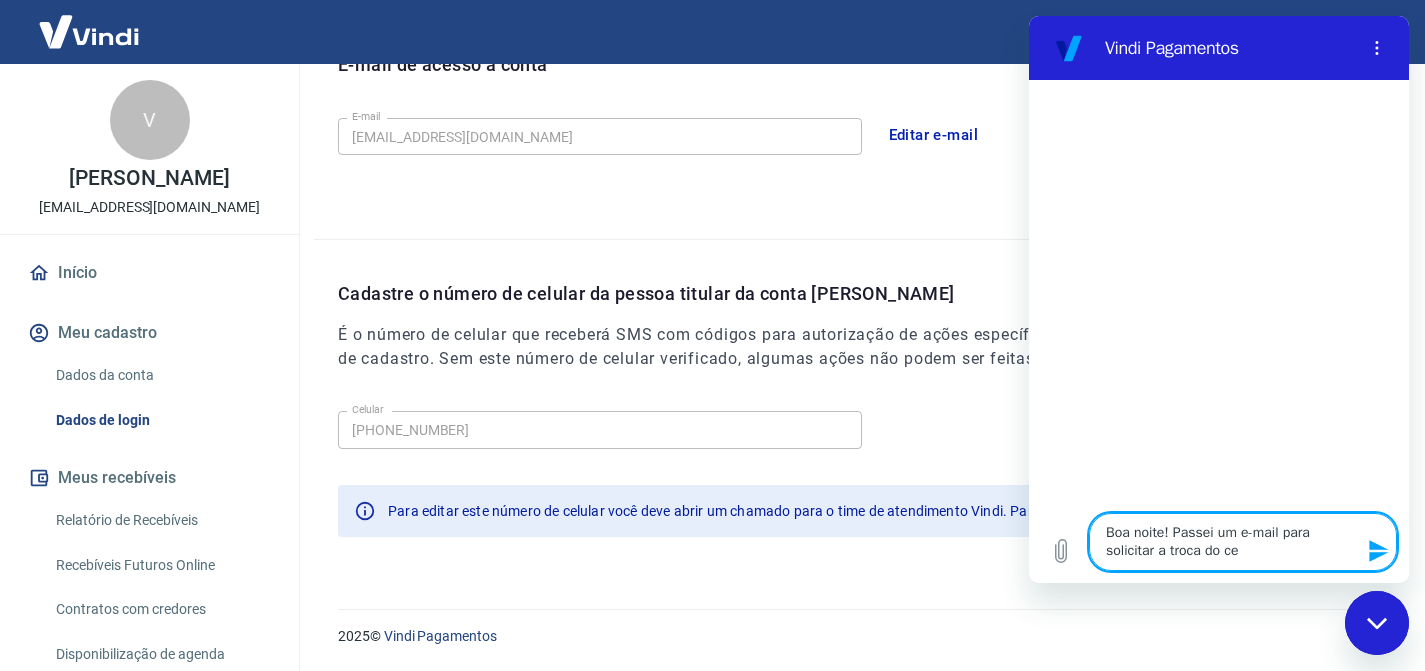 type on "Boa noite! Passei um e-mail para solicitar a troca do cel" 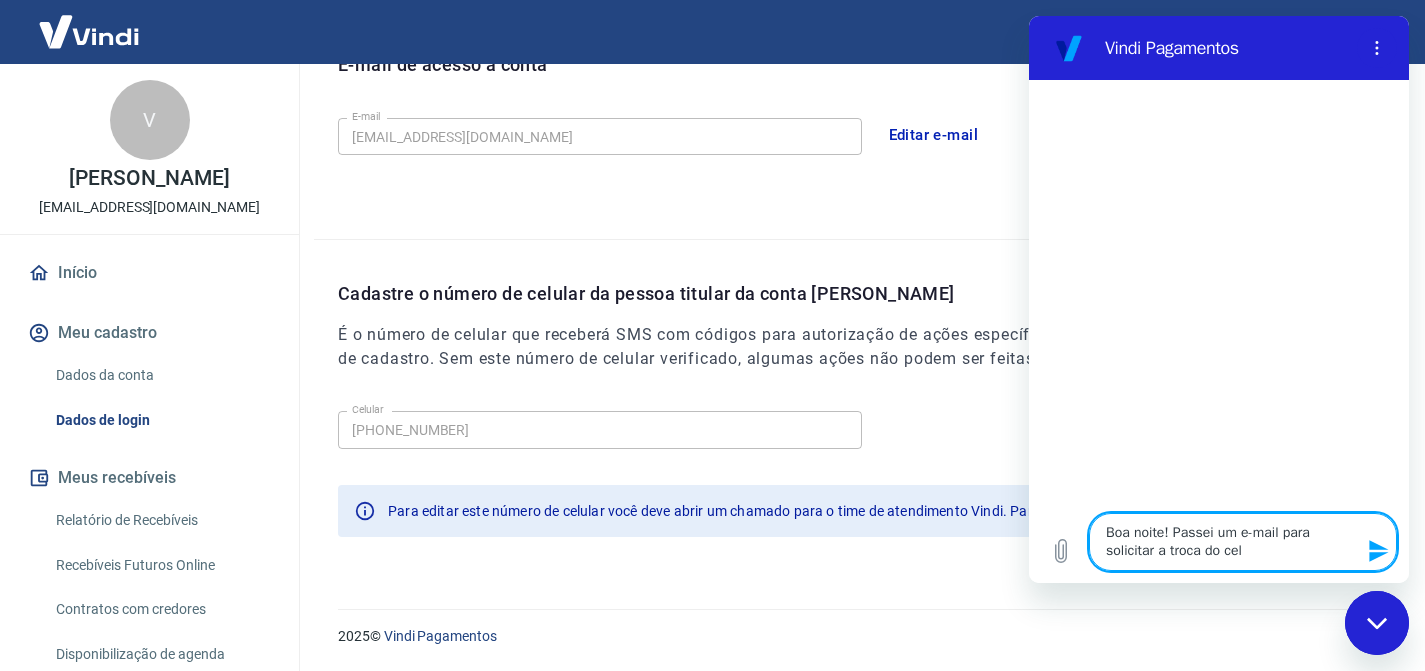 type on "Boa noite! Passei um e-mail para solicitar a troca do cele" 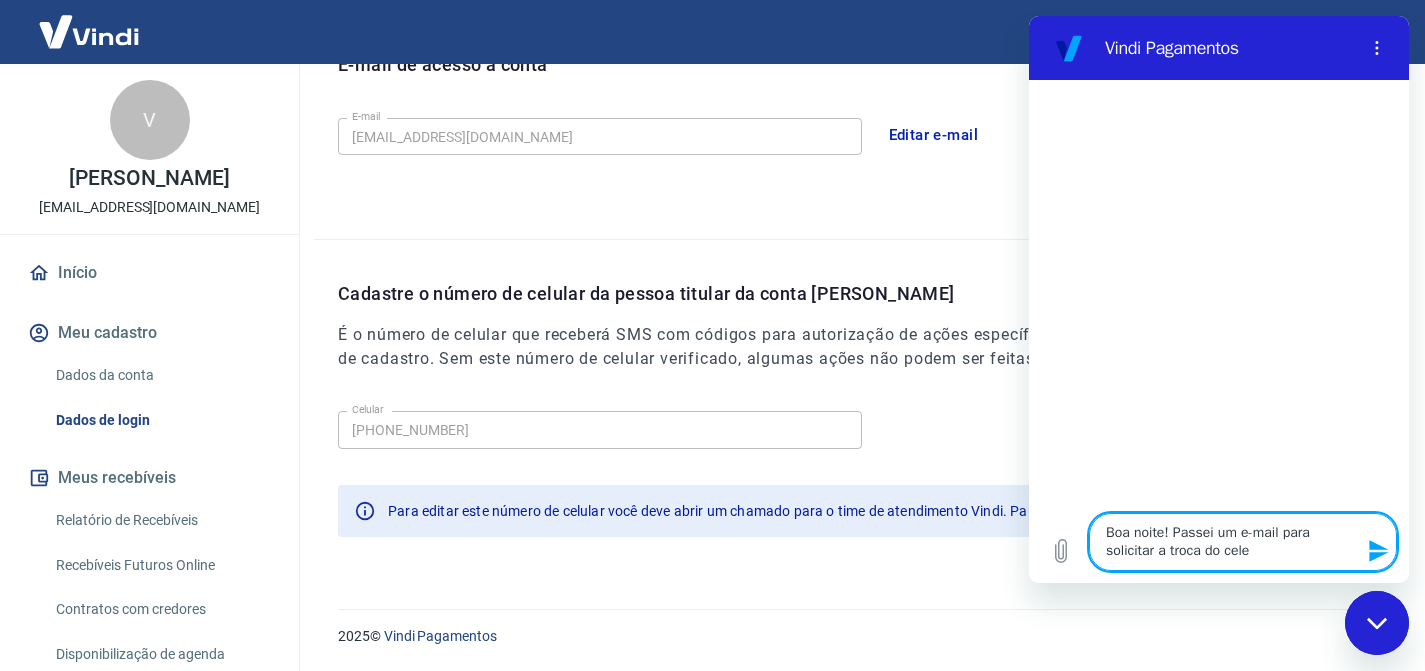 type on "Boa noite! Passei um e-mail para solicitar a troca do celeu" 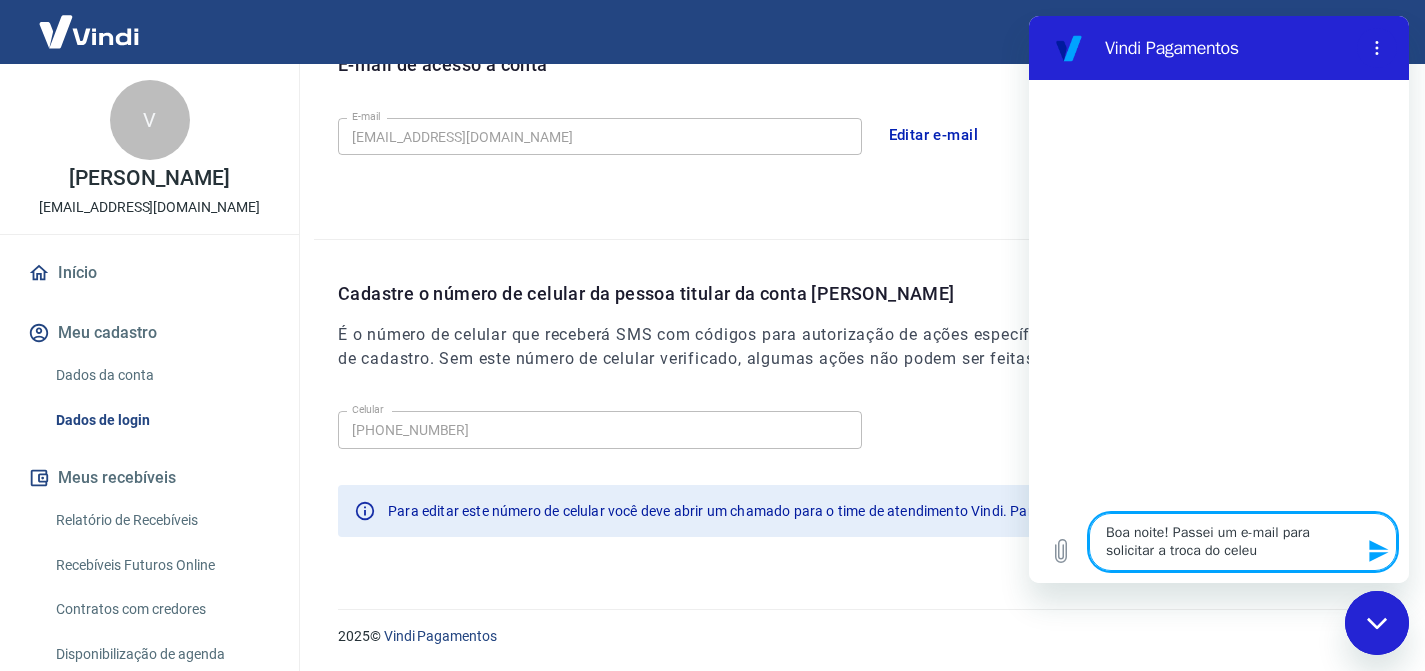 type on "Boa noite! Passei um e-mail para solicitar a troca do cele" 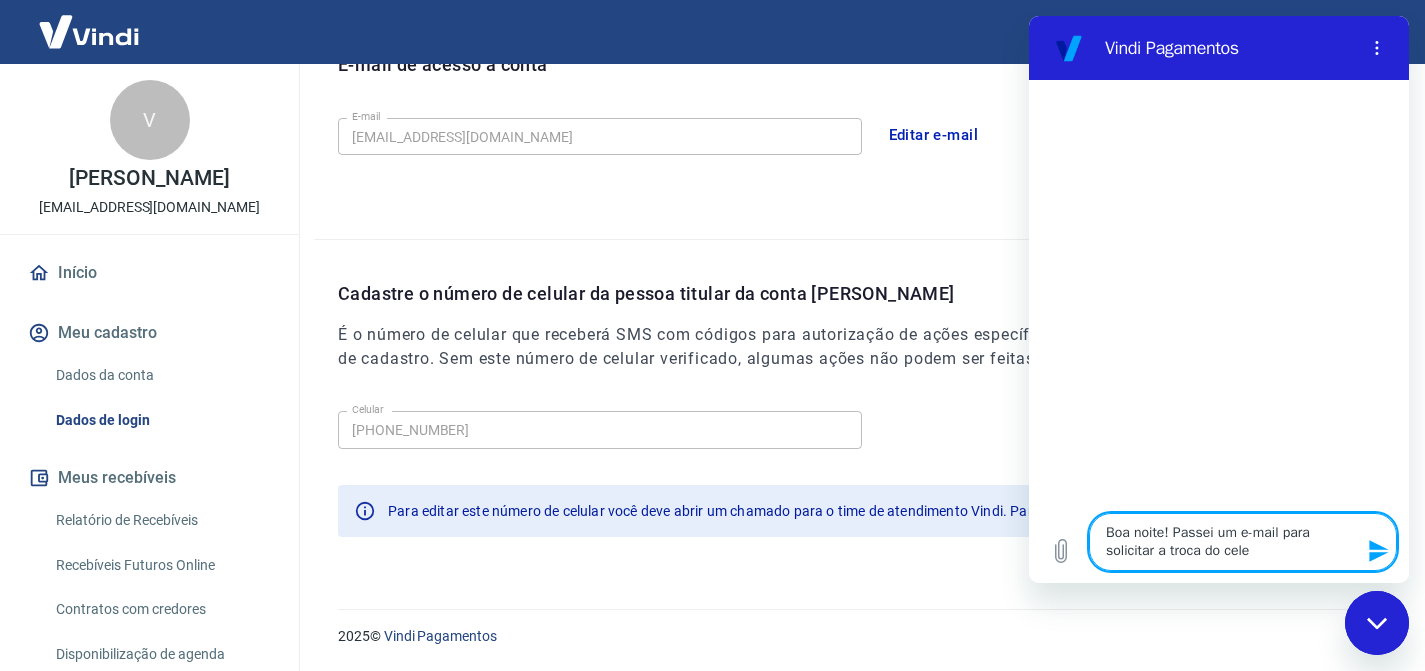 type on "Boa noite! Passei um e-mail para solicitar a troca do cel" 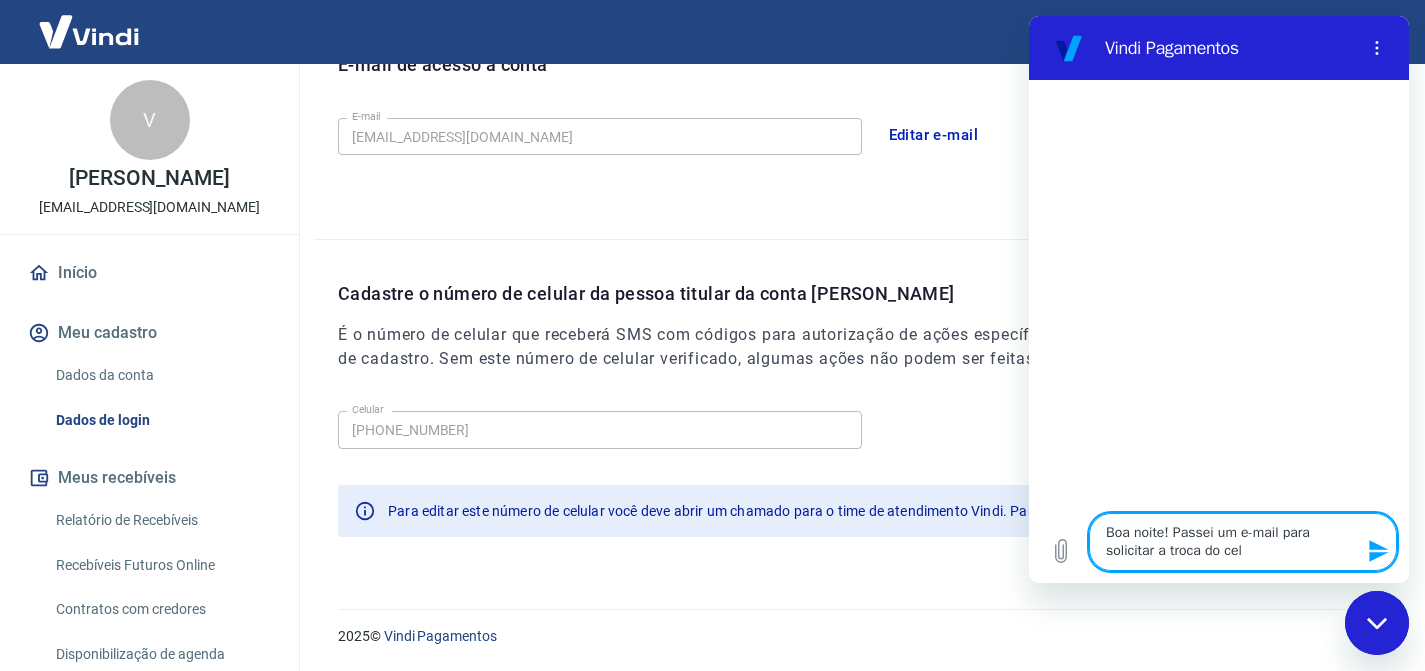 type on "Boa noite! Passei um e-mail para solicitar a troca do celu" 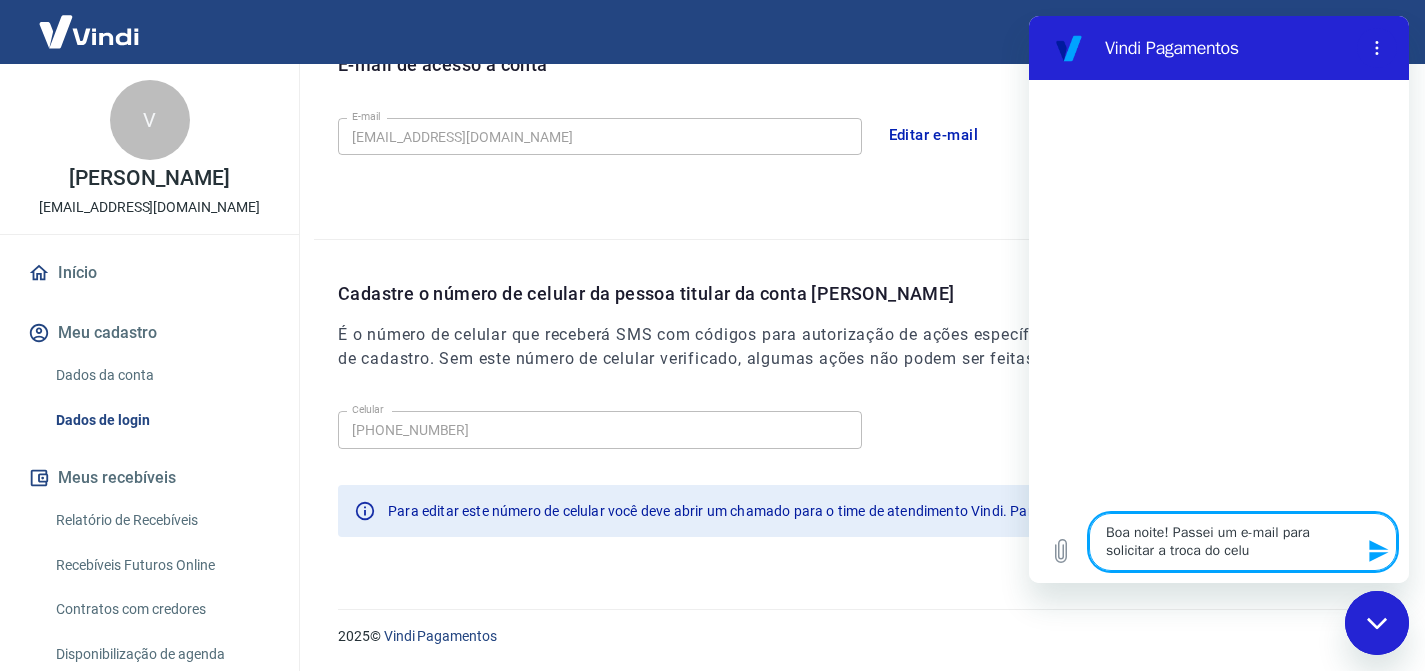 type on "Boa noite! Passei um e-mail para solicitar a troca do celul" 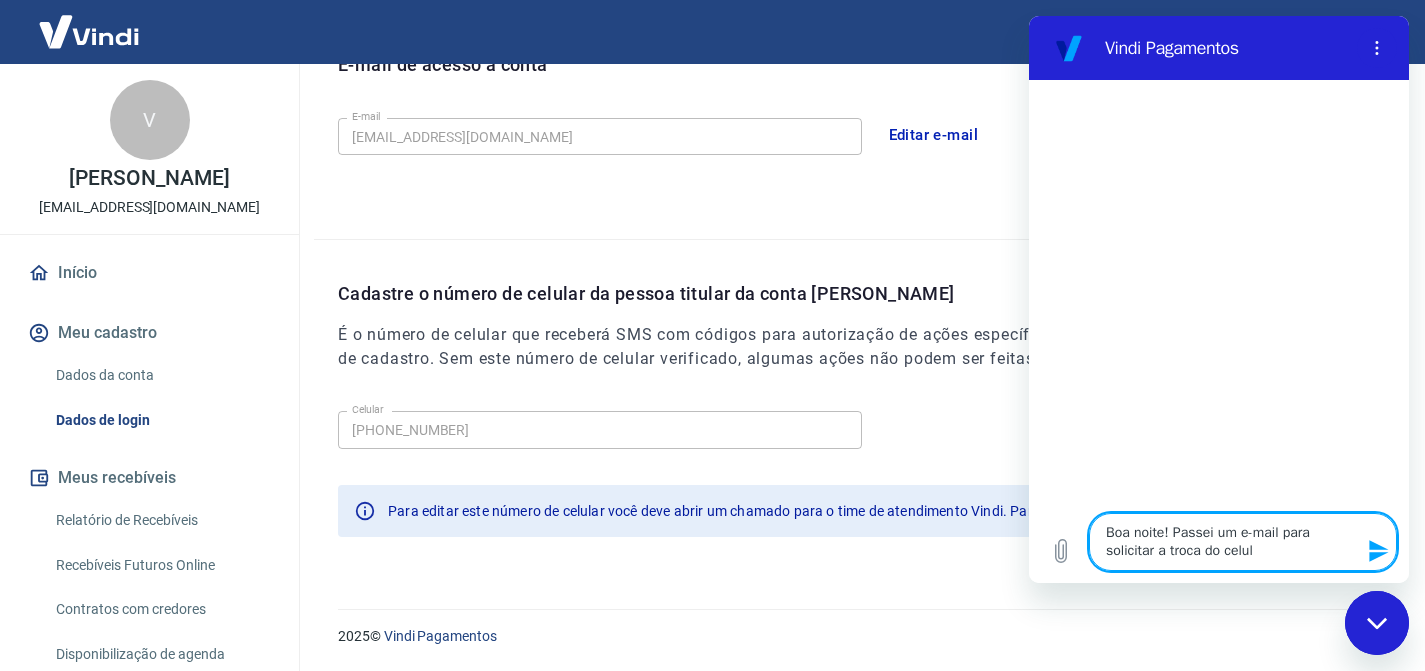 type on "Boa noite! Passei um e-mail para solicitar a troca do celula" 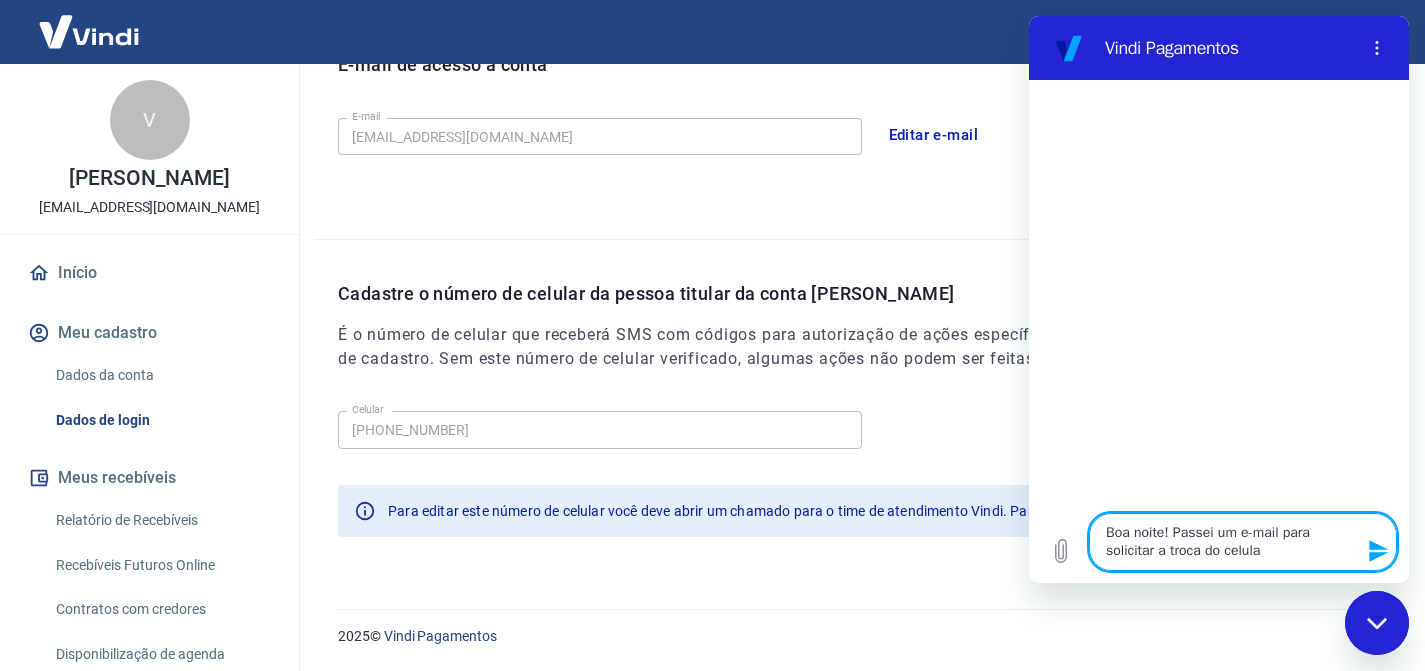 type on "Boa noite! Passei um e-mail para solicitar a troca do celular" 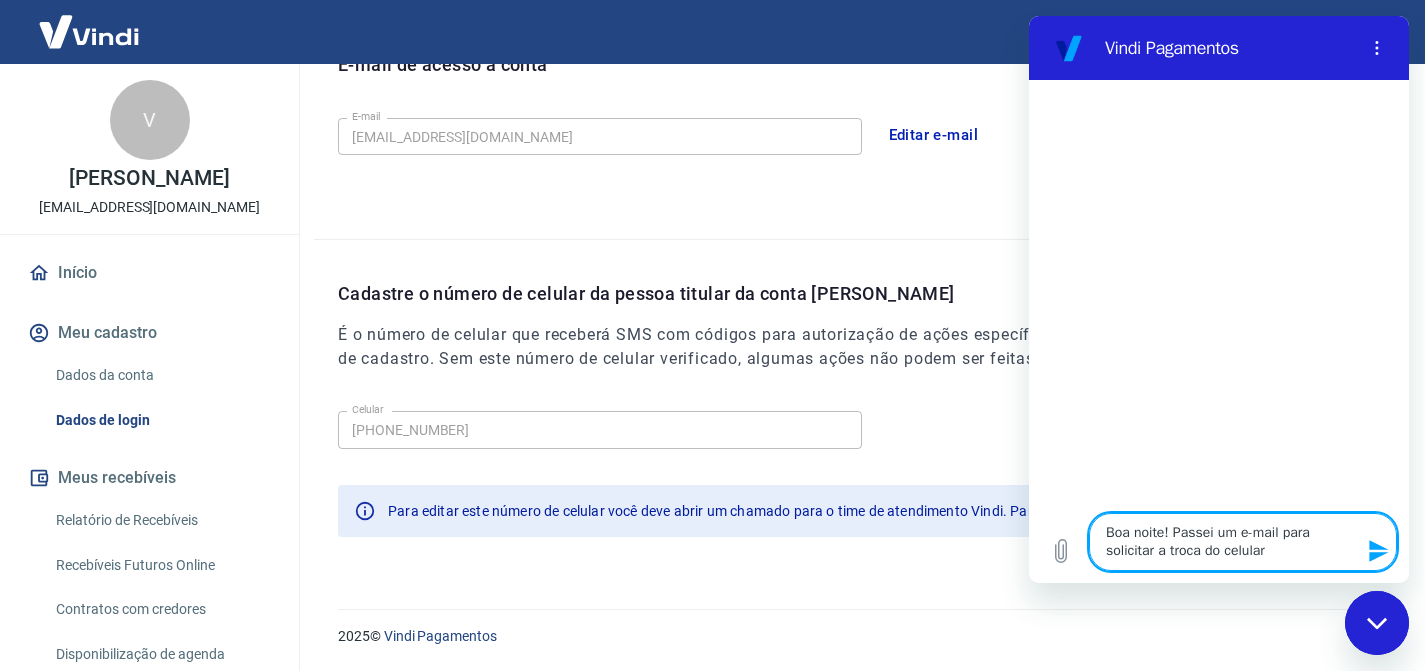 type on "Boa noite! Passei um e-mail para solicitar a troca do celular" 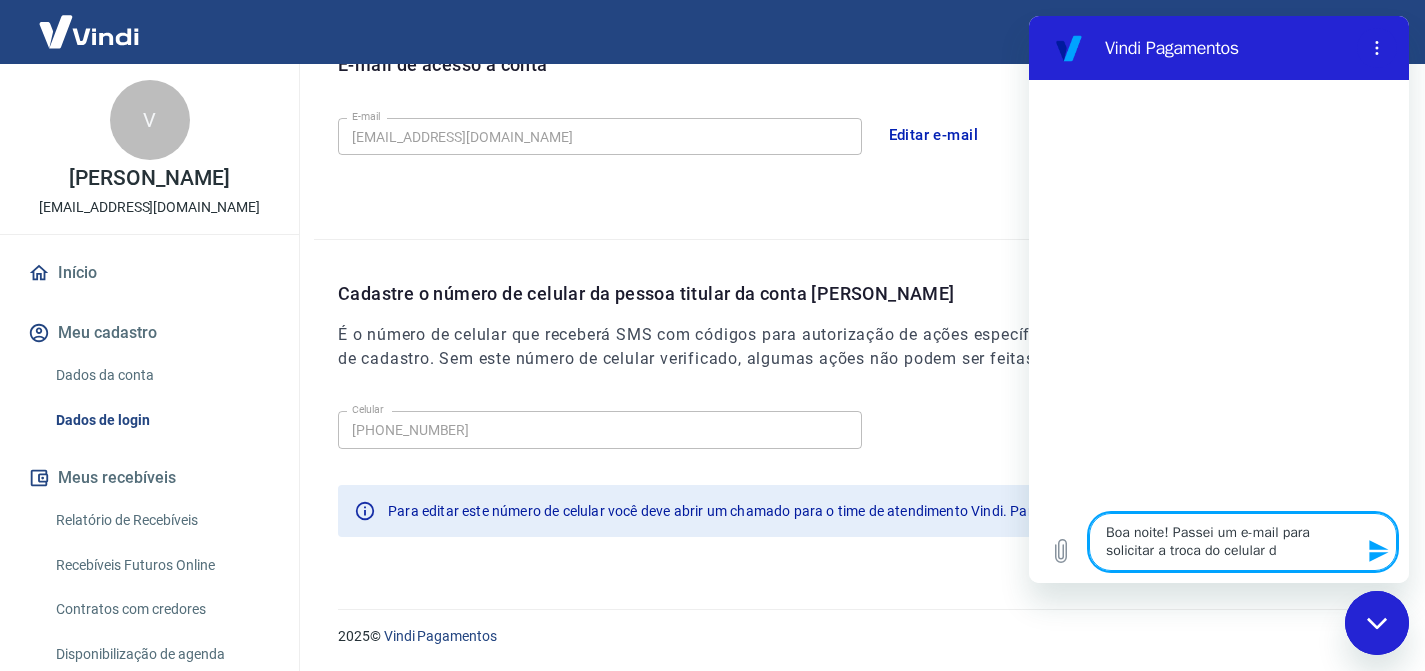 type on "Boa noite! Passei um e-mail para solicitar a troca do celular de" 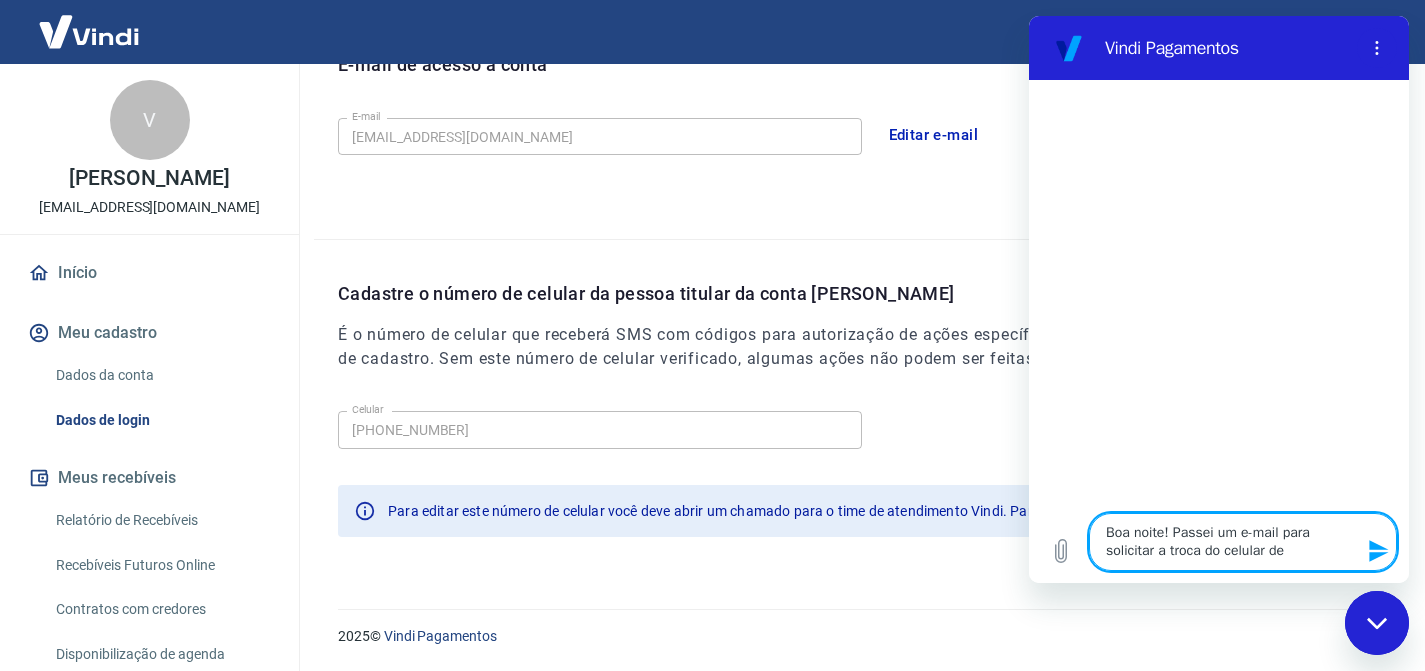 type on "Boa noite! Passei um e-mail para solicitar a troca do celular de" 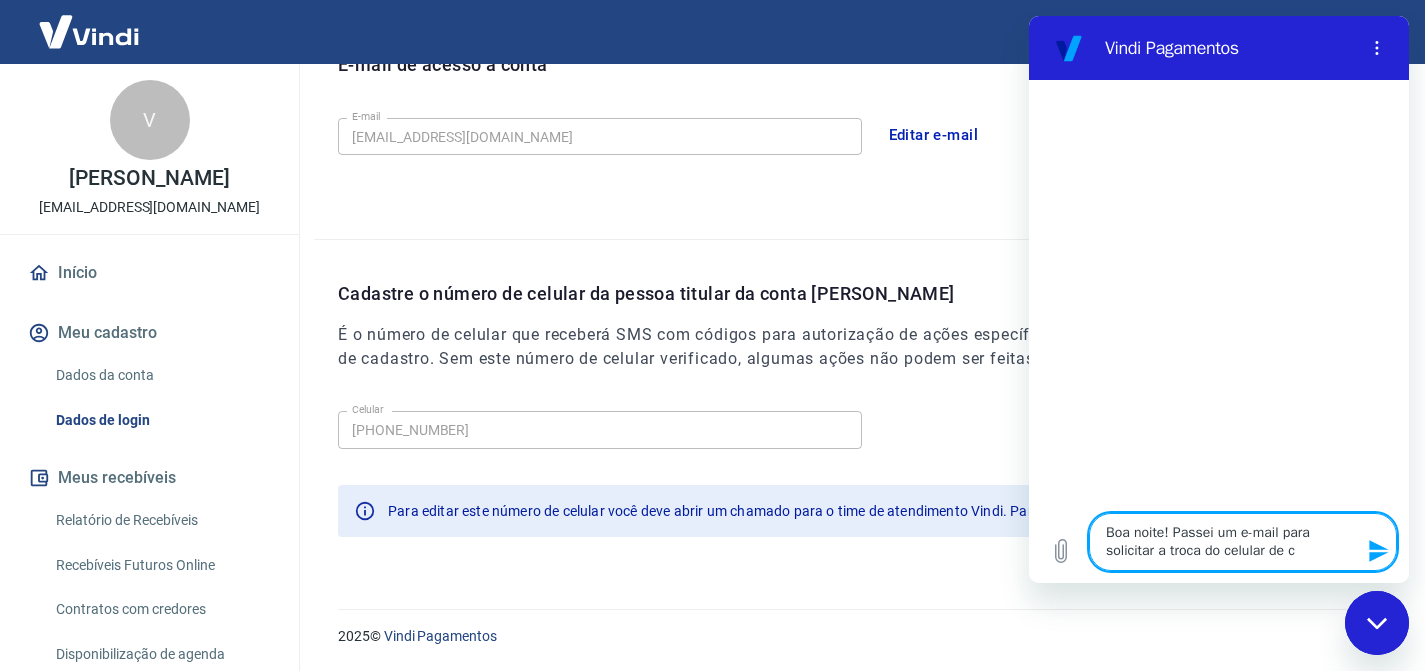 type on "Boa noite! Passei um e-mail para solicitar a troca do celular de co" 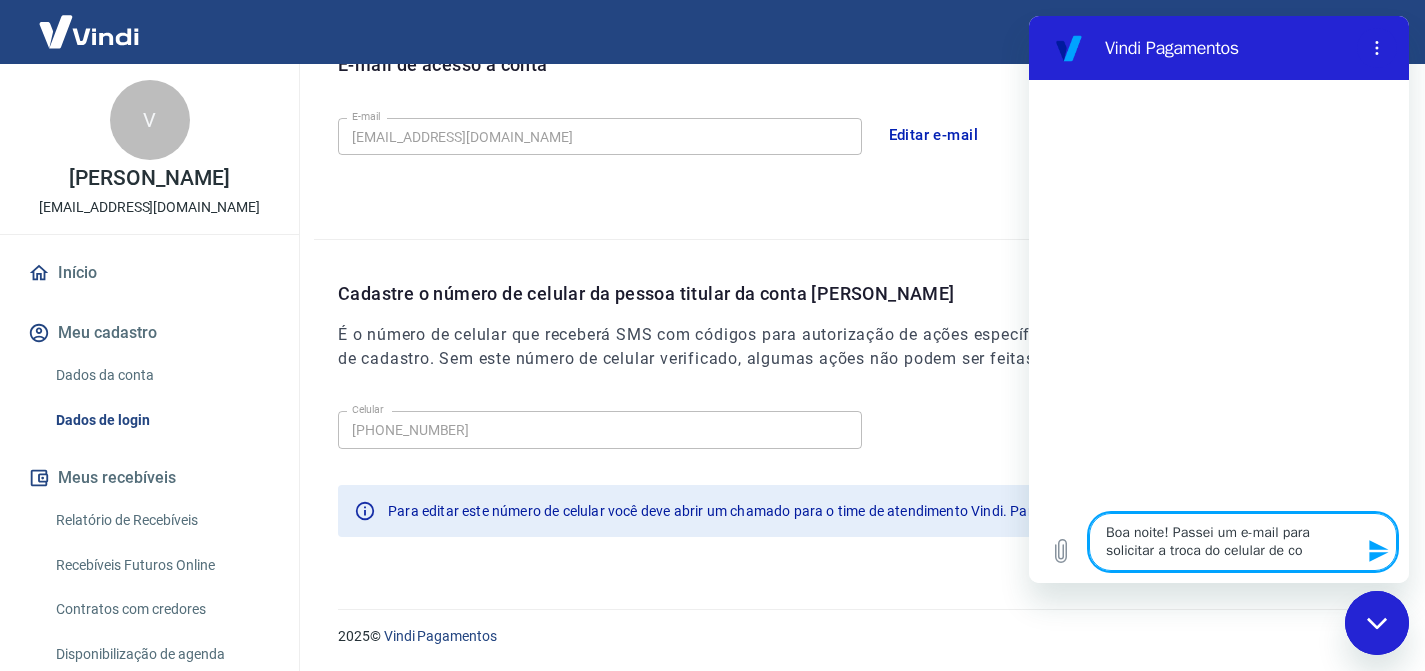 type on "Boa noite! Passei um e-mail para solicitar a troca do celular de con" 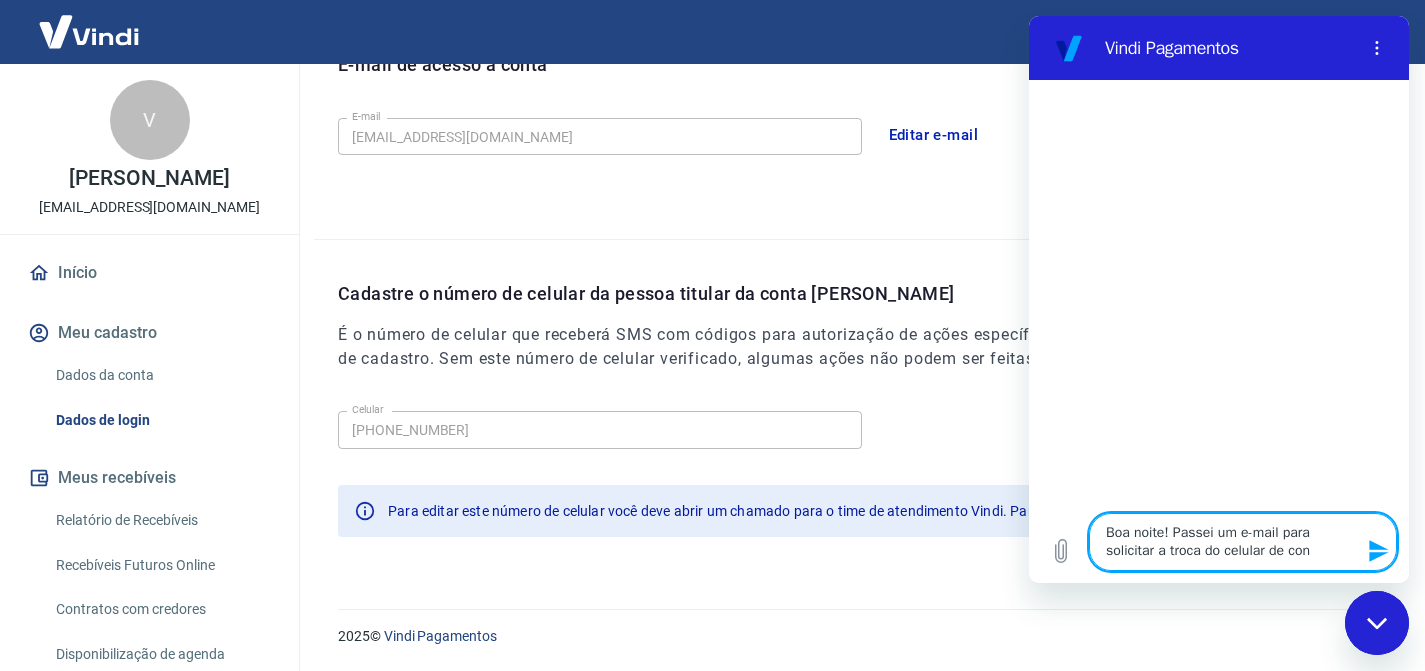 type on "Boa noite! Passei um e-mail para solicitar a troca do celular de co" 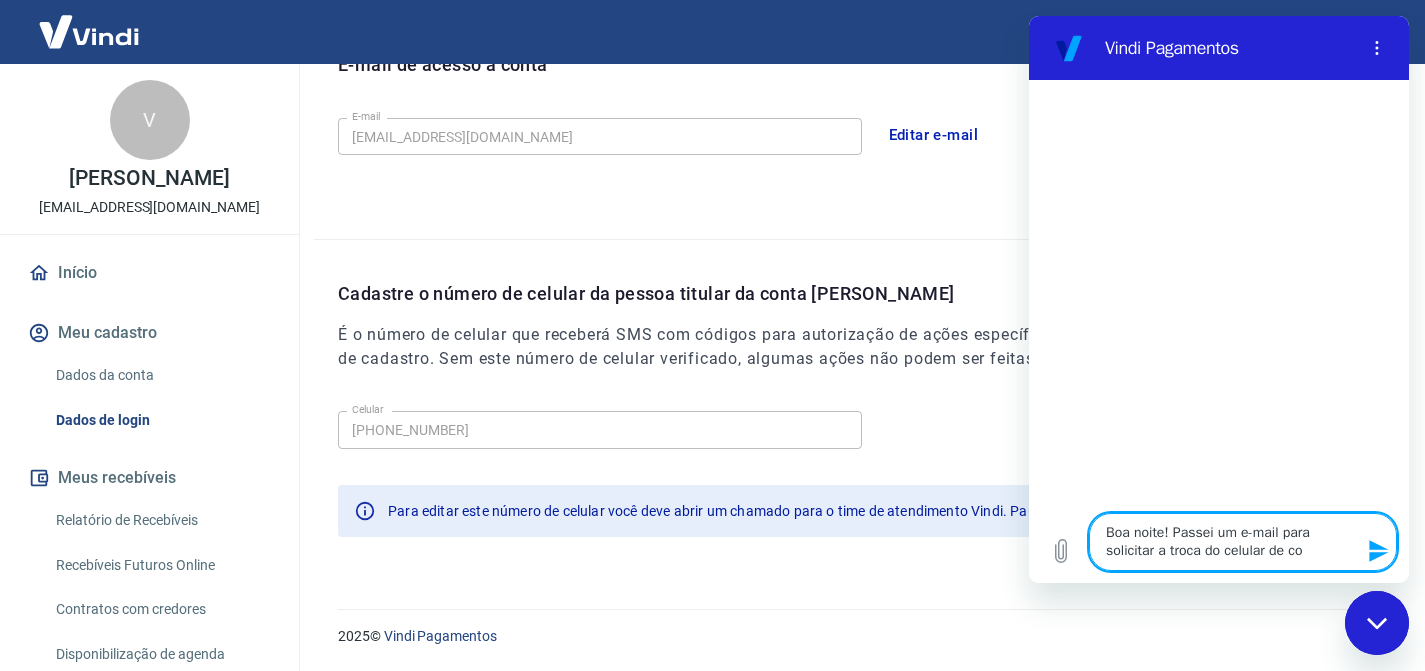type on "Boa noite! Passei um e-mail para solicitar a troca do celular de con" 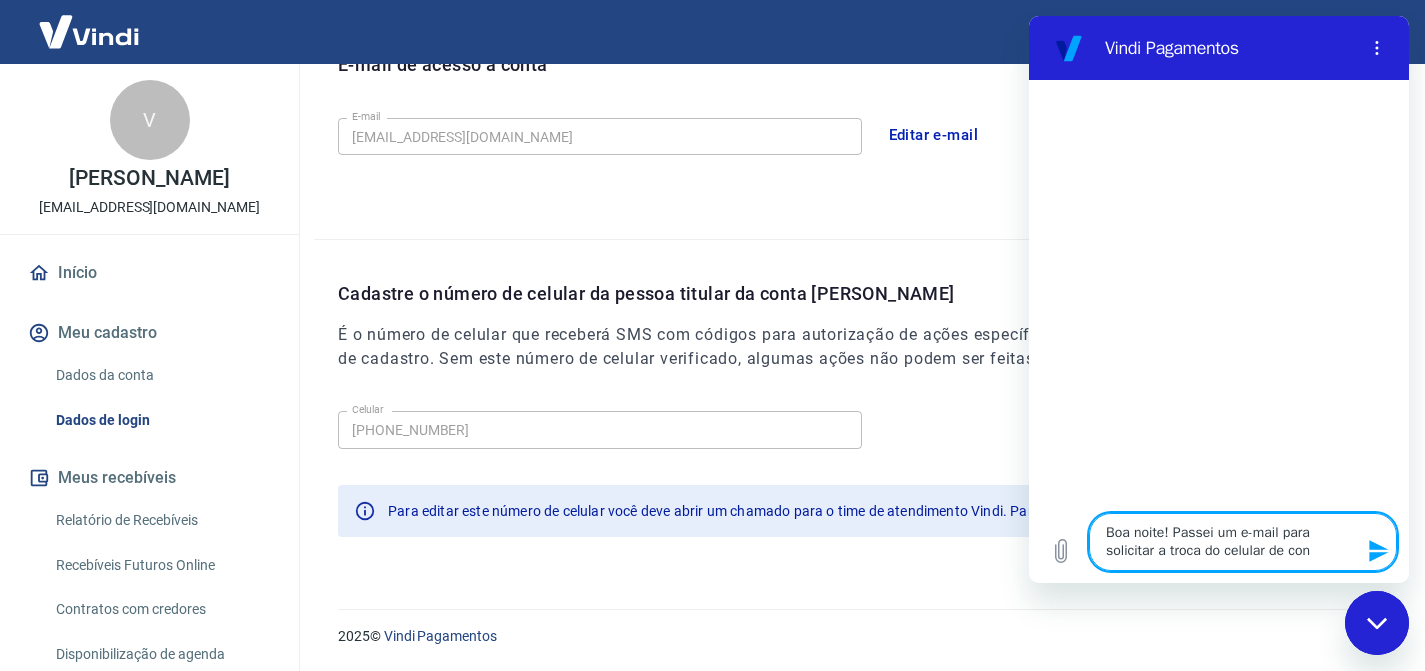 type on "Boa noite! Passei um e-mail para solicitar a troca do celular de conf" 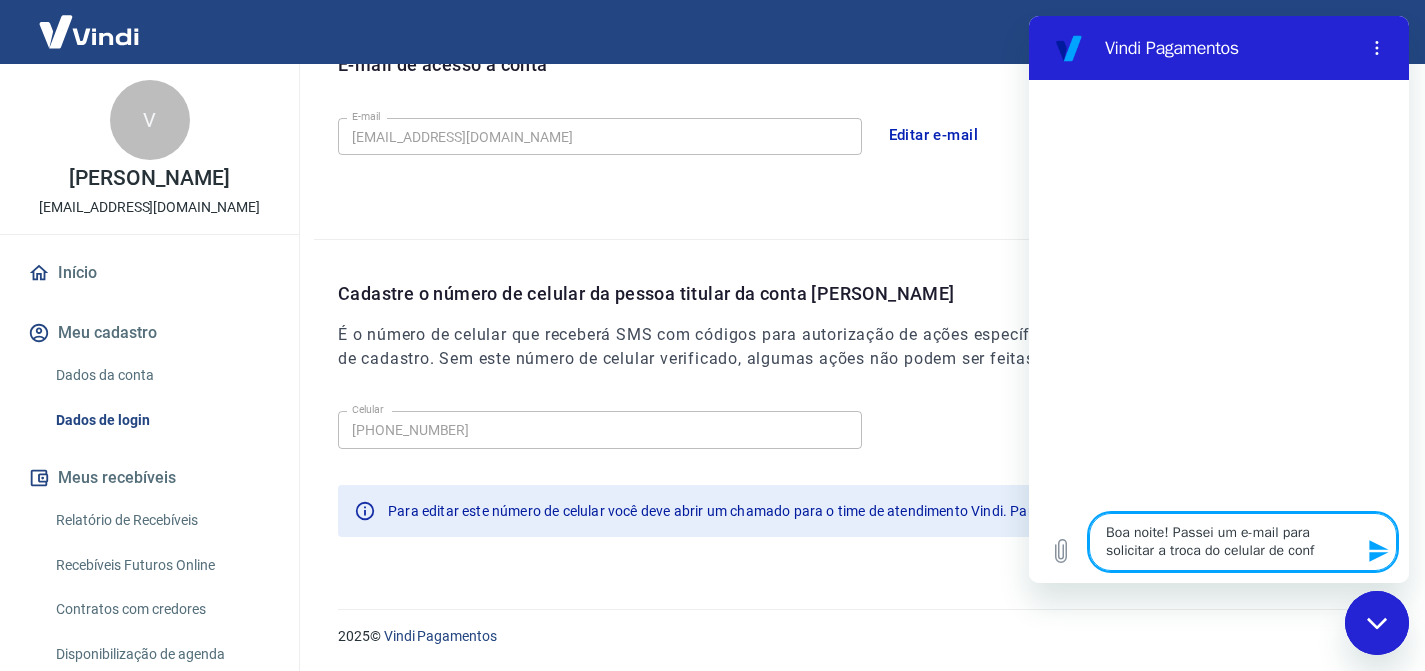 type on "Boa noite! Passei um e-mail para solicitar a troca do celular de confi" 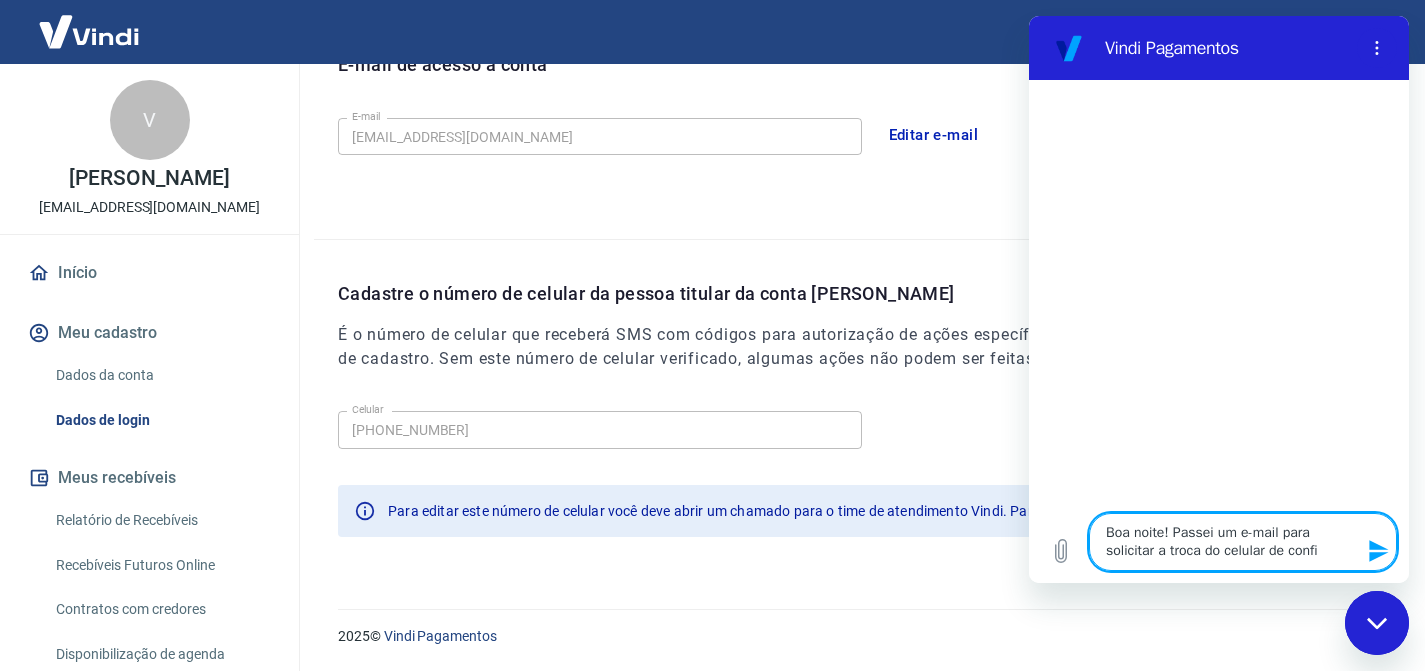 type on "Boa noite! Passei um e-mail para solicitar a troca do celular de confir" 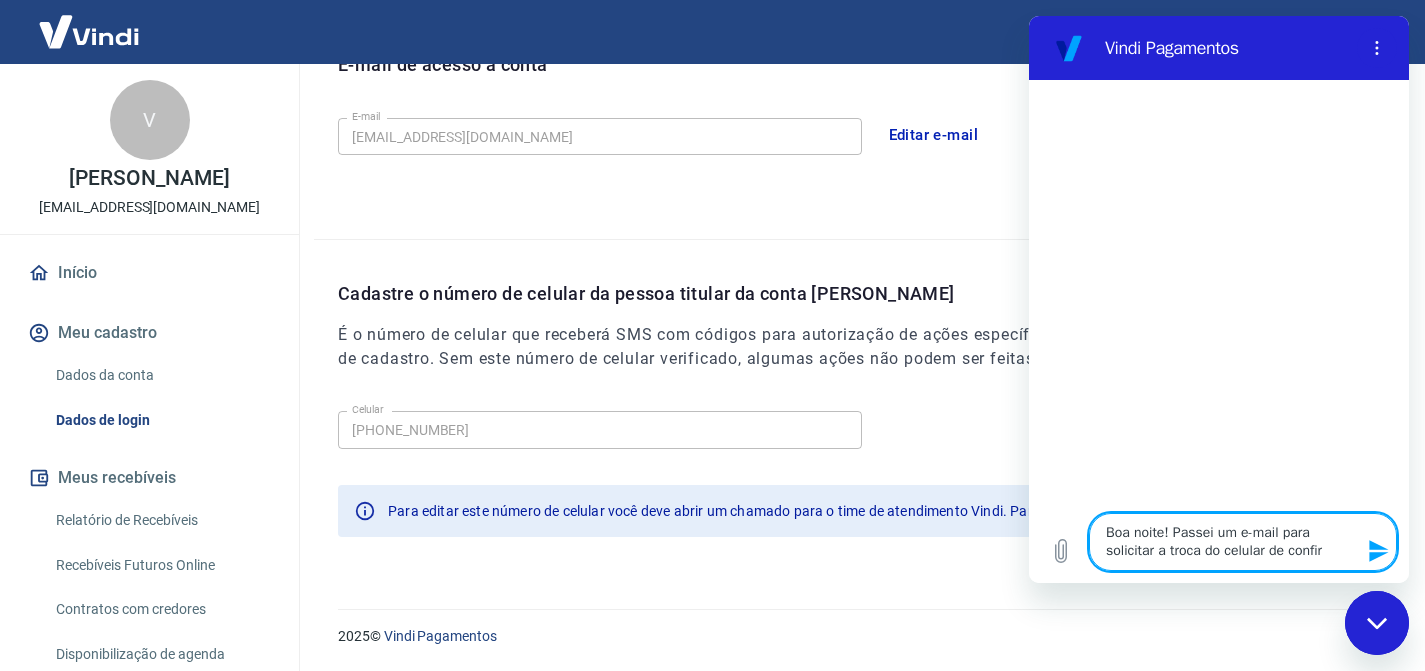 type on "Boa noite! Passei um e-mail para solicitar a troca do celular de confirm" 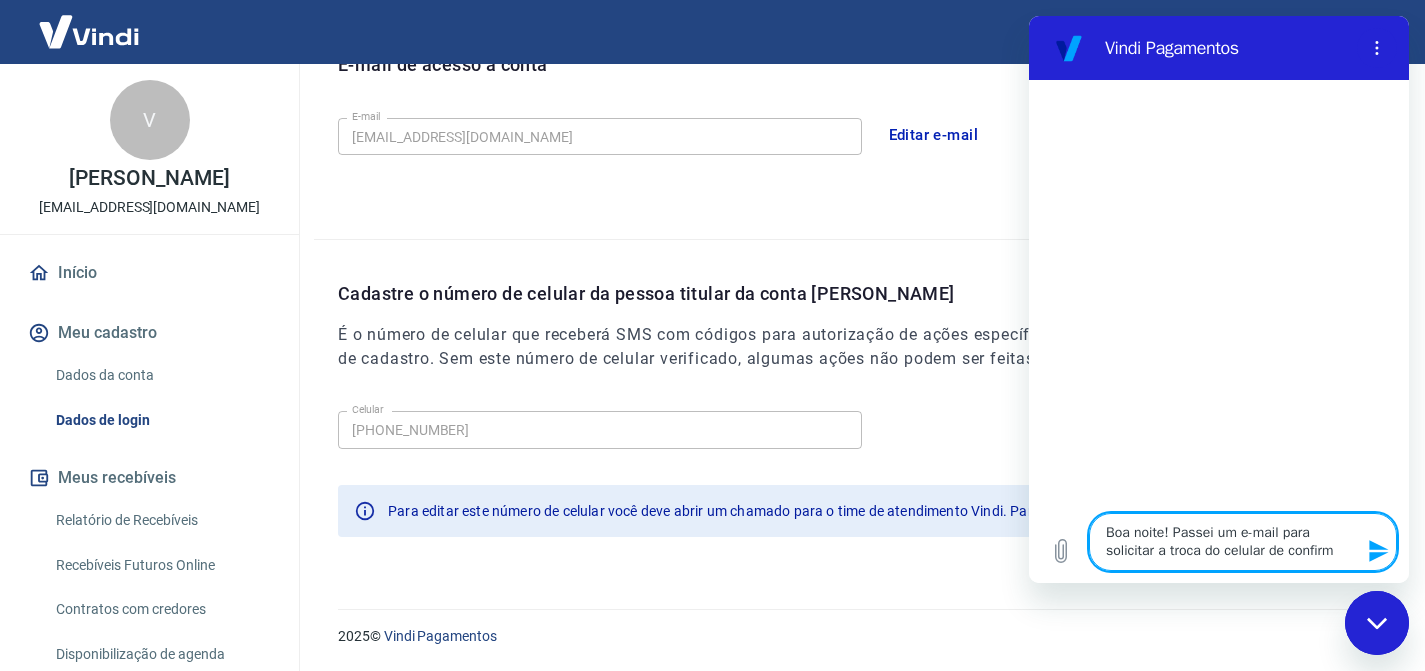 type on "Boa noite! Passei um e-mail para solicitar a troca do celular de confirma" 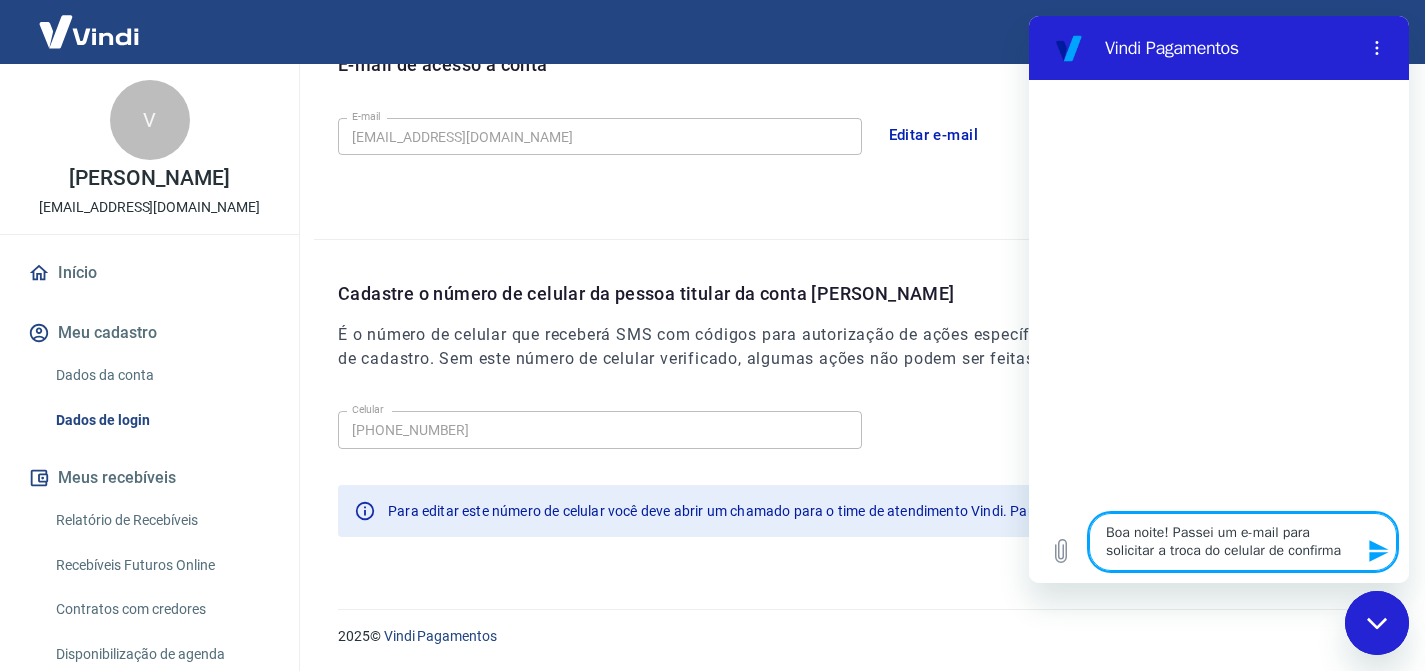 type on "Boa noite! Passei um e-mail para solicitar a troca do celular de confirma'" 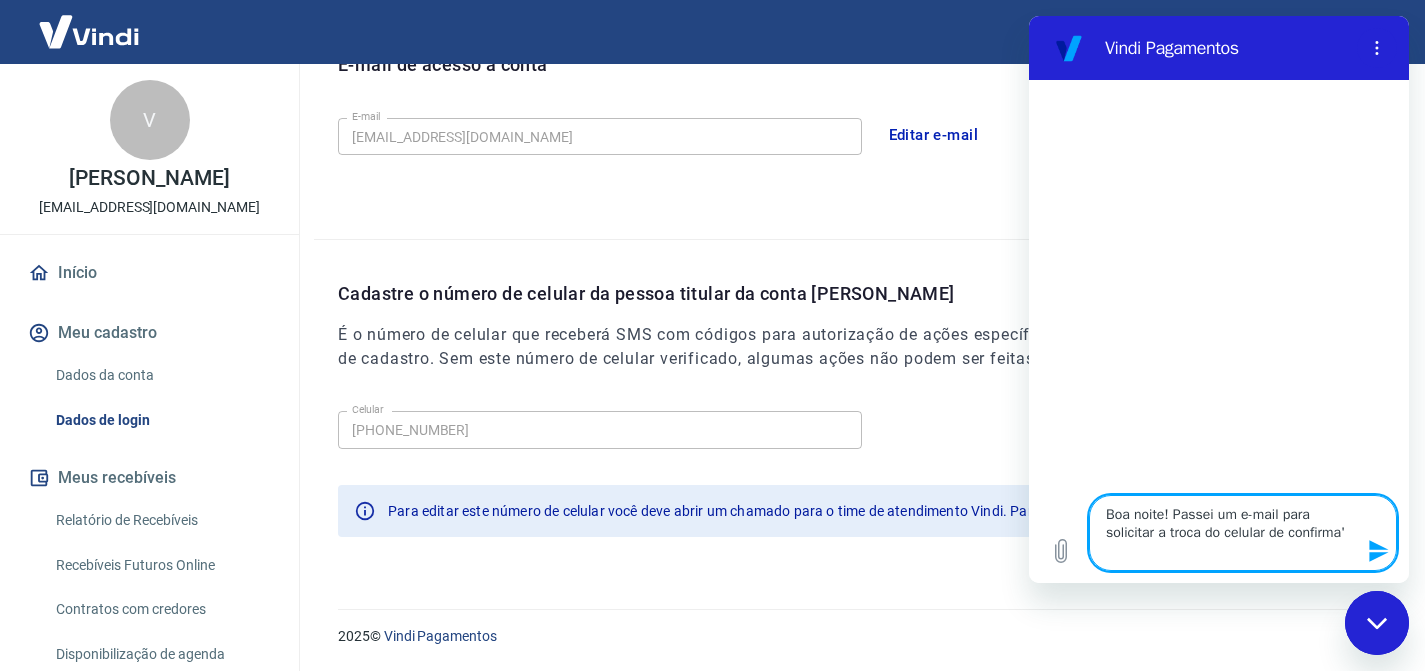type on "Boa noite! Passei um e-mail para solicitar a troca do celular de confirmaç" 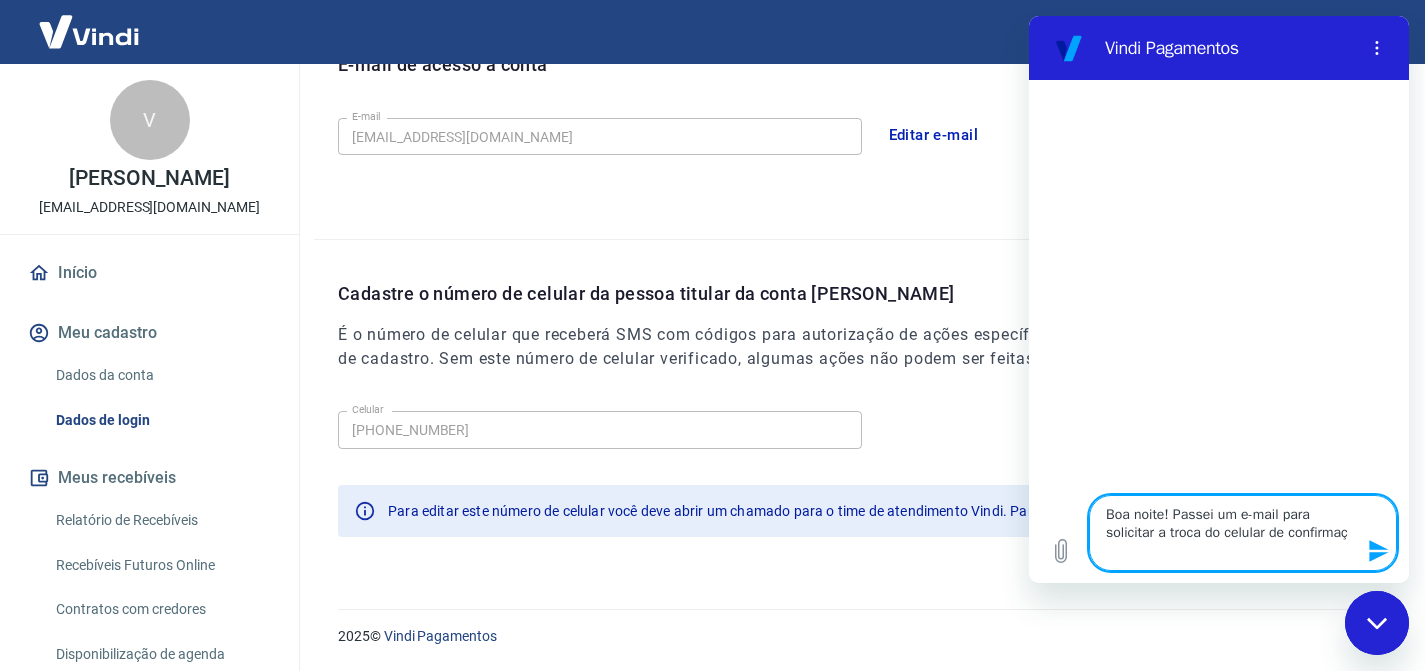 type on "Boa noite! Passei um e-mail para solicitar a troca do celular de confirmaç˜" 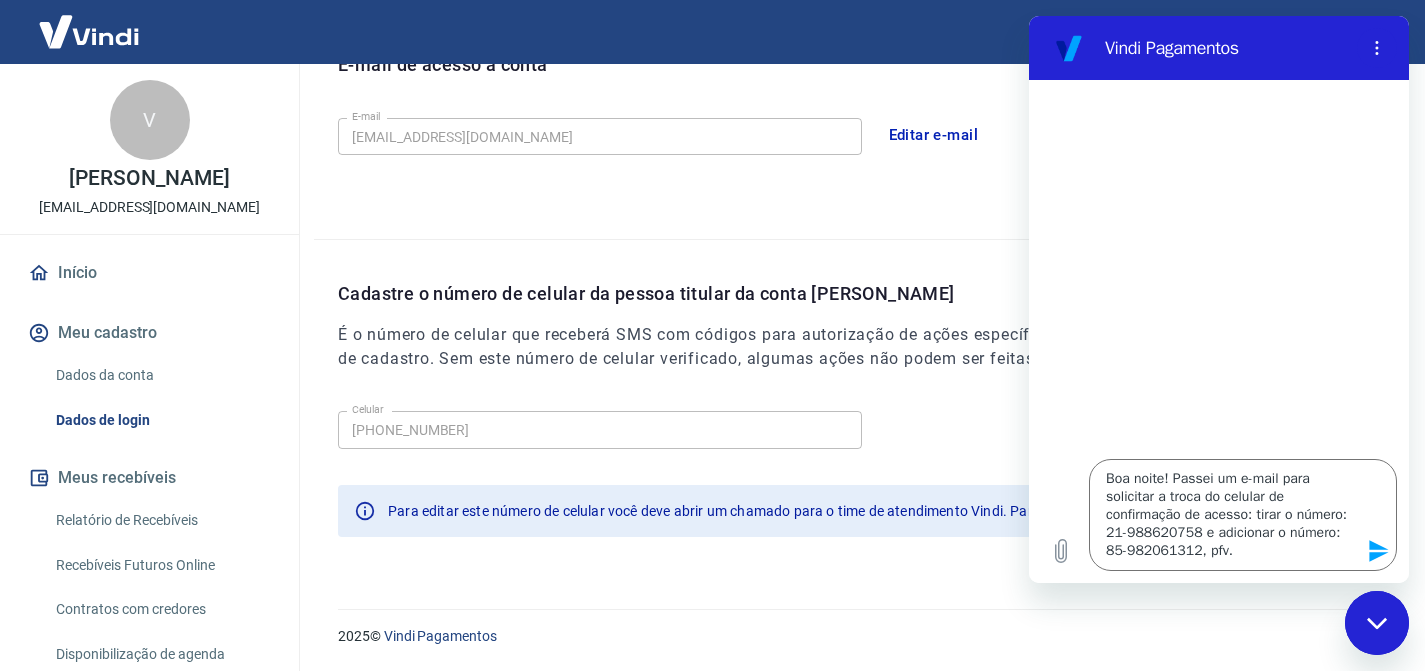 click 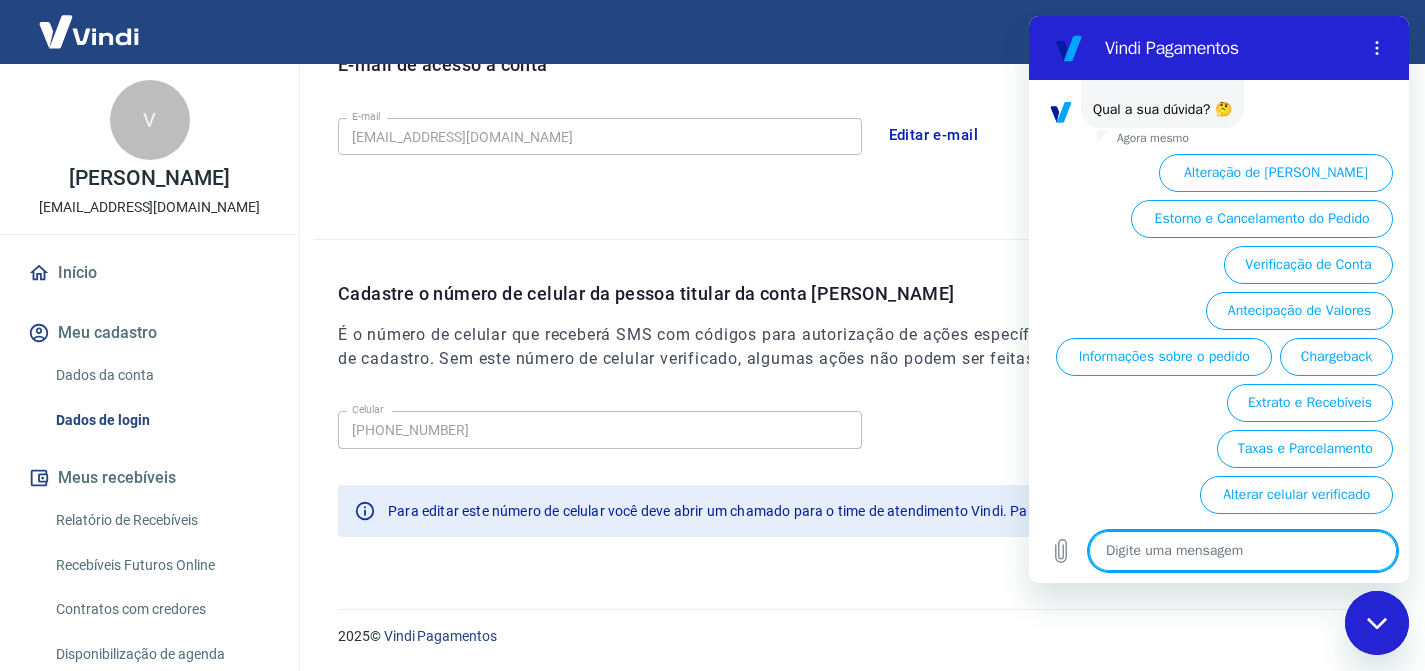 scroll, scrollTop: 214, scrollLeft: 0, axis: vertical 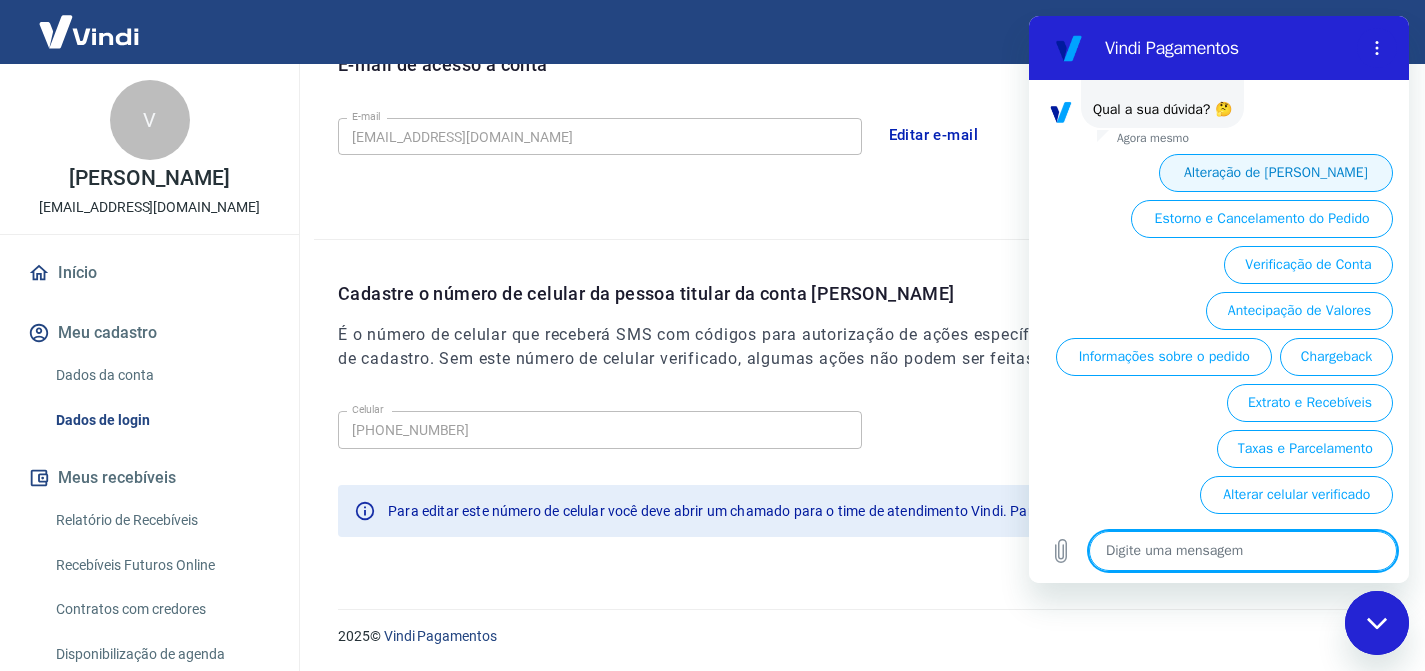 click on "Alteração de [PERSON_NAME]" at bounding box center (1276, 173) 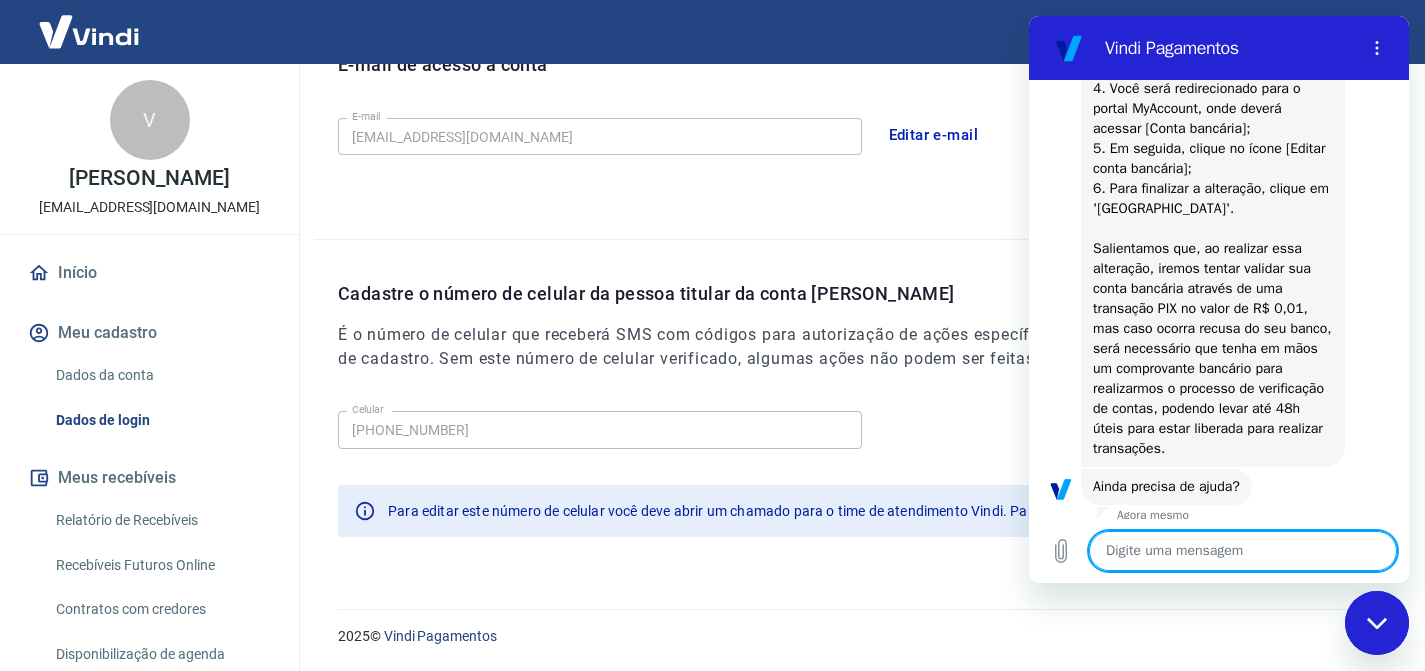 scroll, scrollTop: 584, scrollLeft: 0, axis: vertical 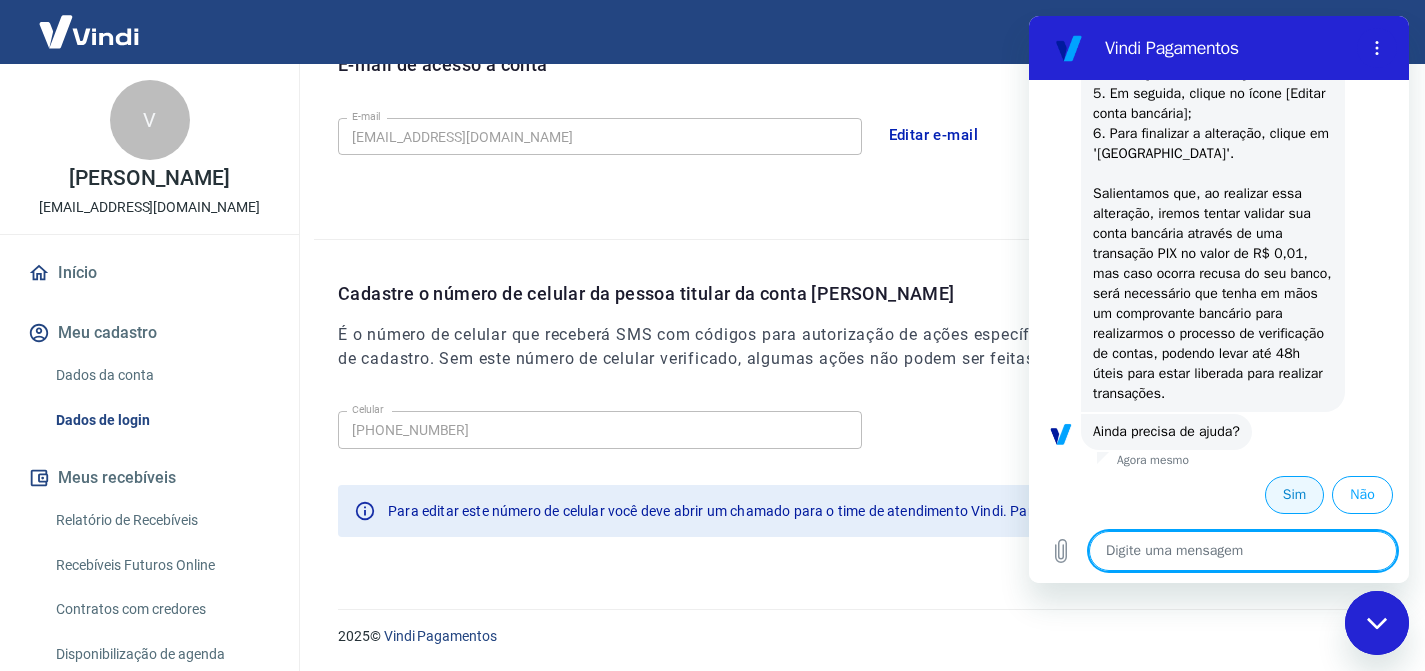 click on "Sim" at bounding box center [1294, 495] 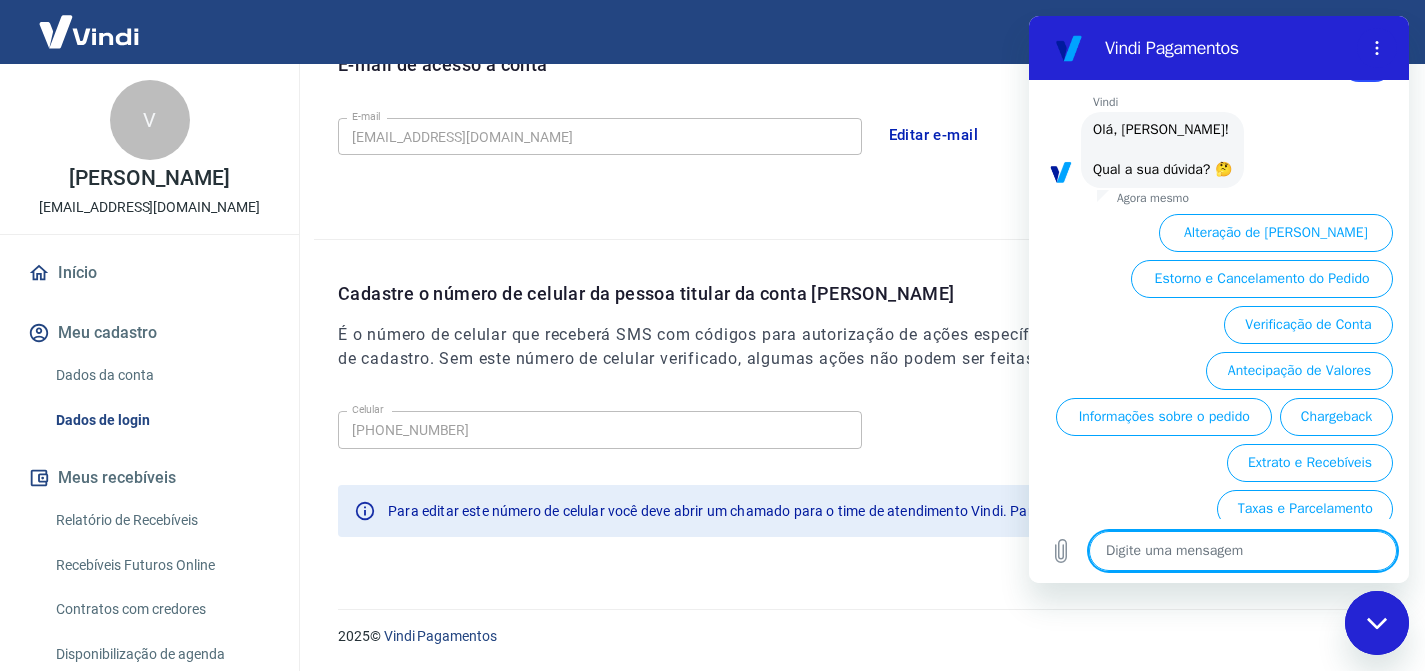 scroll, scrollTop: 1060, scrollLeft: 0, axis: vertical 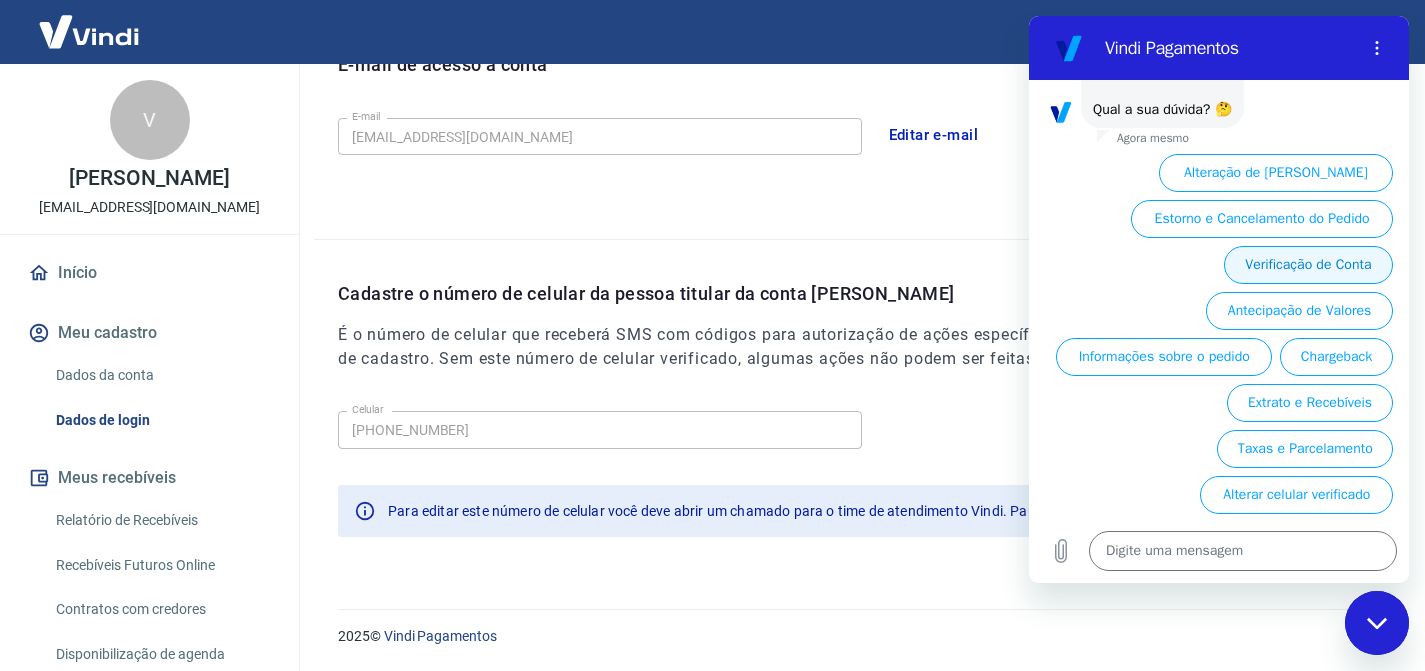 click on "Verificação de Conta" at bounding box center [1308, 265] 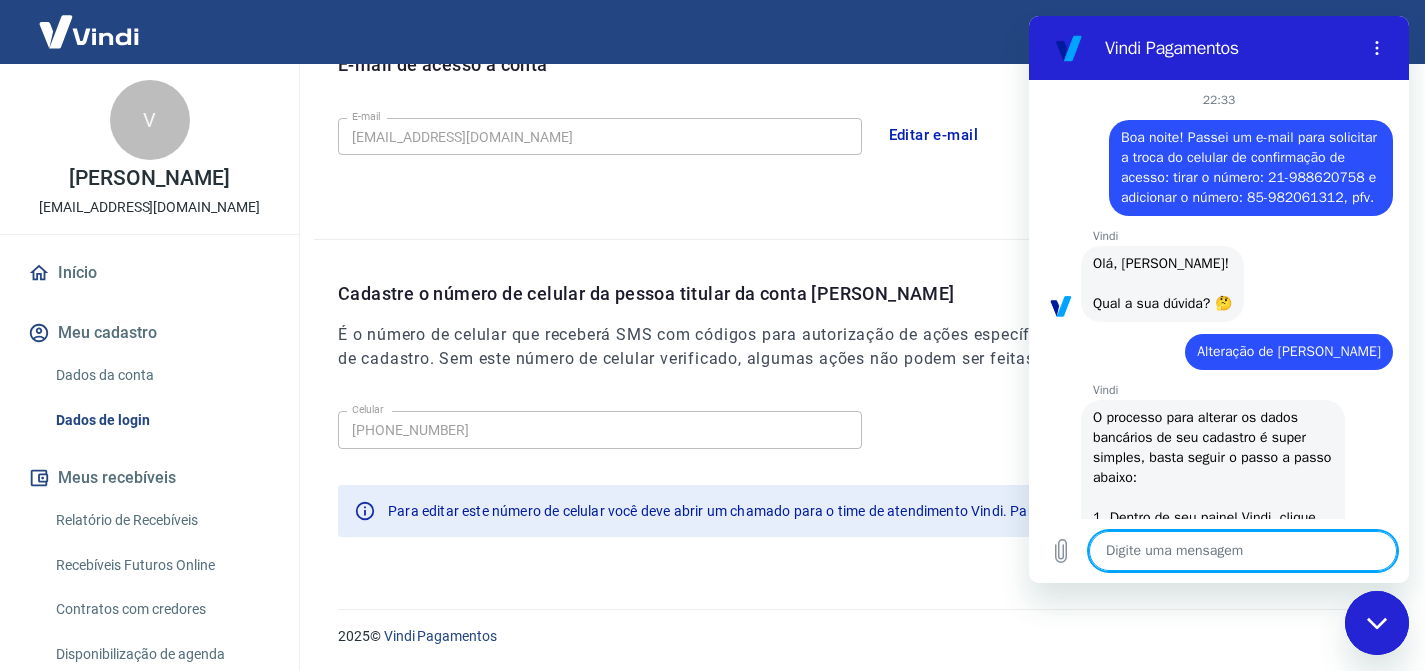 scroll, scrollTop: 1, scrollLeft: 0, axis: vertical 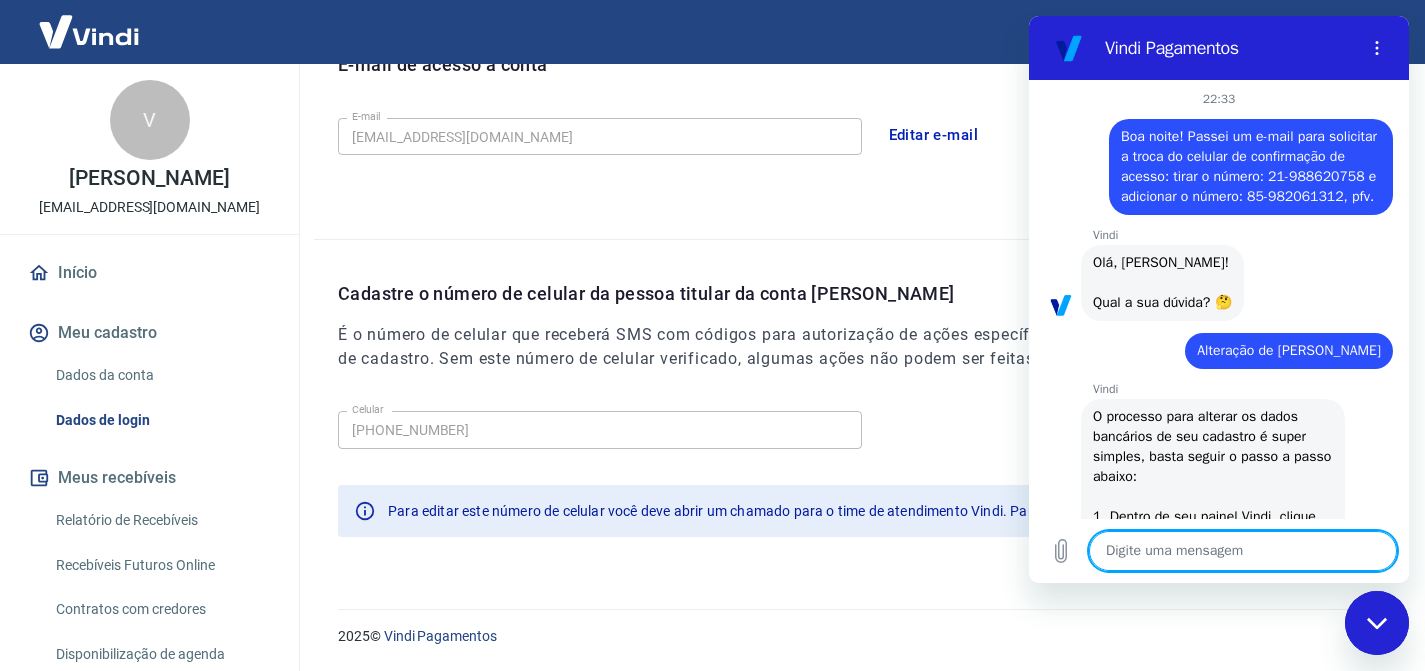 click on "diz:  Boa noite! Passei um e-mail para solicitar a troca do celular de confirmação de acesso: tirar o número: 21-988620758 e adicionar o número: 85-982061312, pfv." at bounding box center [1251, 167] 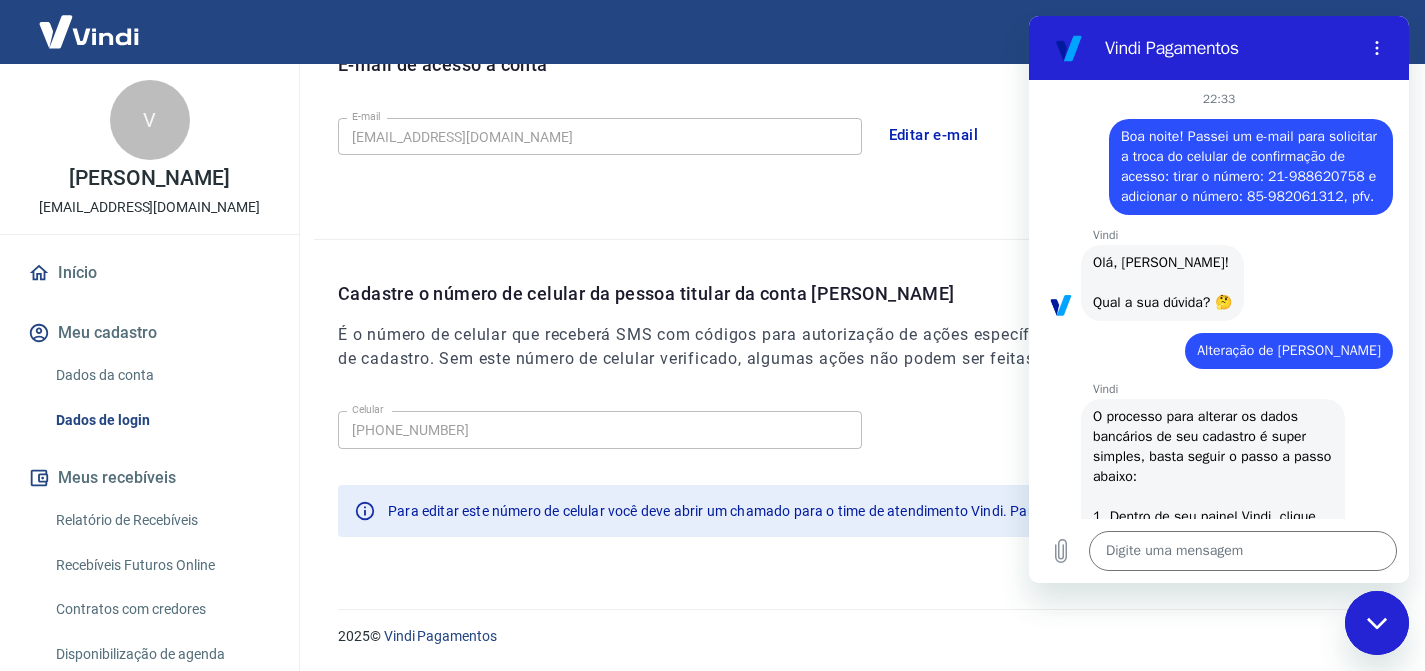 click on "diz:  Boa noite! Passei um e-mail para solicitar a troca do celular de confirmação de acesso: tirar o número: 21-988620758 e adicionar o número: 85-982061312, pfv." at bounding box center (1251, 167) 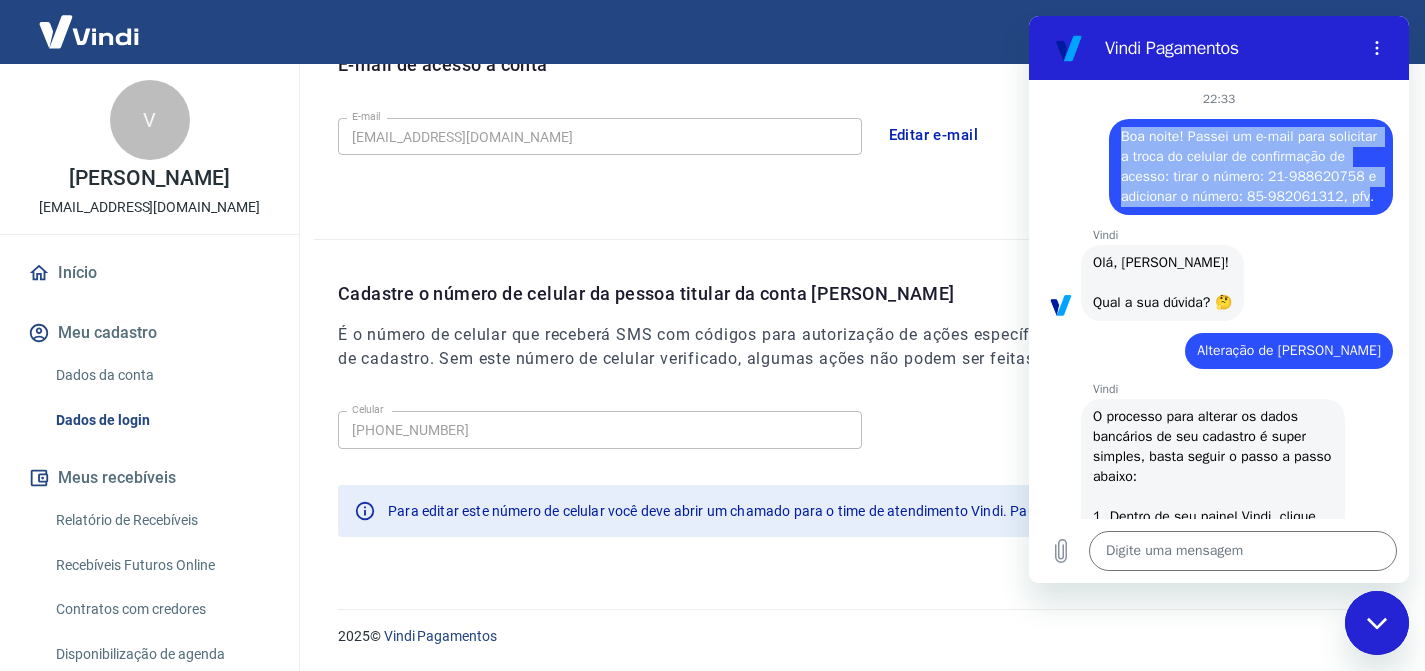 drag, startPoint x: 1244, startPoint y: 219, endPoint x: 1122, endPoint y: 131, distance: 150.42606 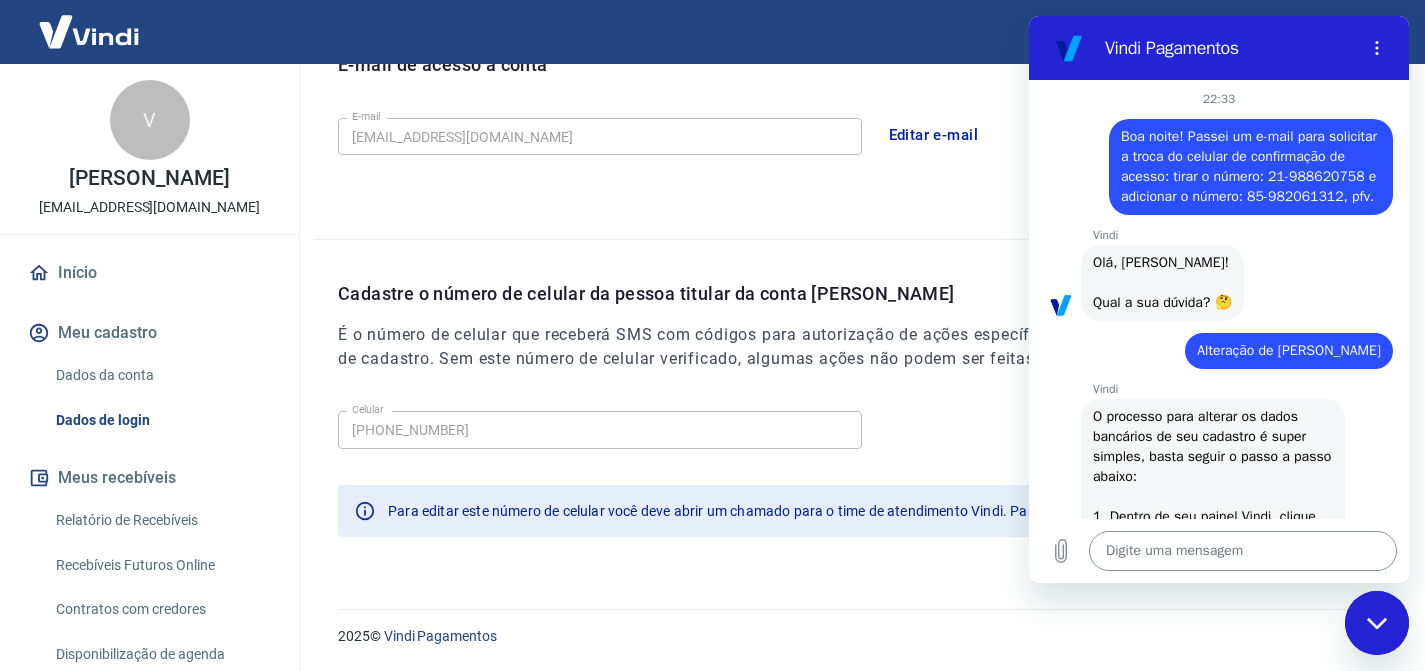 click at bounding box center [1243, 551] 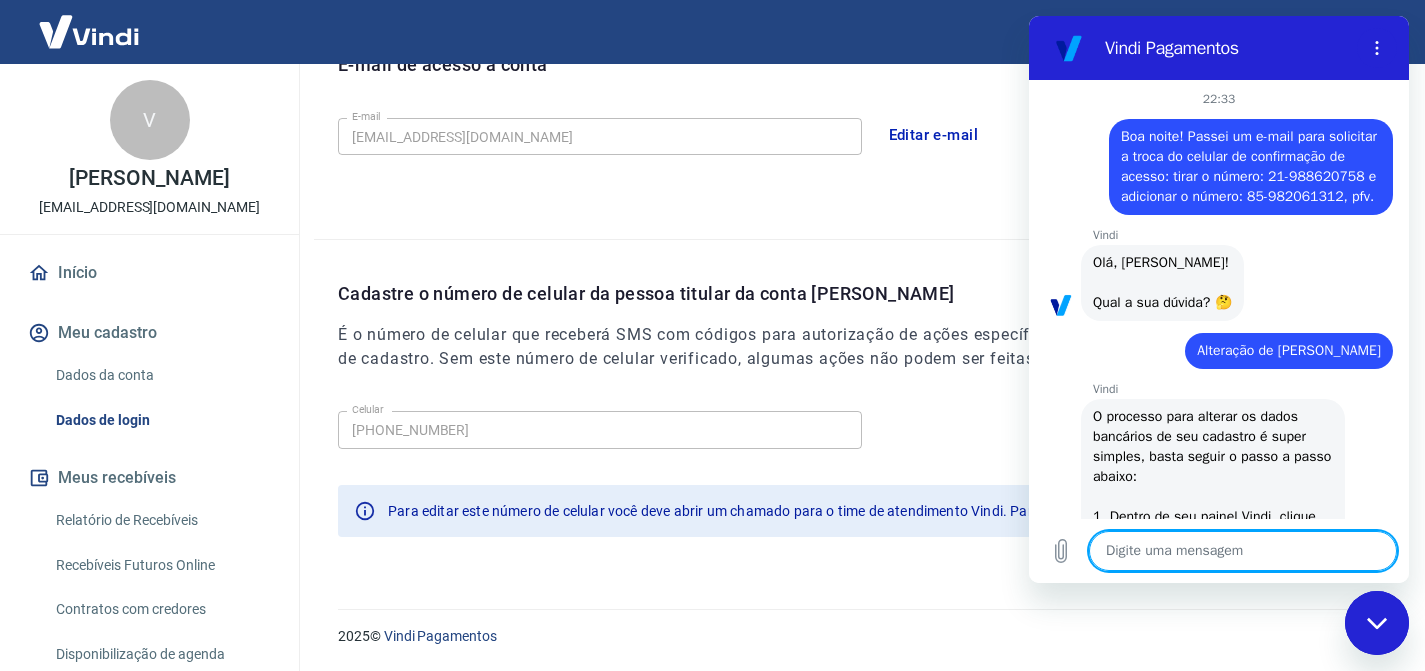 paste on "Boa noite! Passei um e-mail para solicitar a troca do celular de confirmação de acesso: tirar o número: 21-988620758 e adicionar o número: 85-982061312, pfv" 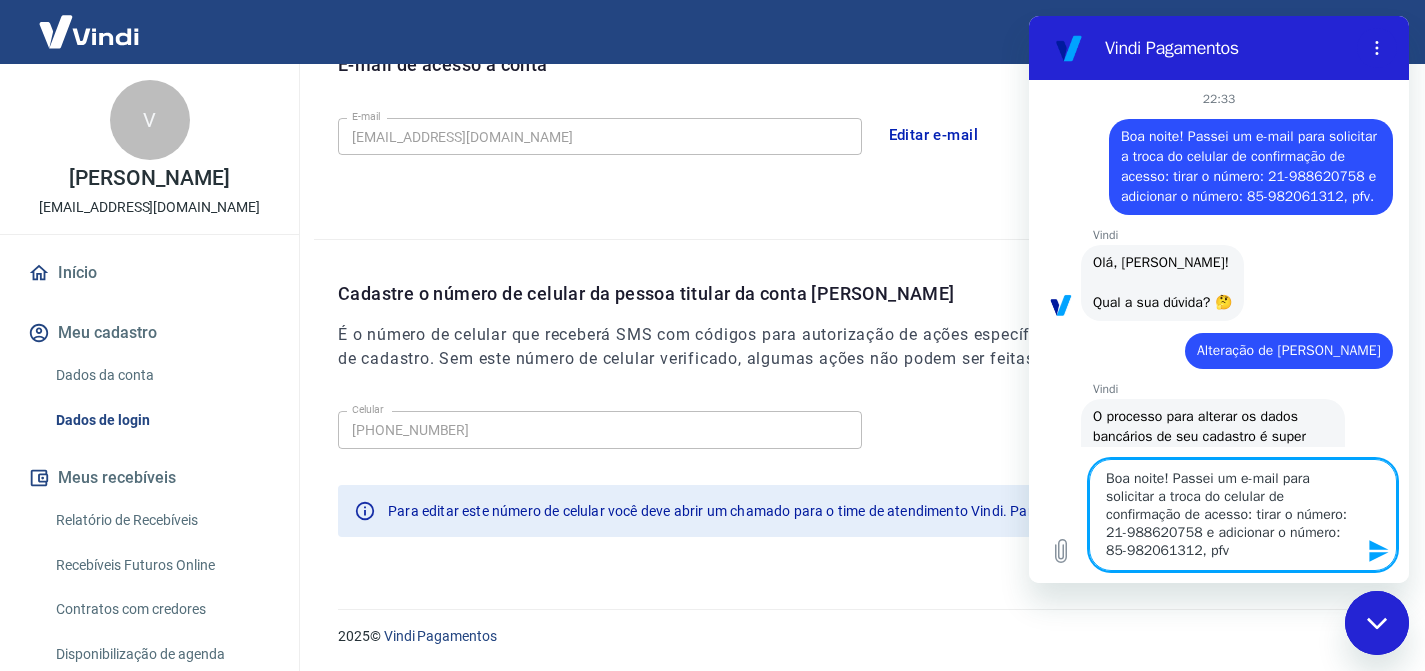 click at bounding box center (1377, 623) 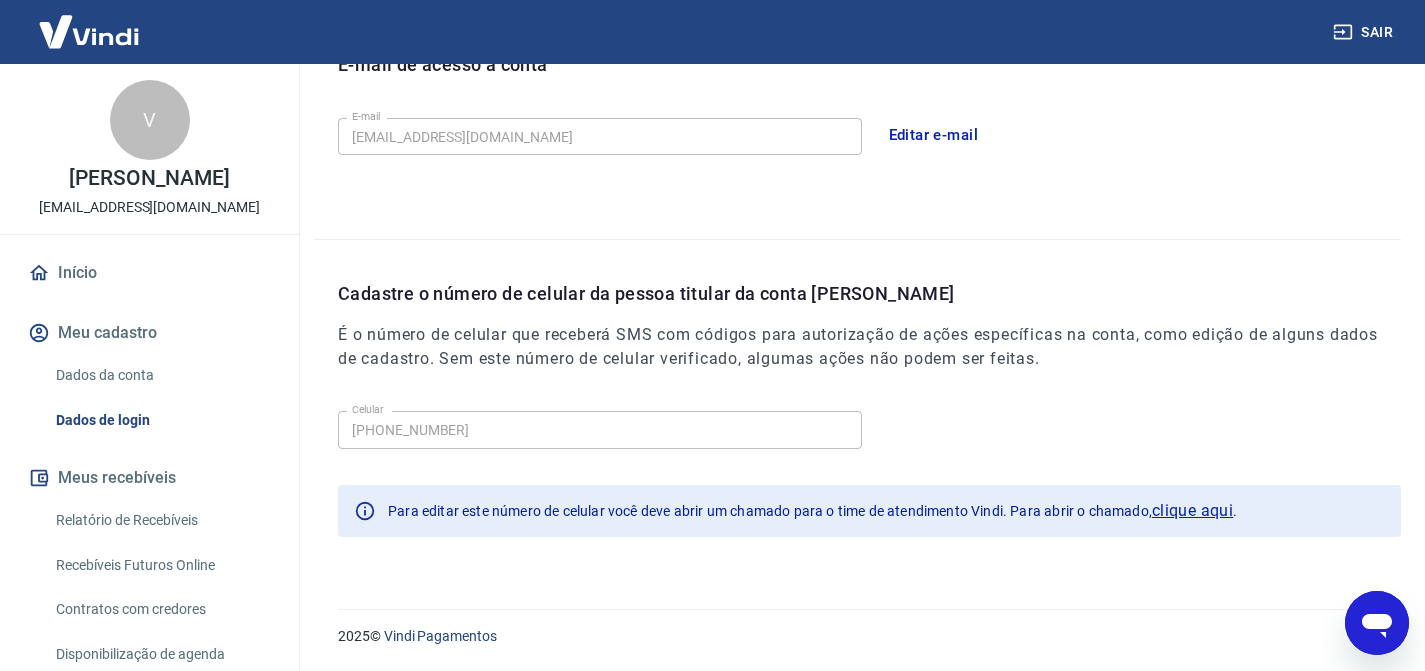 click on "2025  ©   Vindi Pagamentos" at bounding box center (857, 636) 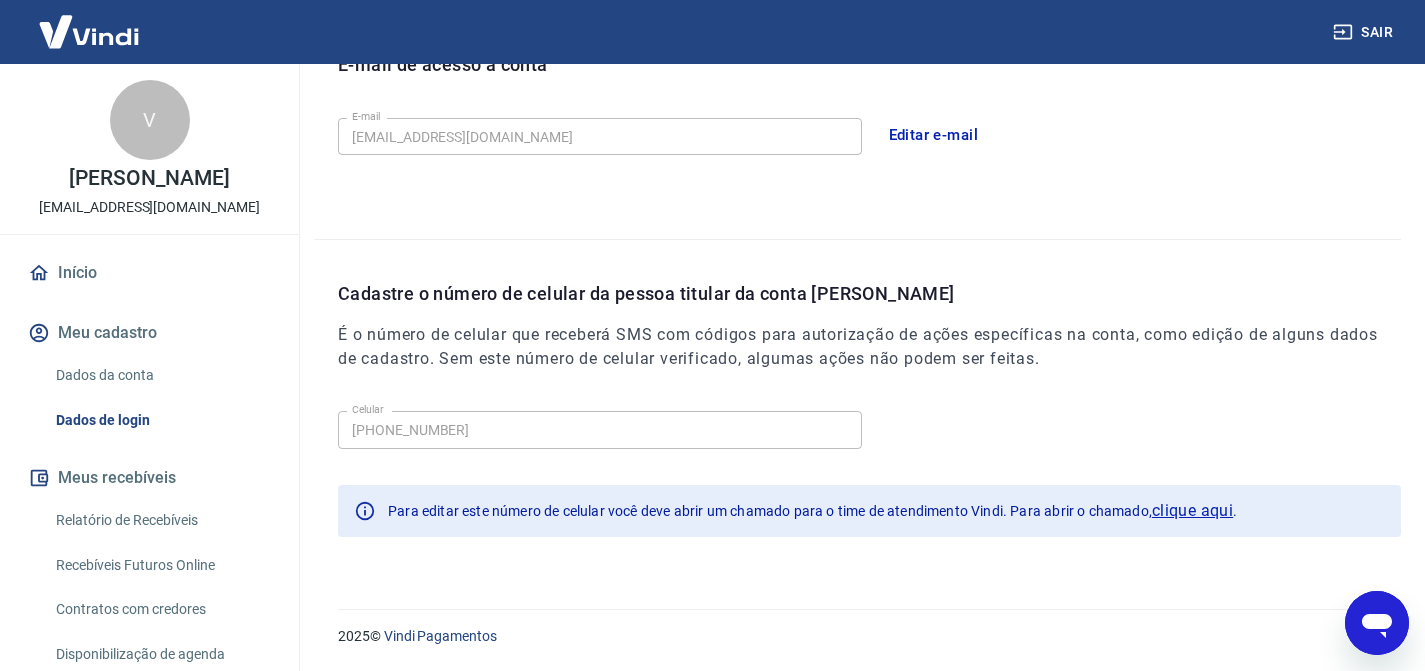 click 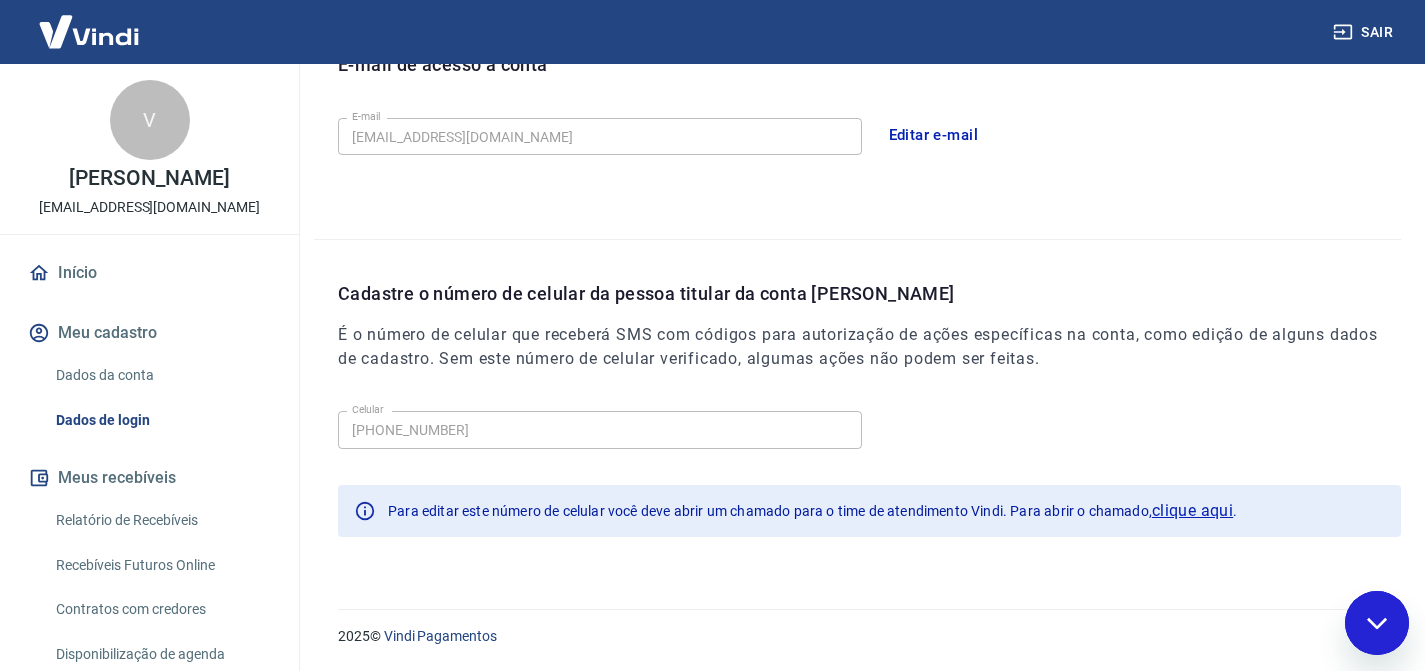 scroll, scrollTop: 0, scrollLeft: 0, axis: both 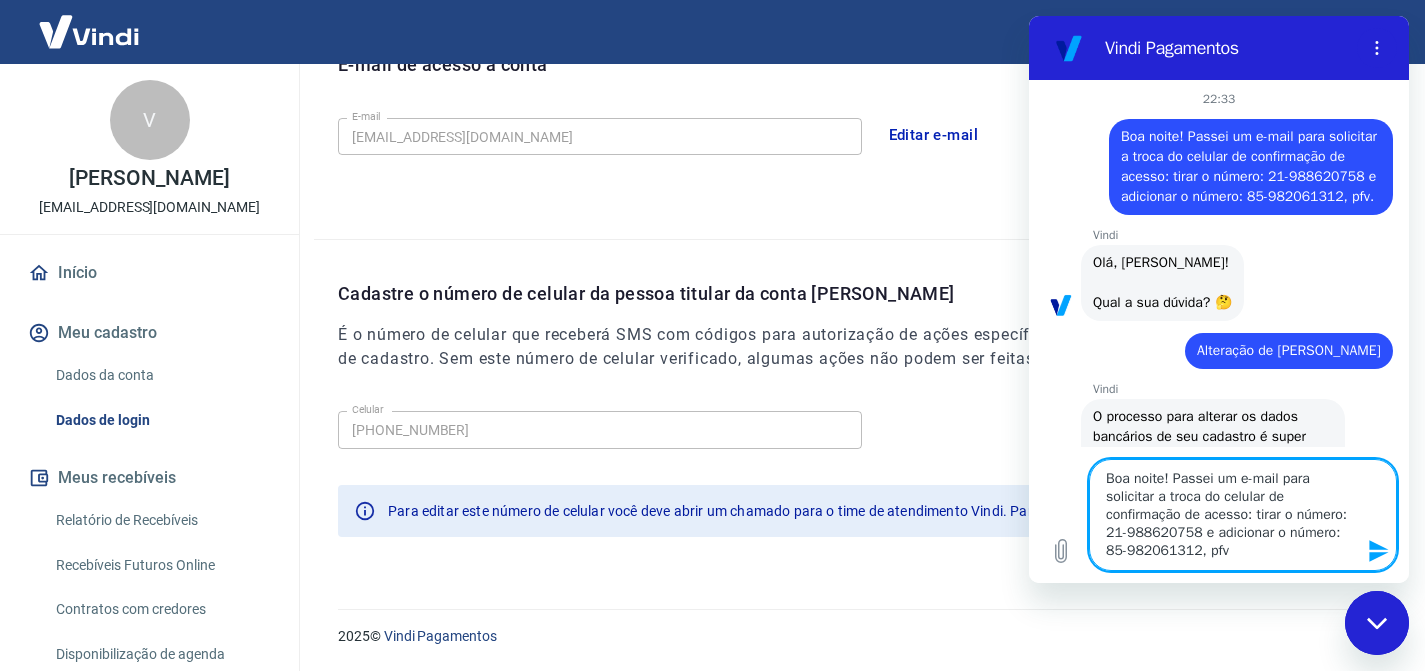 click 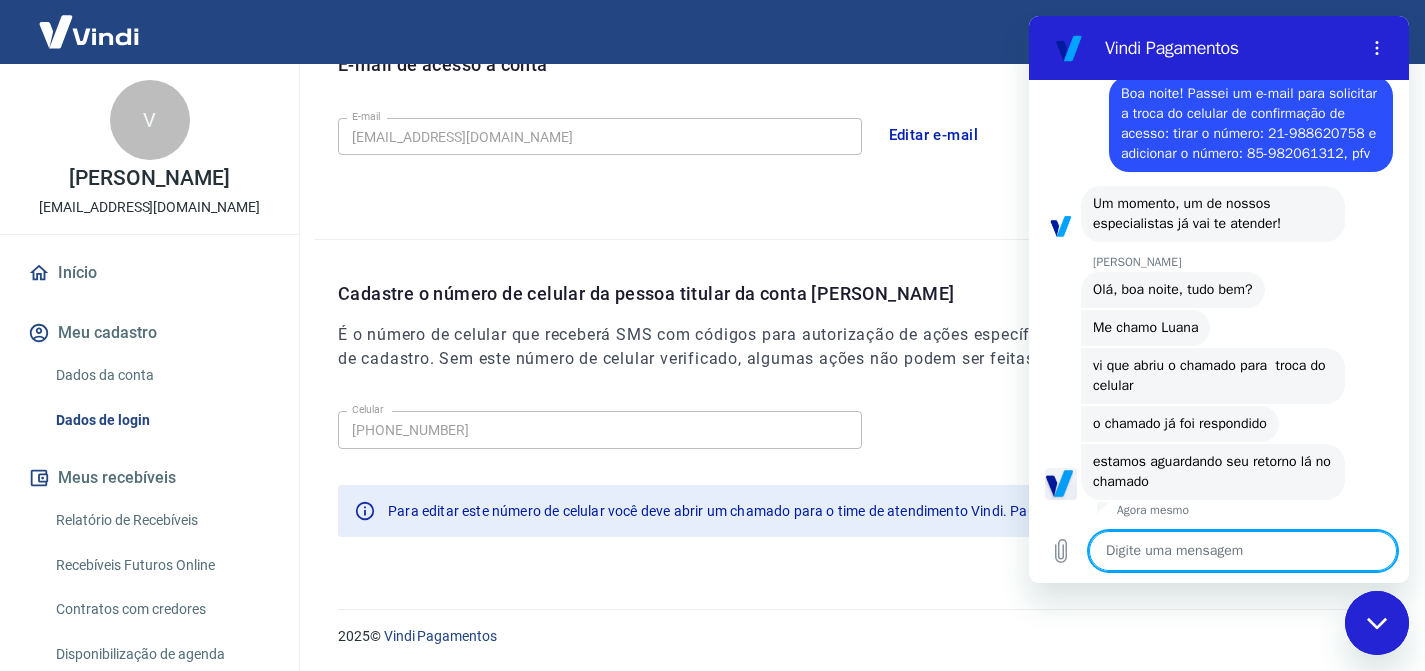scroll, scrollTop: 1714, scrollLeft: 0, axis: vertical 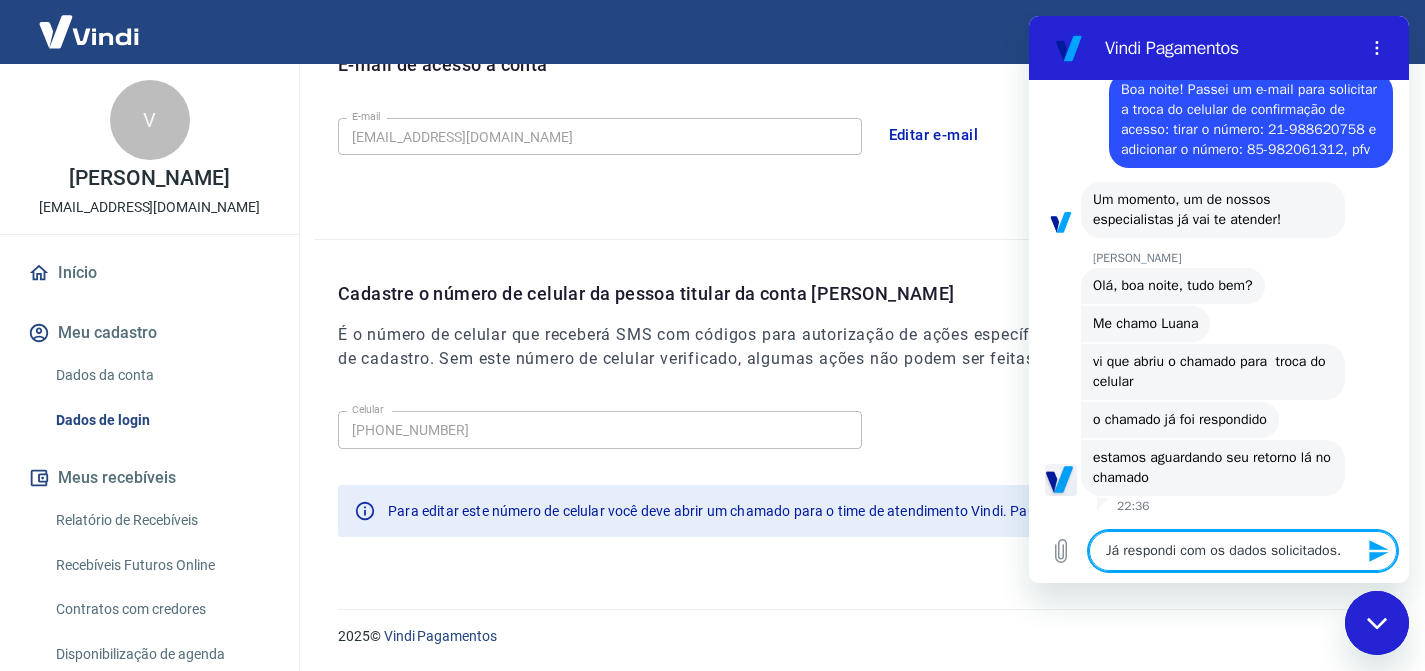 click 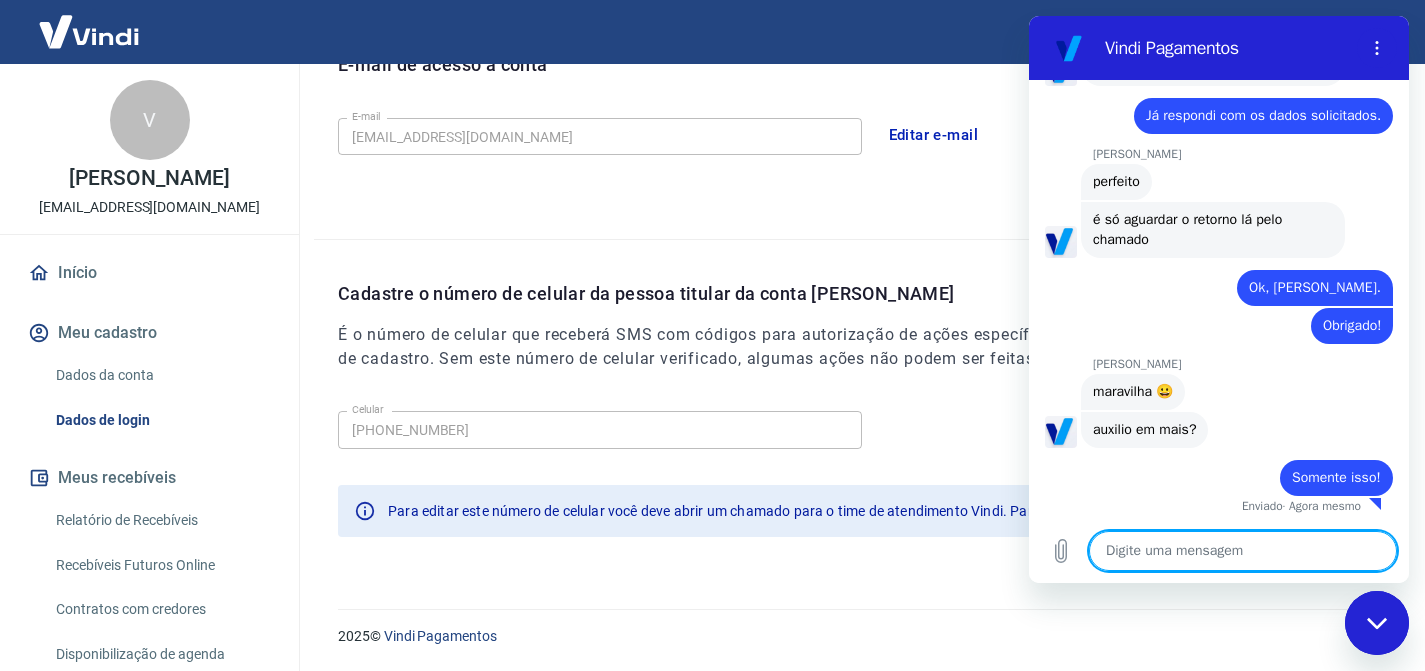 scroll, scrollTop: 2124, scrollLeft: 0, axis: vertical 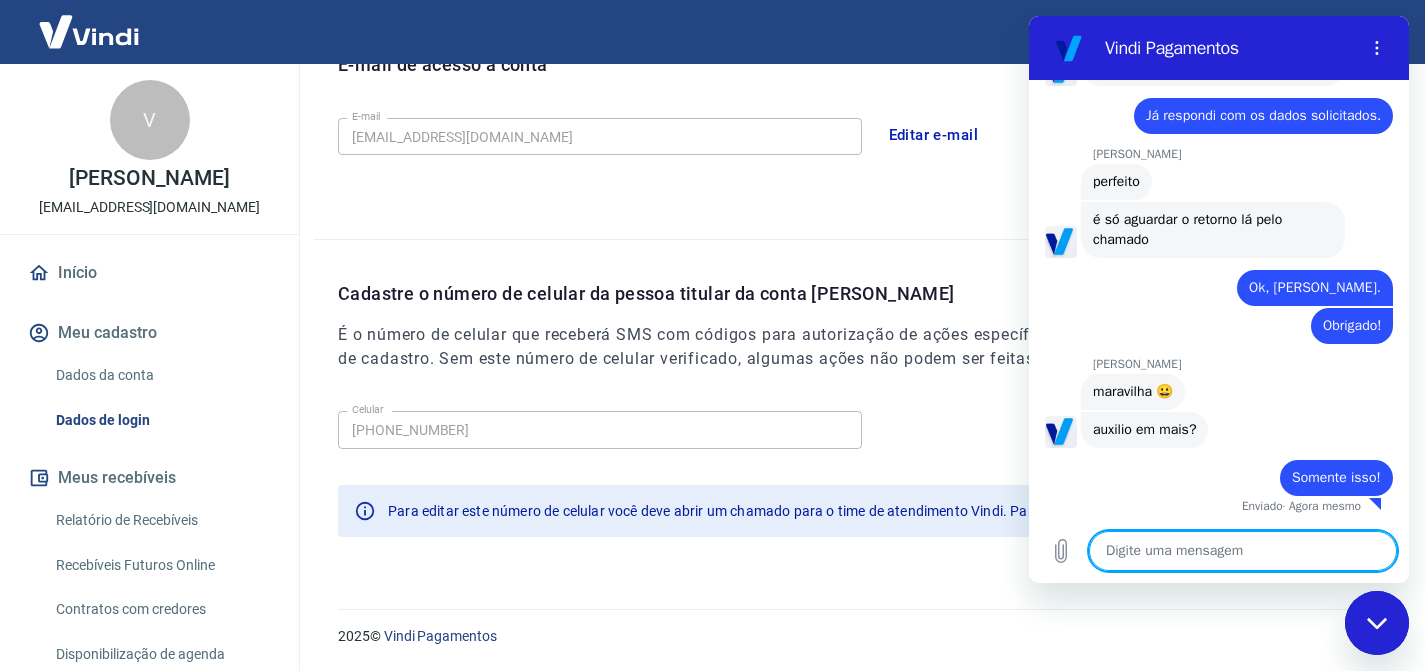 click on "E-mail de acesso a conta E-mail [EMAIL_ADDRESS][DOMAIN_NAME] E-mail Editar e-mail" at bounding box center (857, 125) 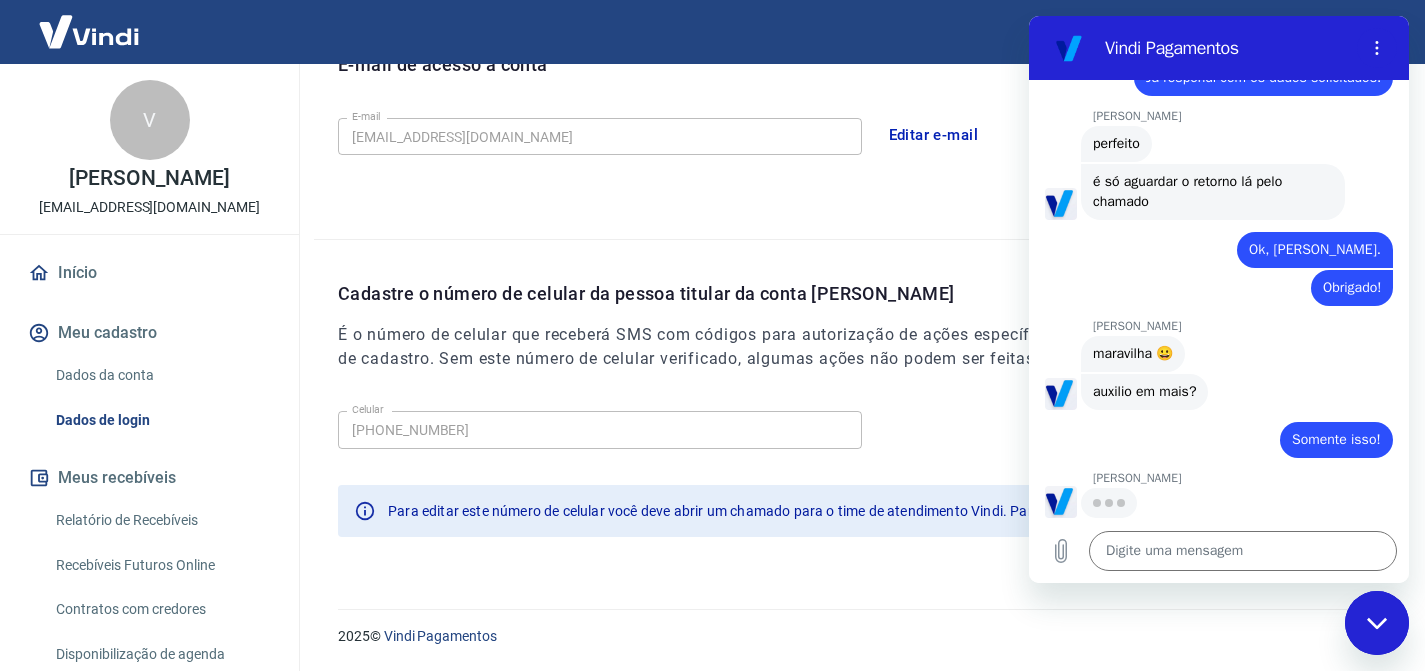 scroll, scrollTop: 2162, scrollLeft: 0, axis: vertical 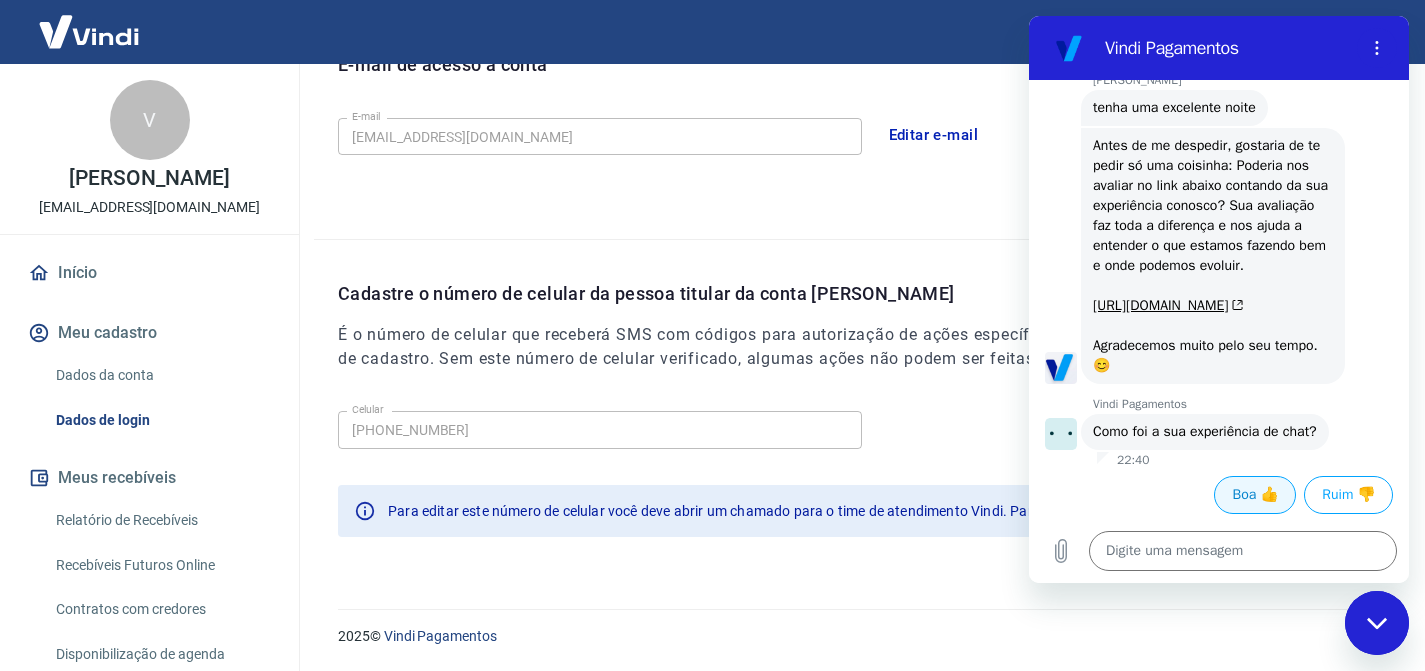 click on "Boa 👍" at bounding box center [1255, 495] 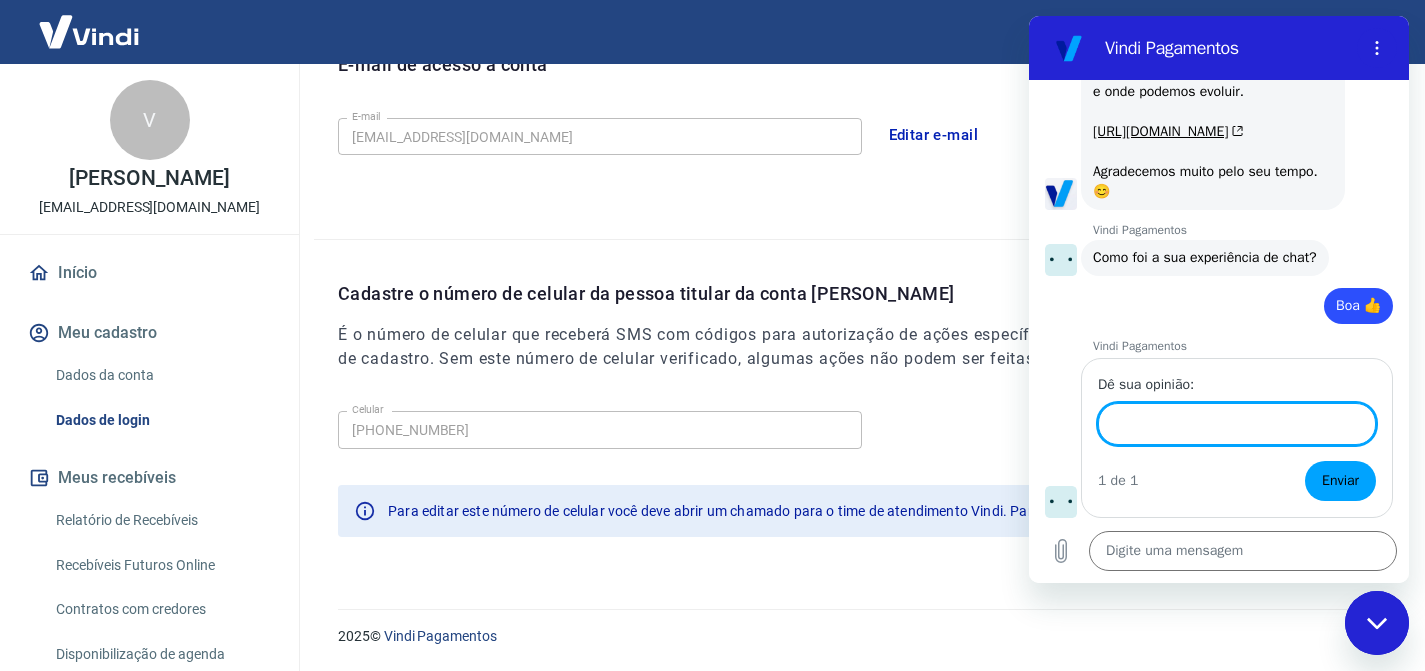 scroll, scrollTop: 2772, scrollLeft: 0, axis: vertical 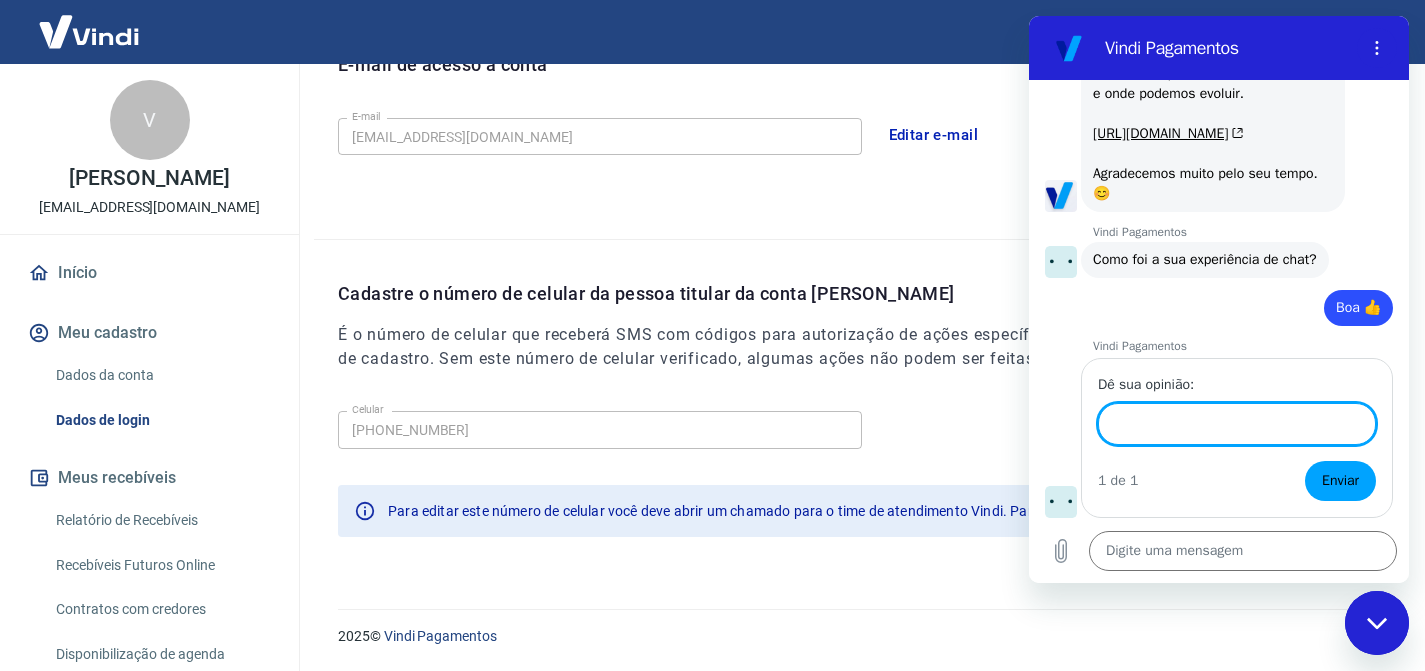 click at bounding box center (1377, 623) 